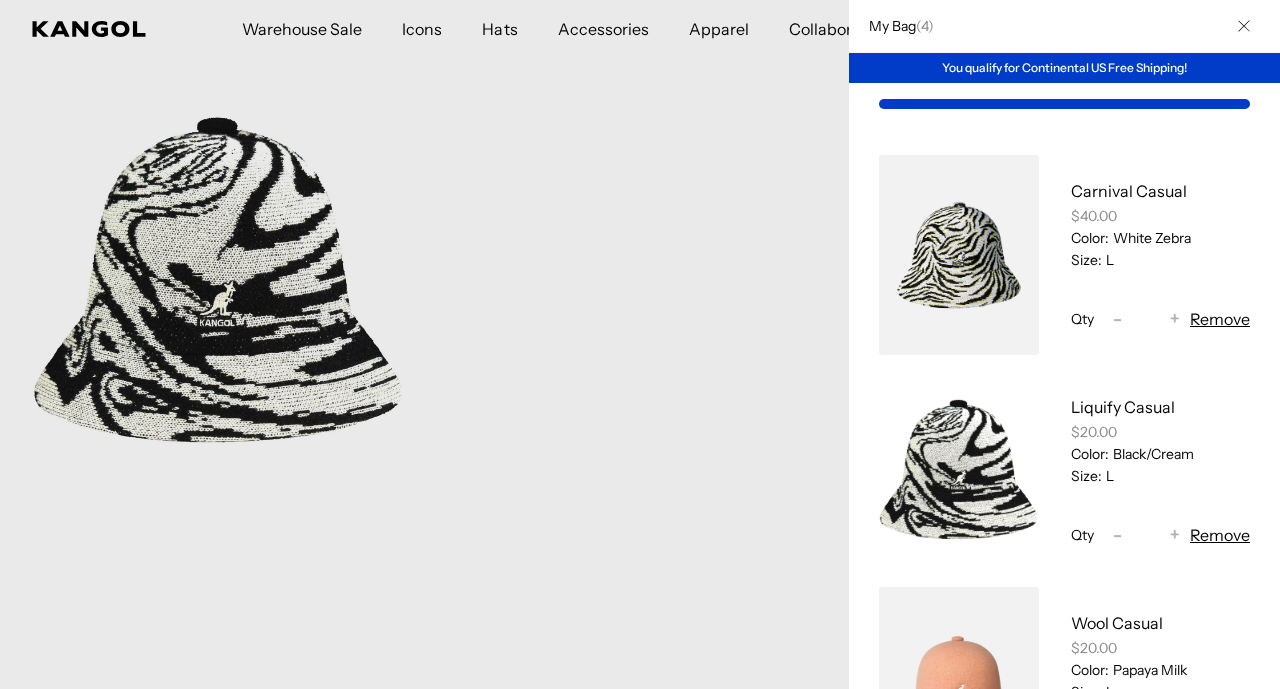 scroll, scrollTop: 80, scrollLeft: 0, axis: vertical 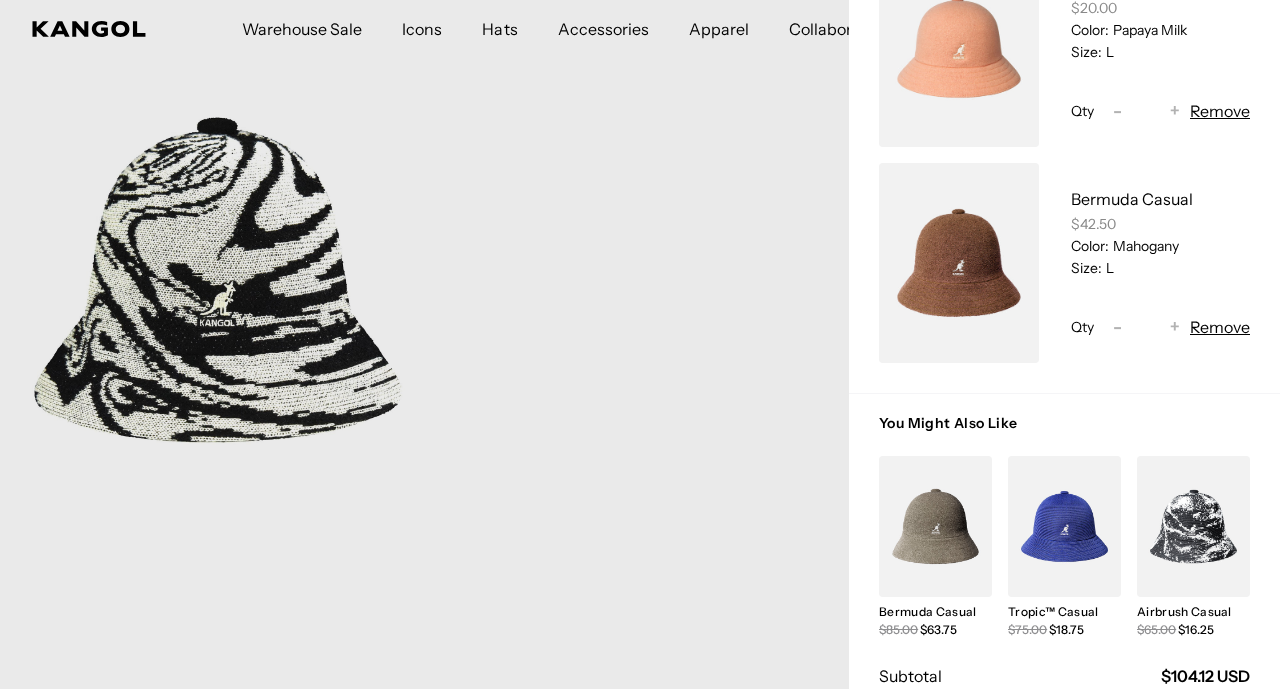 click at bounding box center [935, 526] 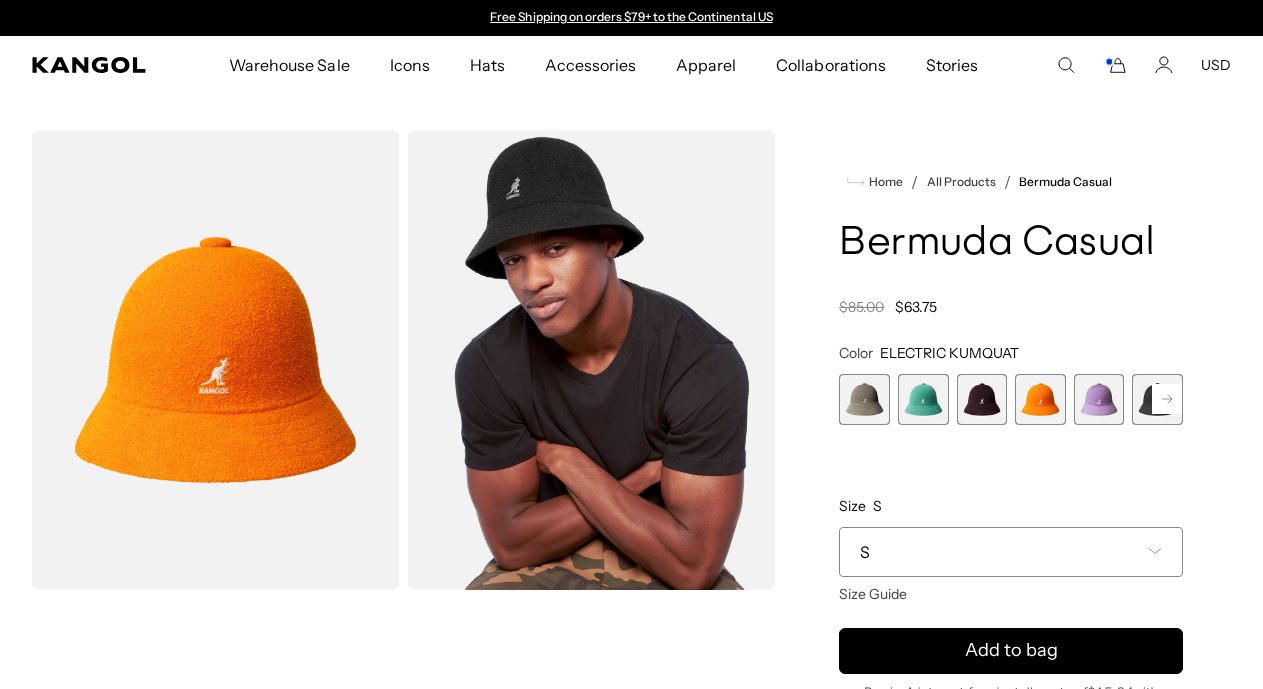 scroll, scrollTop: 0, scrollLeft: 0, axis: both 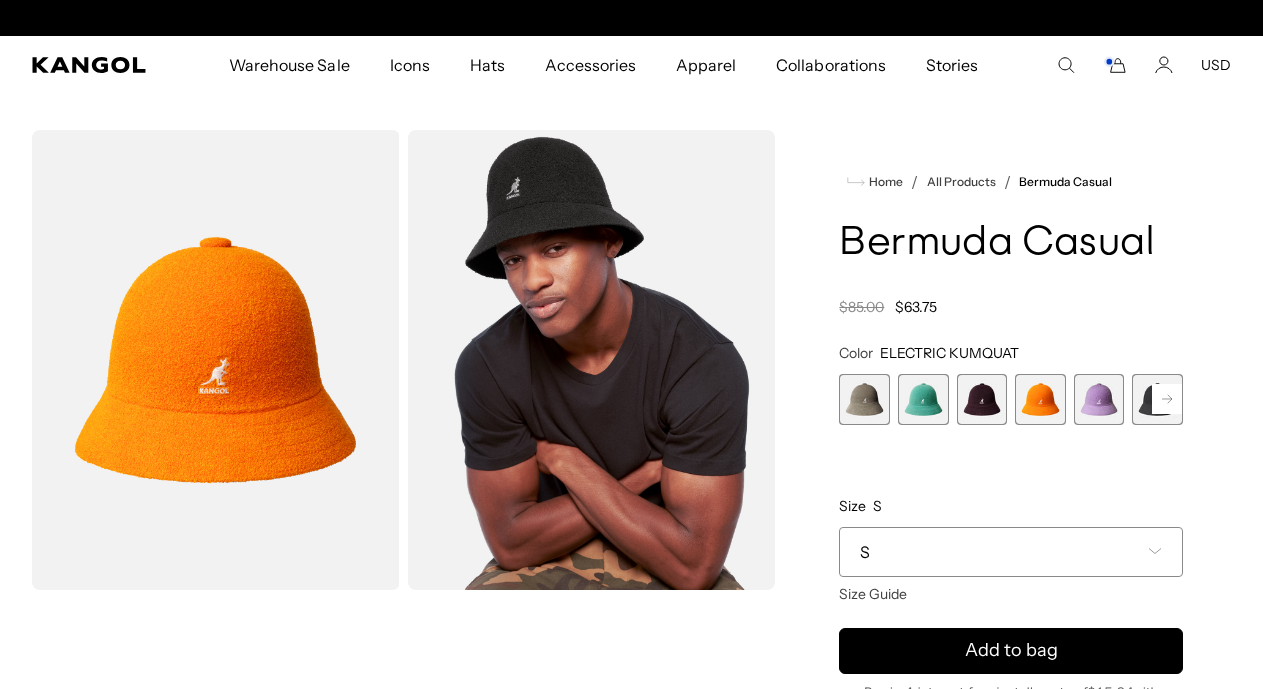click 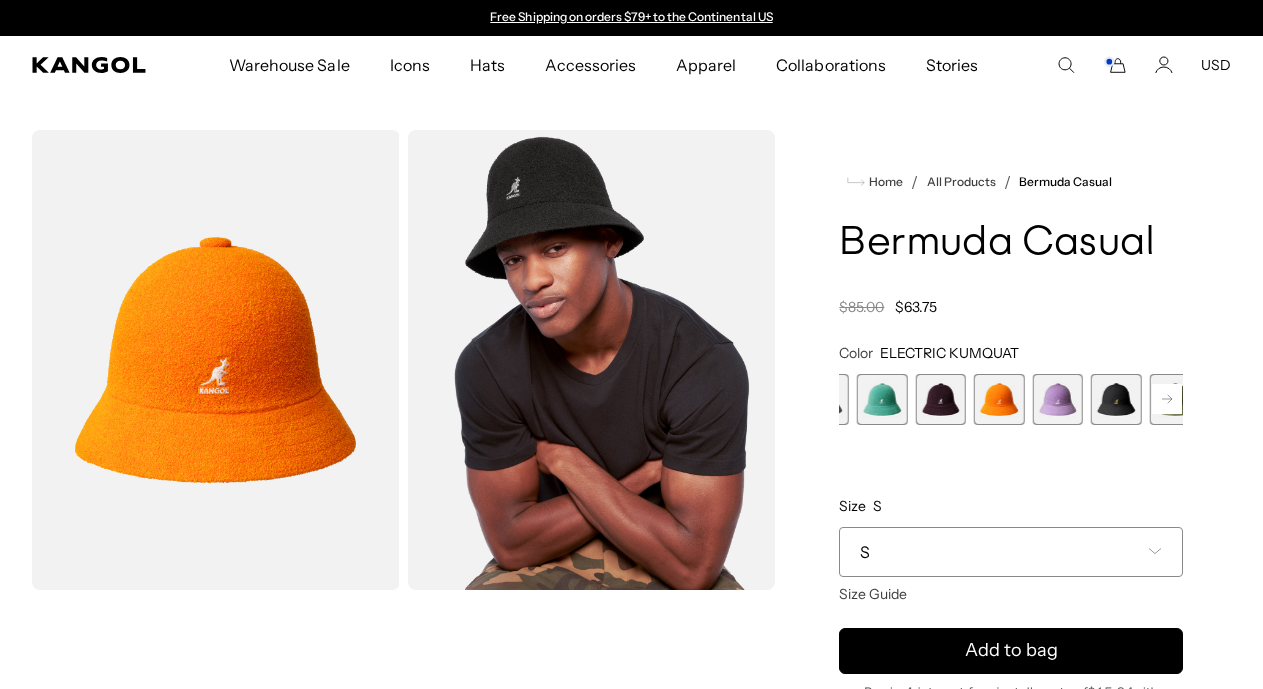 scroll, scrollTop: 0, scrollLeft: 412, axis: horizontal 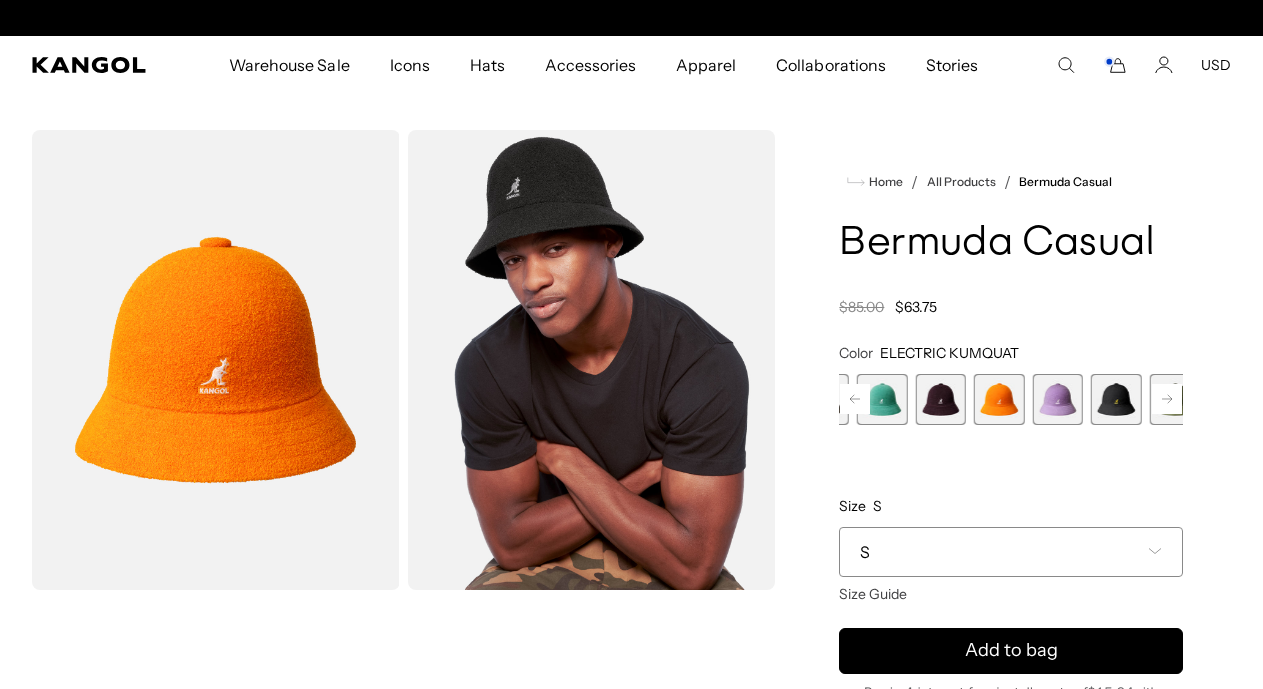 click 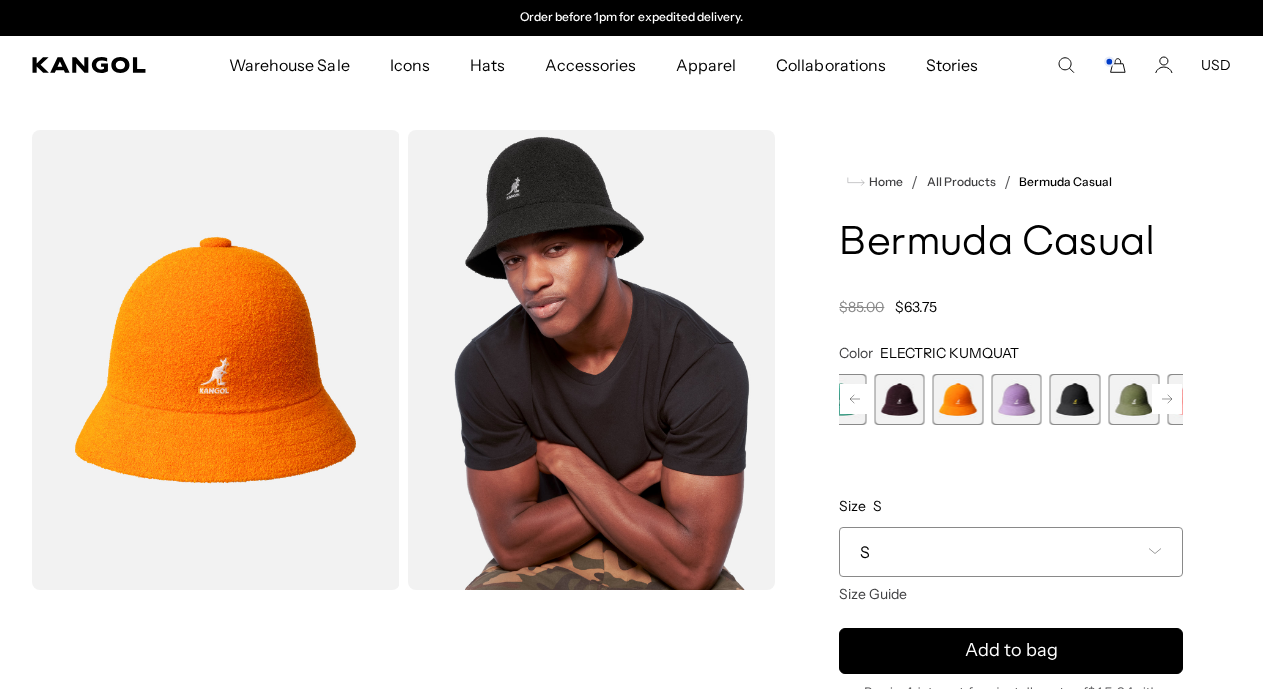 scroll, scrollTop: 0, scrollLeft: 0, axis: both 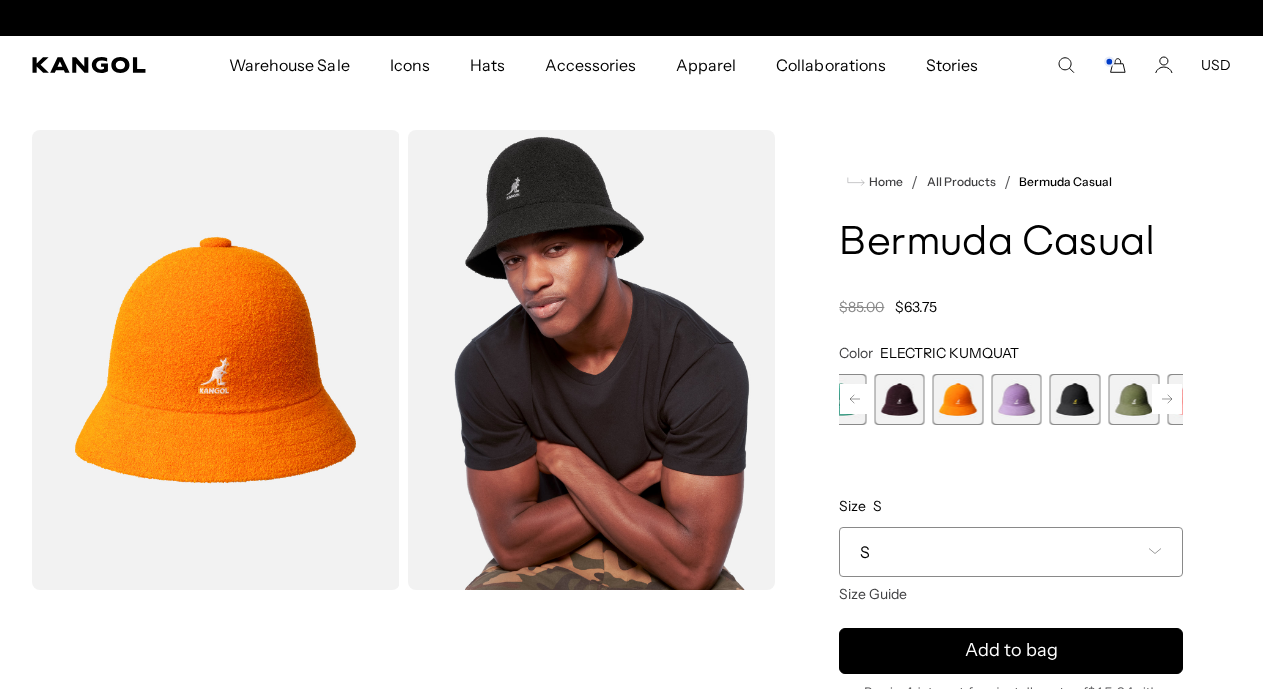 click at bounding box center [1133, 399] 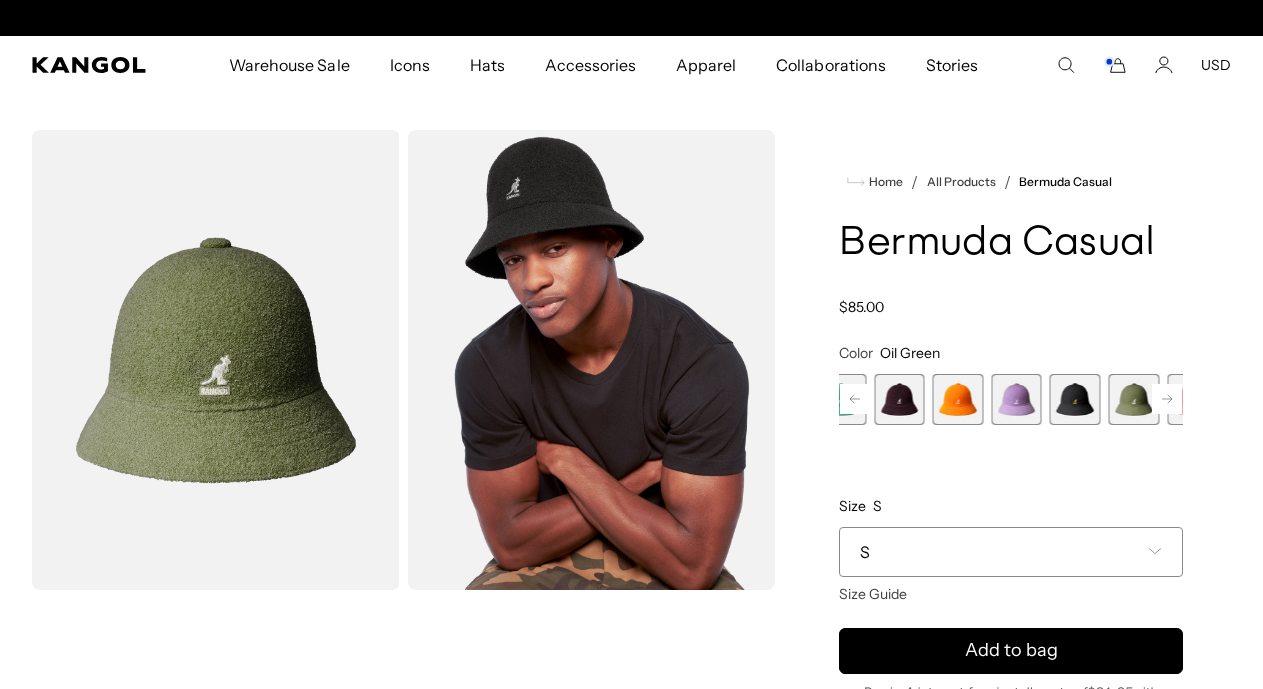 scroll, scrollTop: 0, scrollLeft: 412, axis: horizontal 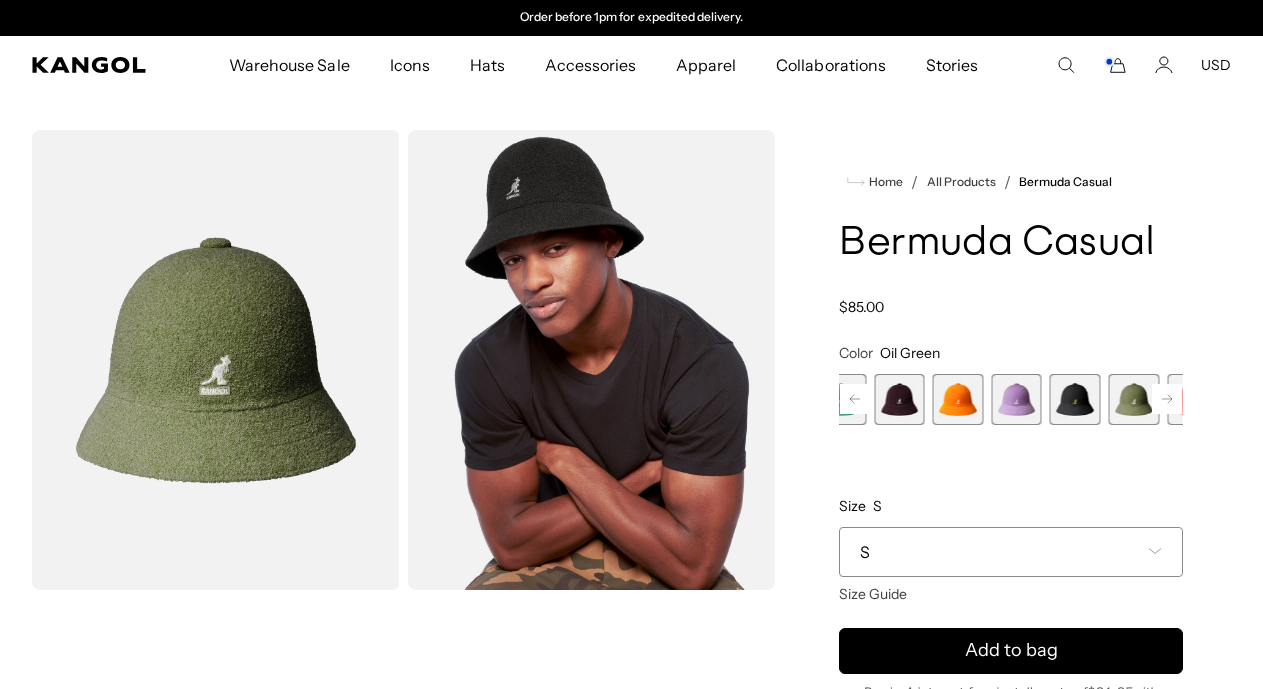 click 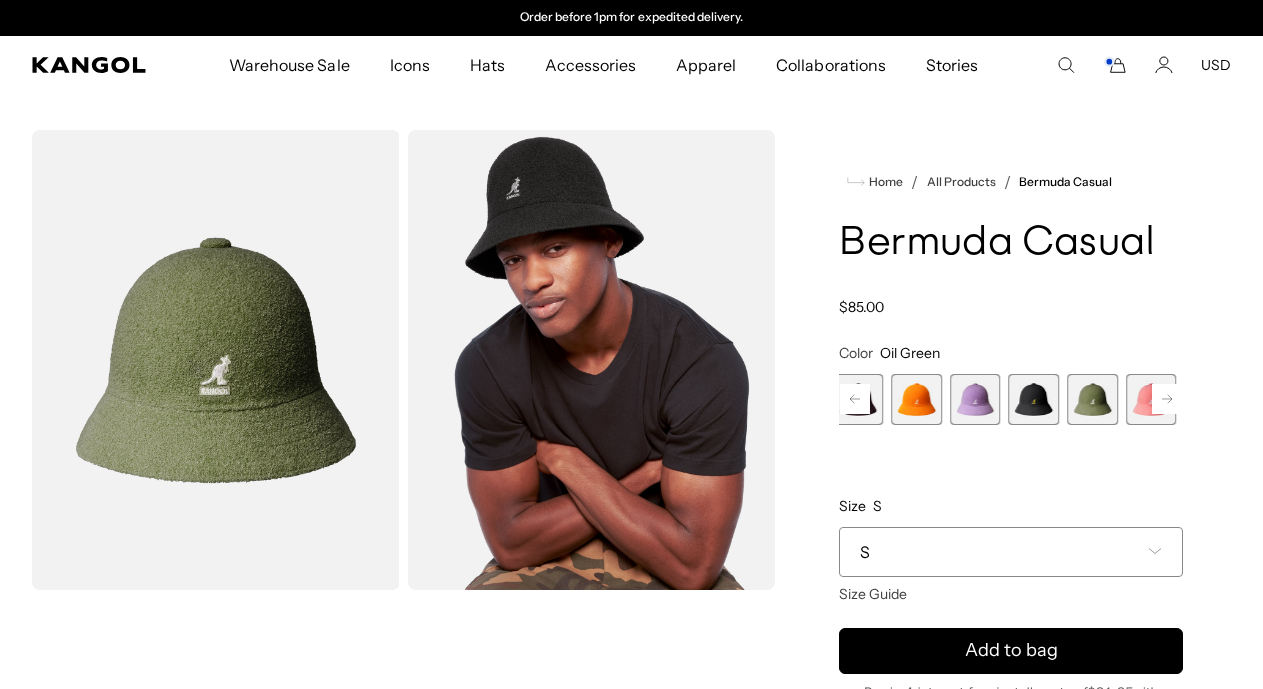click 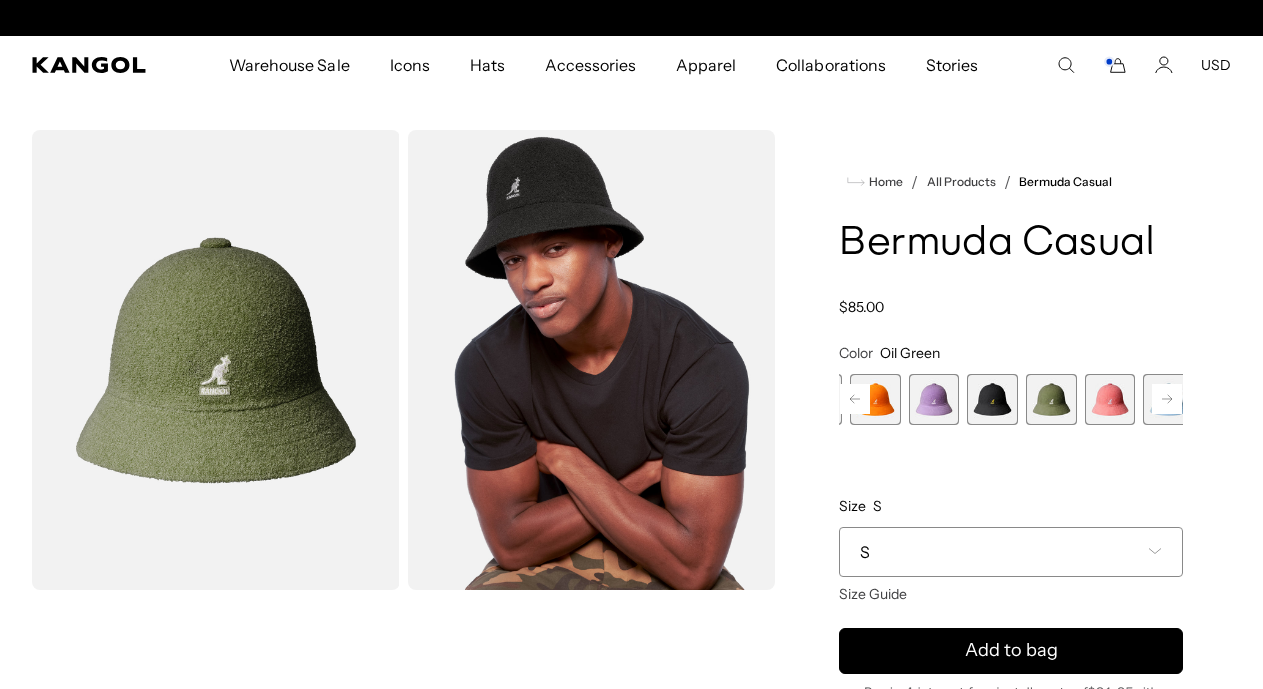 scroll, scrollTop: 0, scrollLeft: 412, axis: horizontal 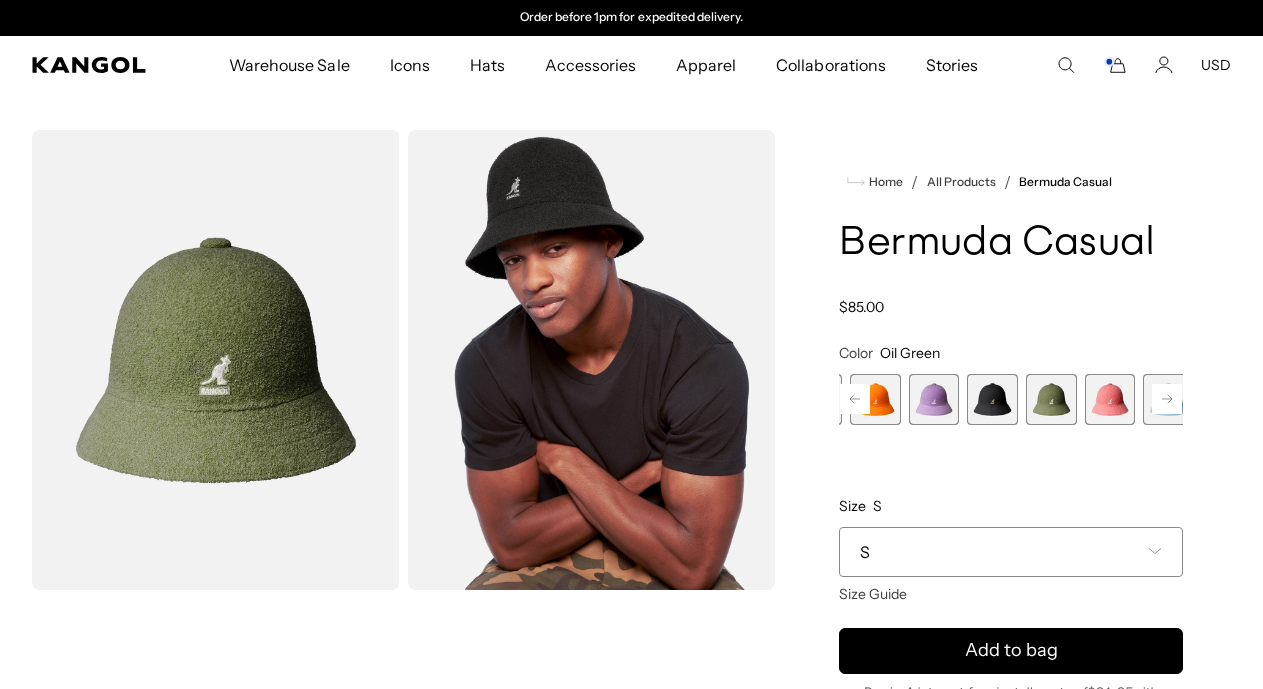 click 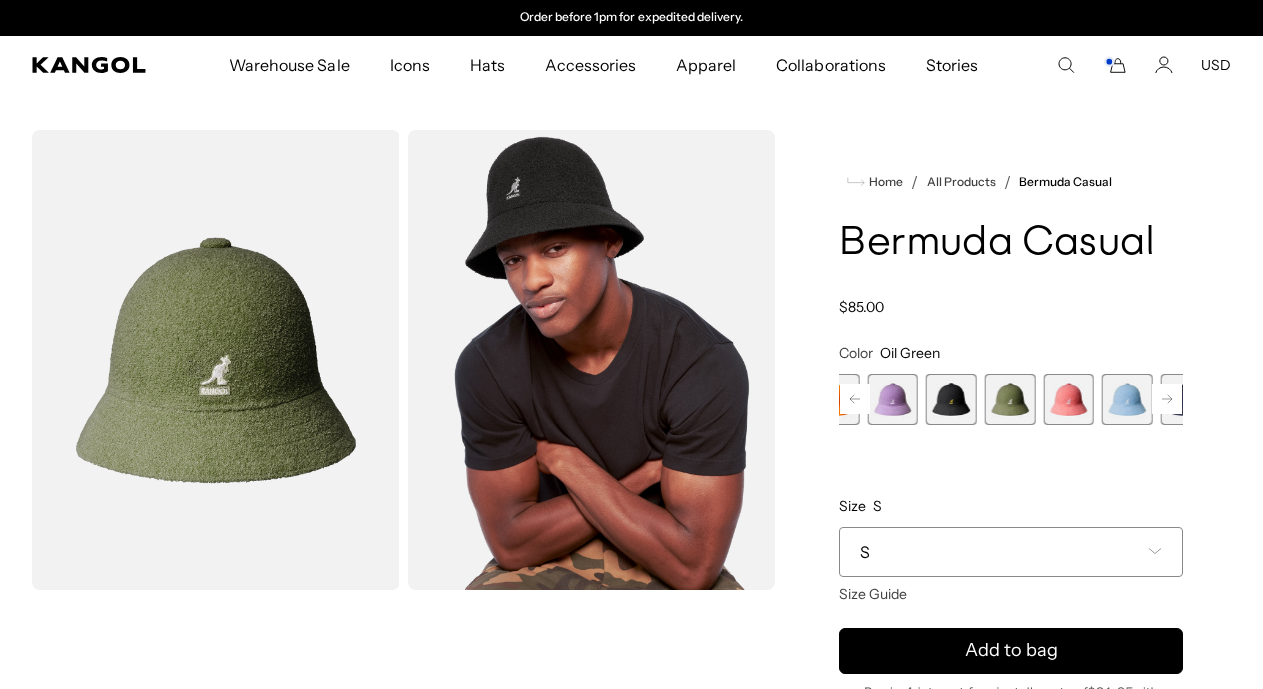 click 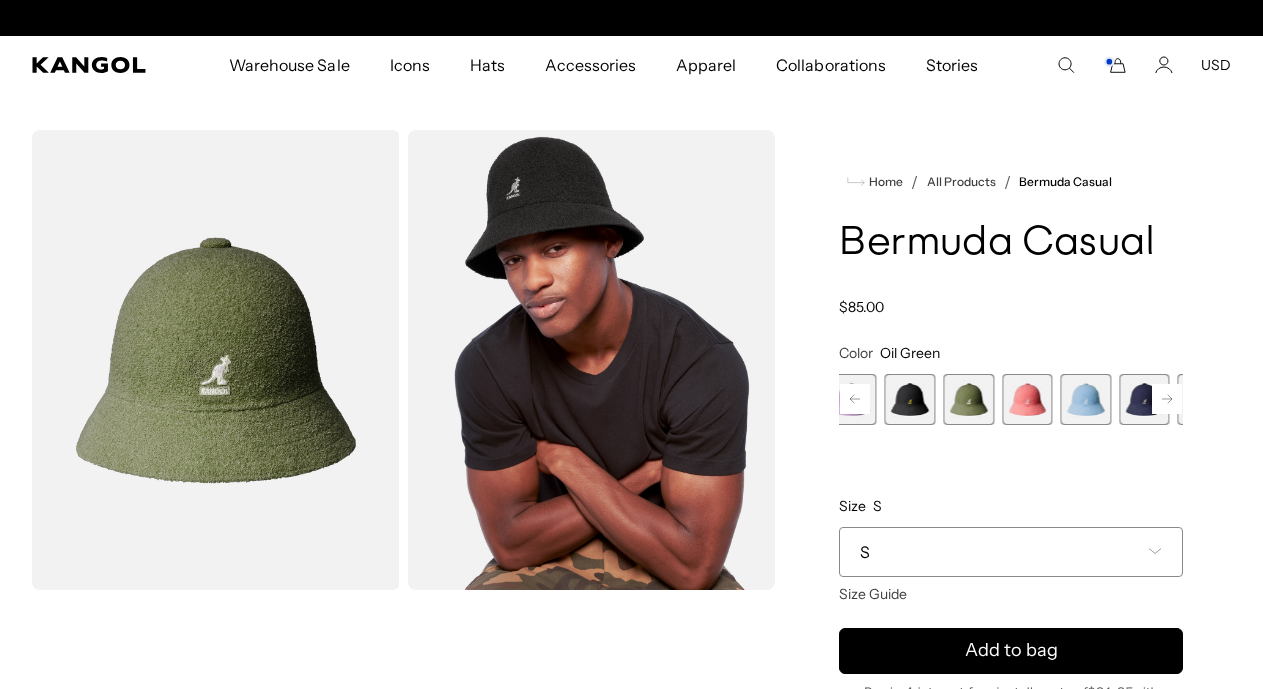 scroll, scrollTop: 0, scrollLeft: 0, axis: both 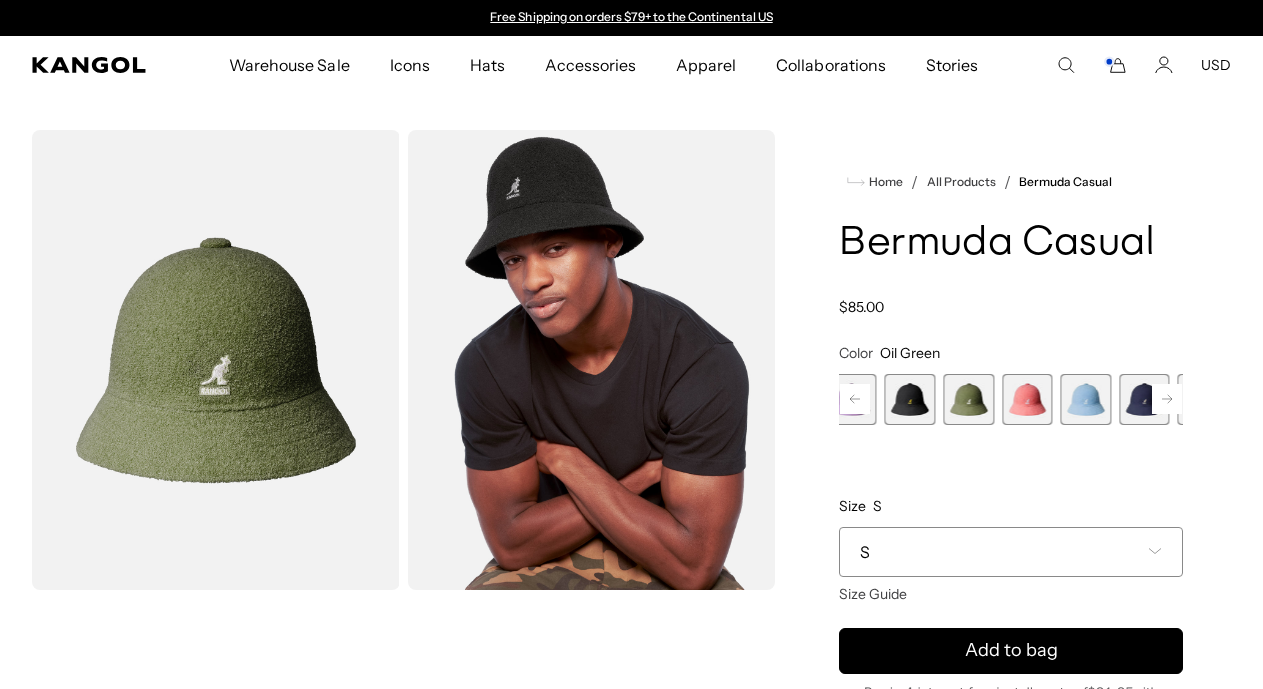 click at bounding box center [1203, 399] 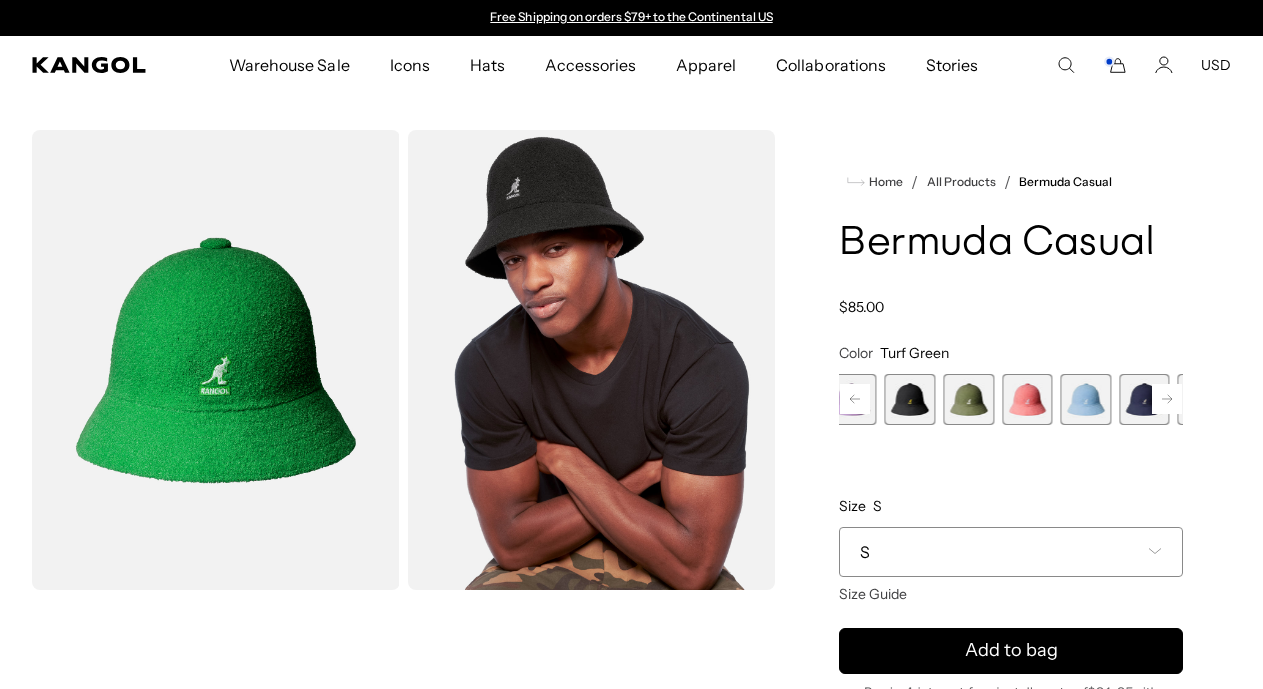 click 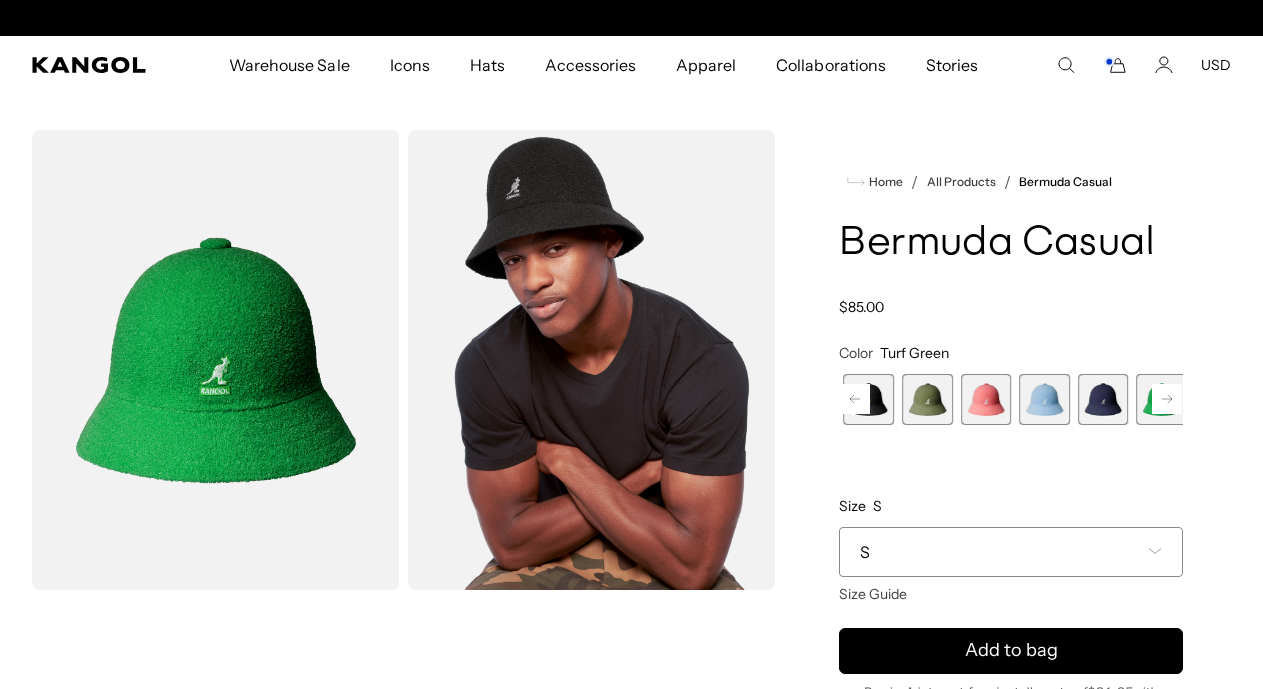 scroll, scrollTop: 0, scrollLeft: 412, axis: horizontal 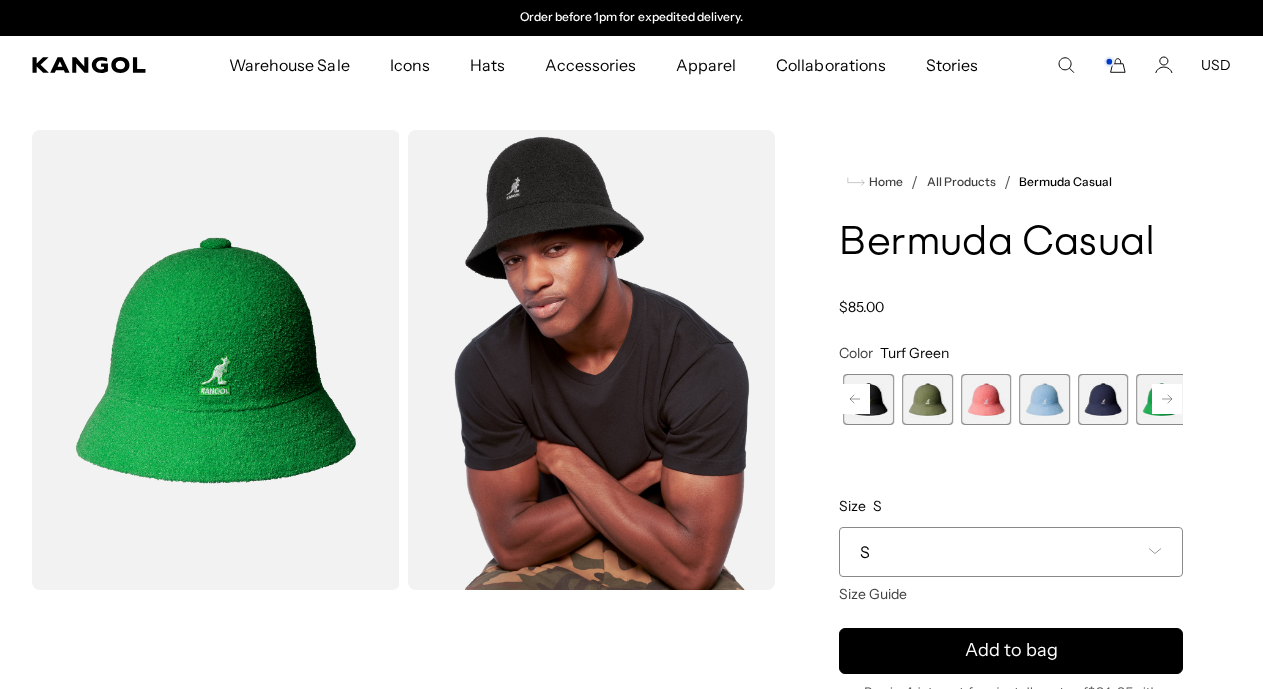 click 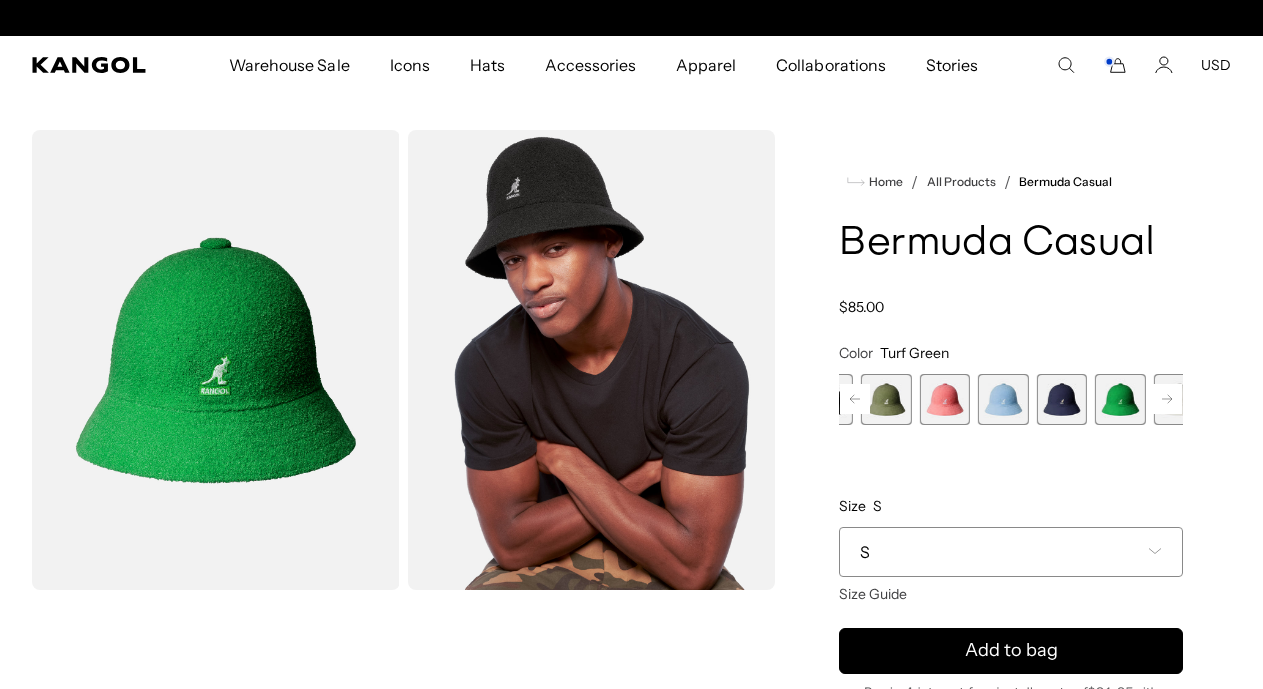 click at bounding box center (1179, 399) 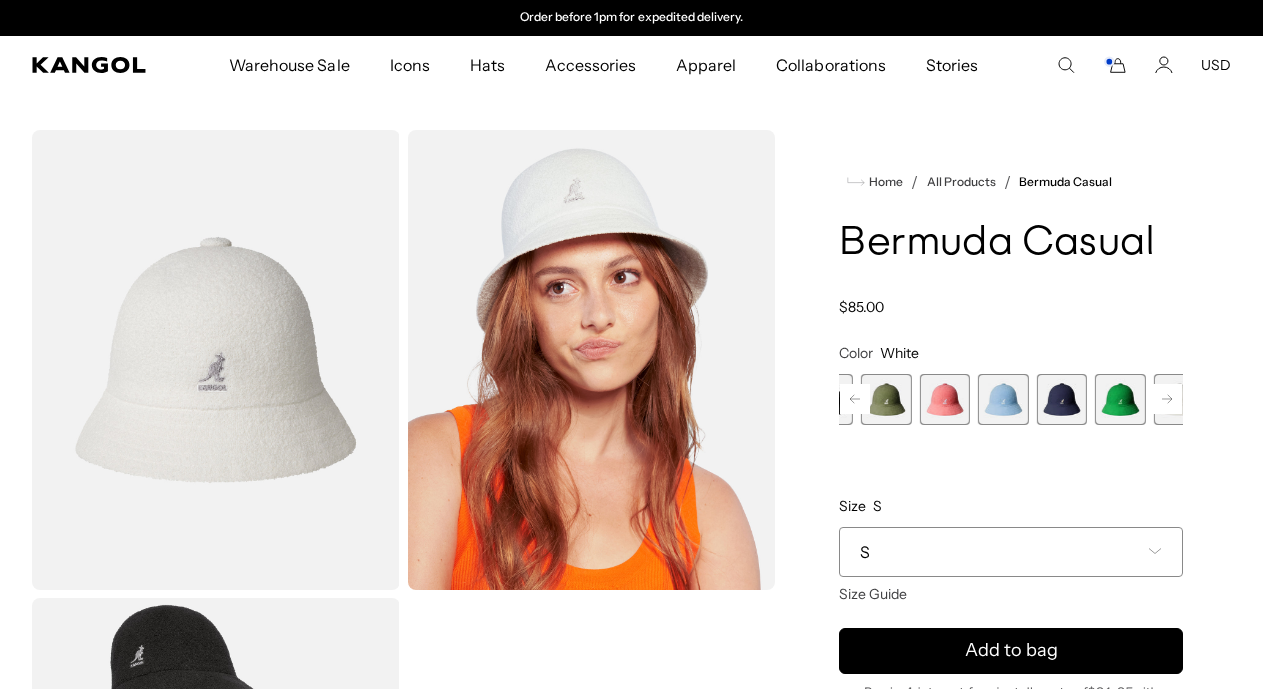 scroll, scrollTop: 0, scrollLeft: 0, axis: both 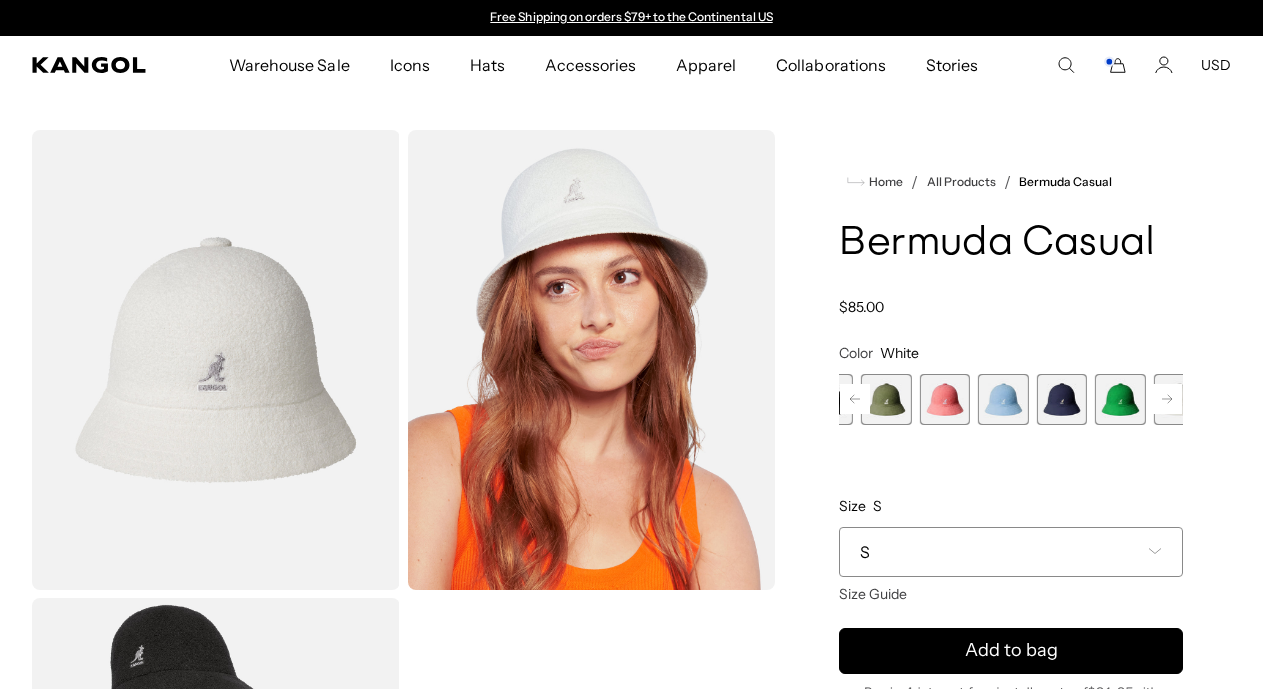 click 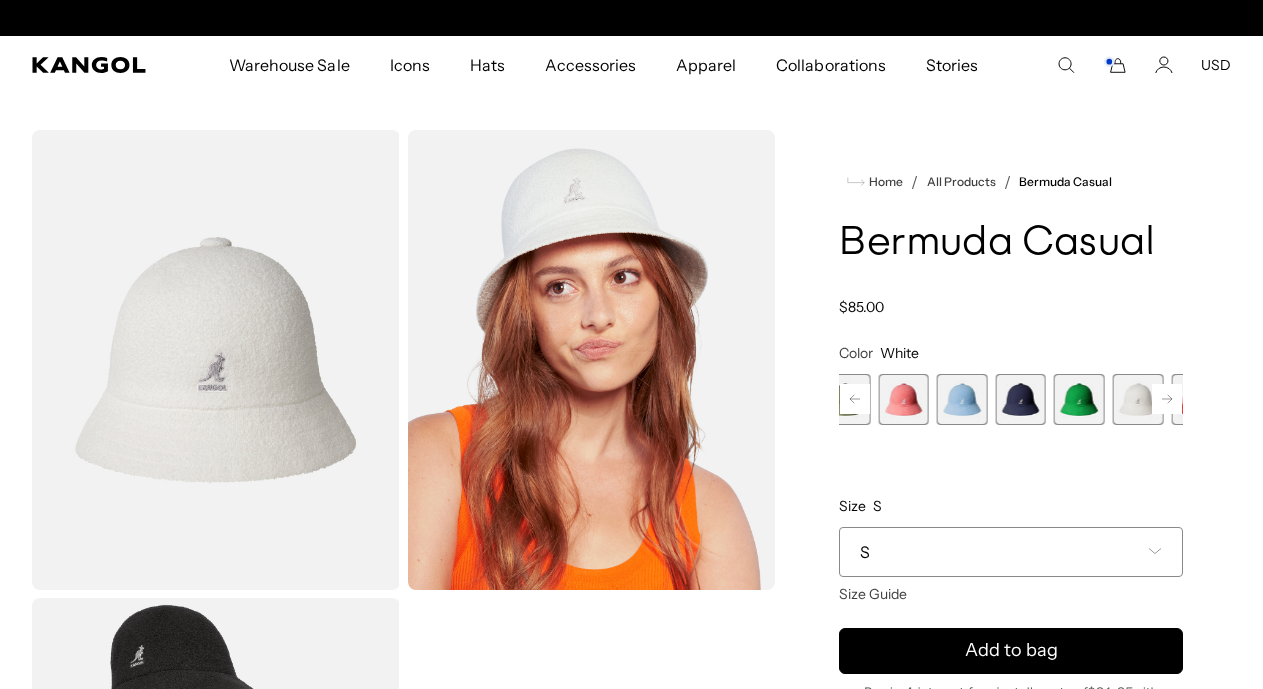 scroll, scrollTop: 0, scrollLeft: 412, axis: horizontal 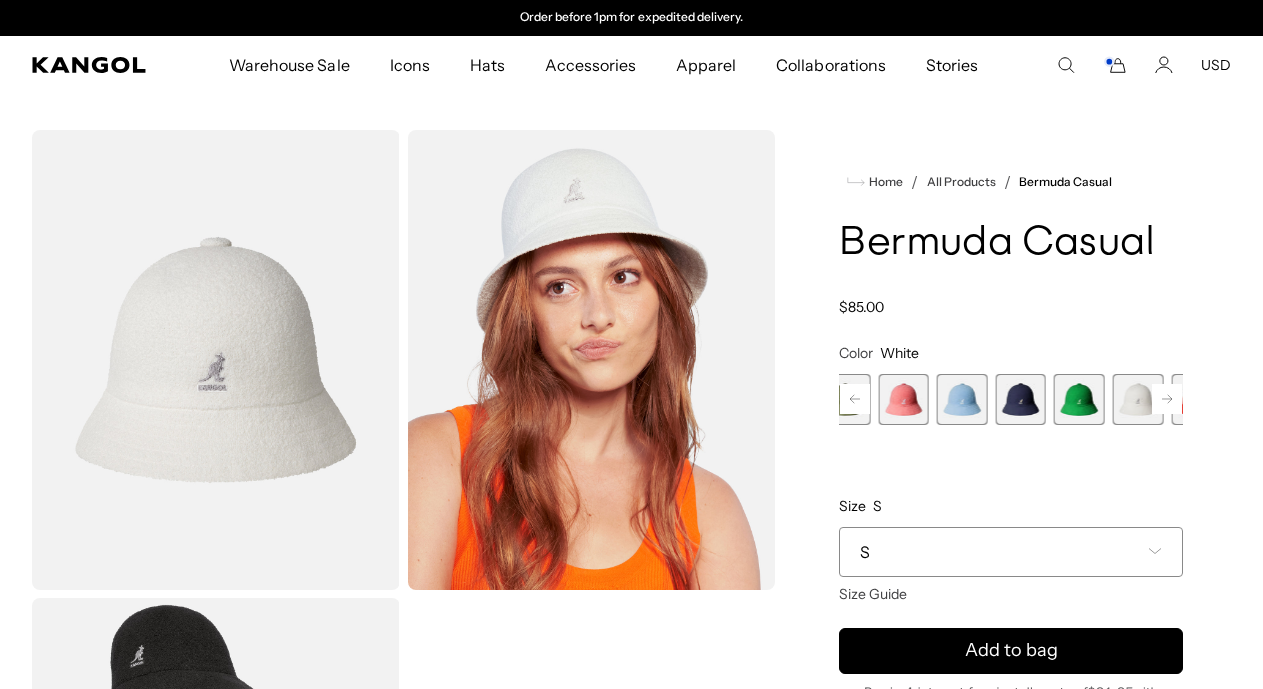 click 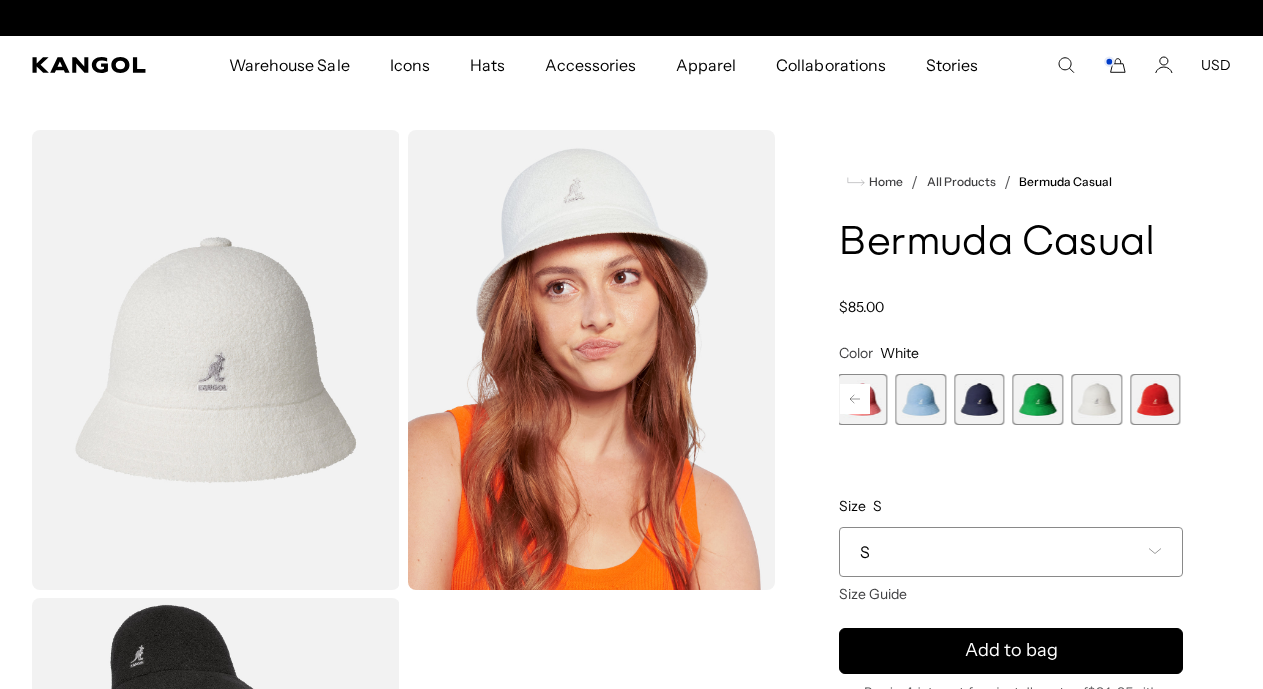 scroll, scrollTop: 0, scrollLeft: 0, axis: both 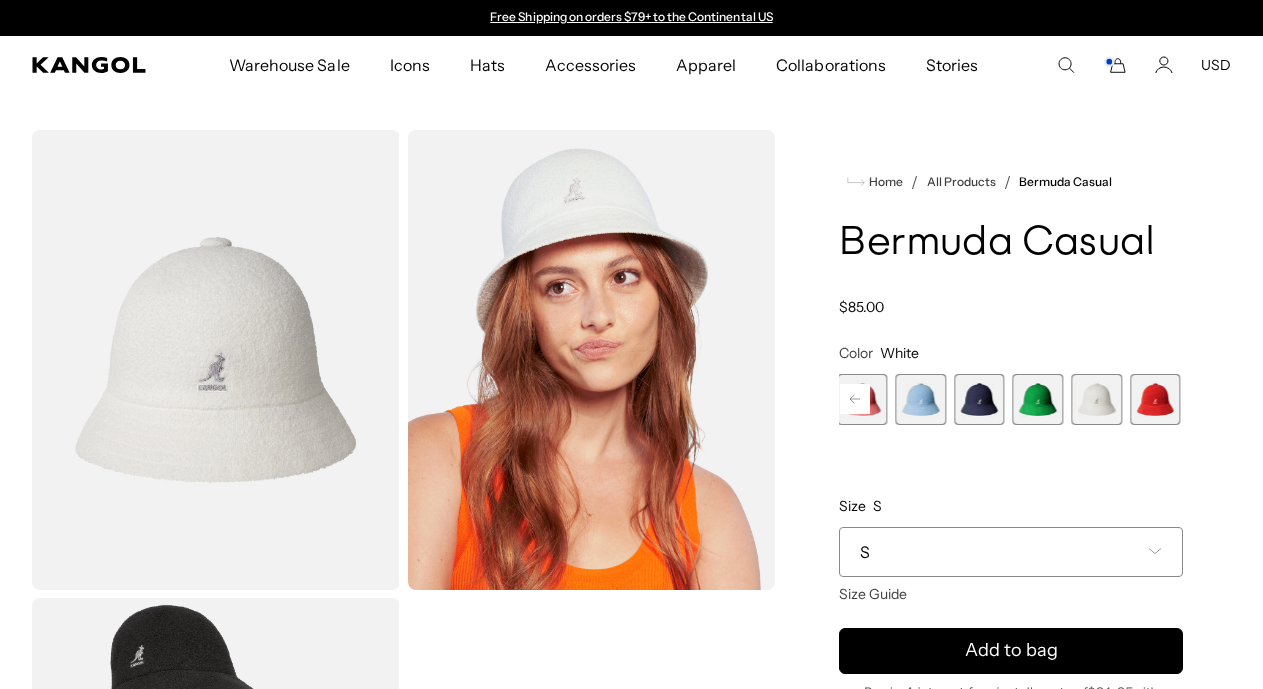 click at bounding box center (1272, 399) 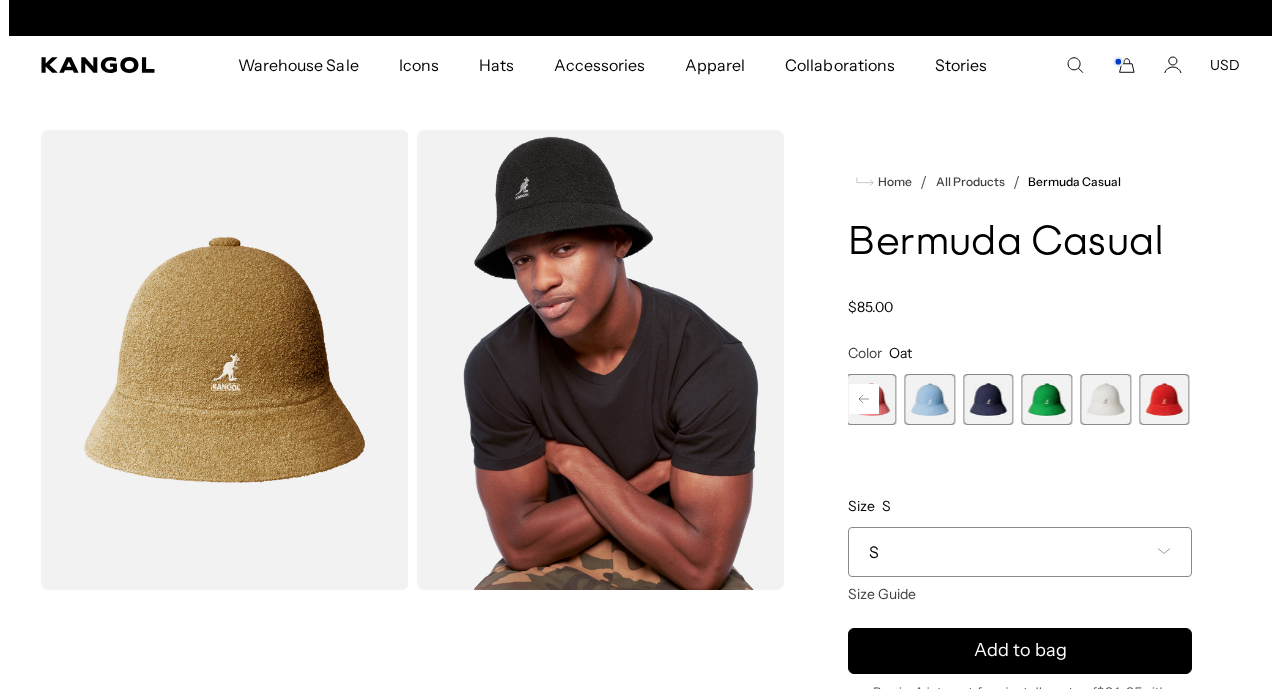 scroll, scrollTop: 0, scrollLeft: 412, axis: horizontal 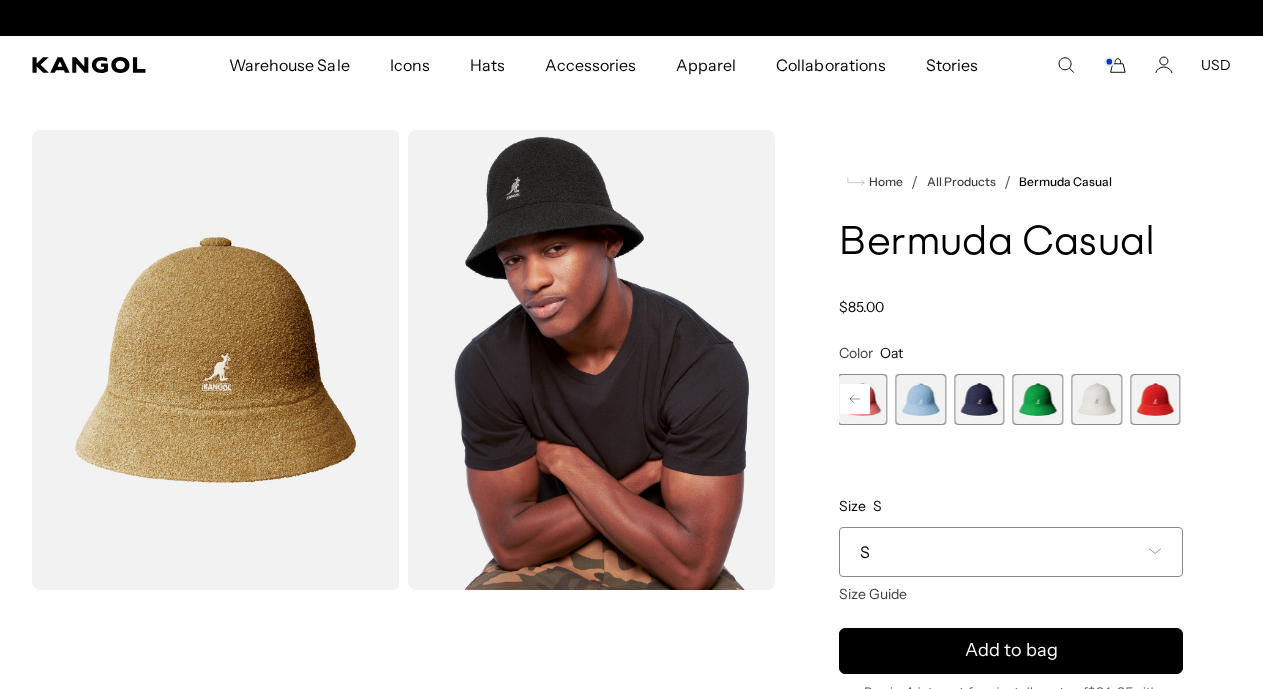 click 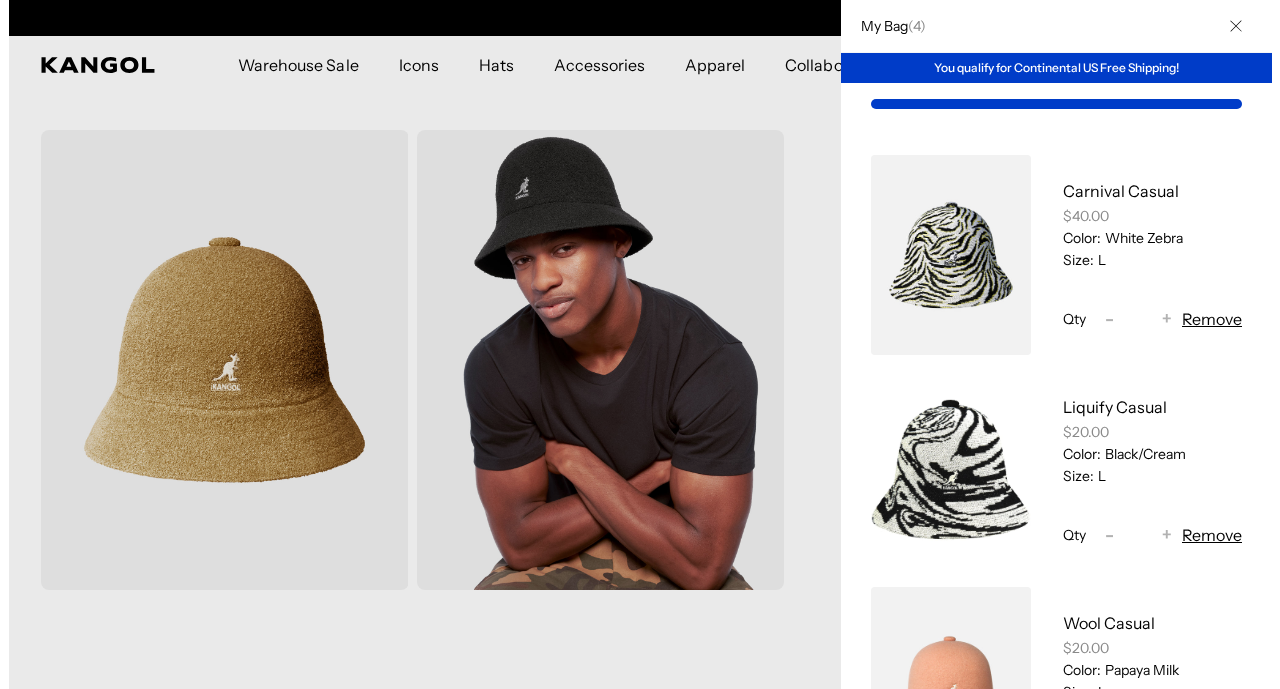 scroll, scrollTop: 0, scrollLeft: 0, axis: both 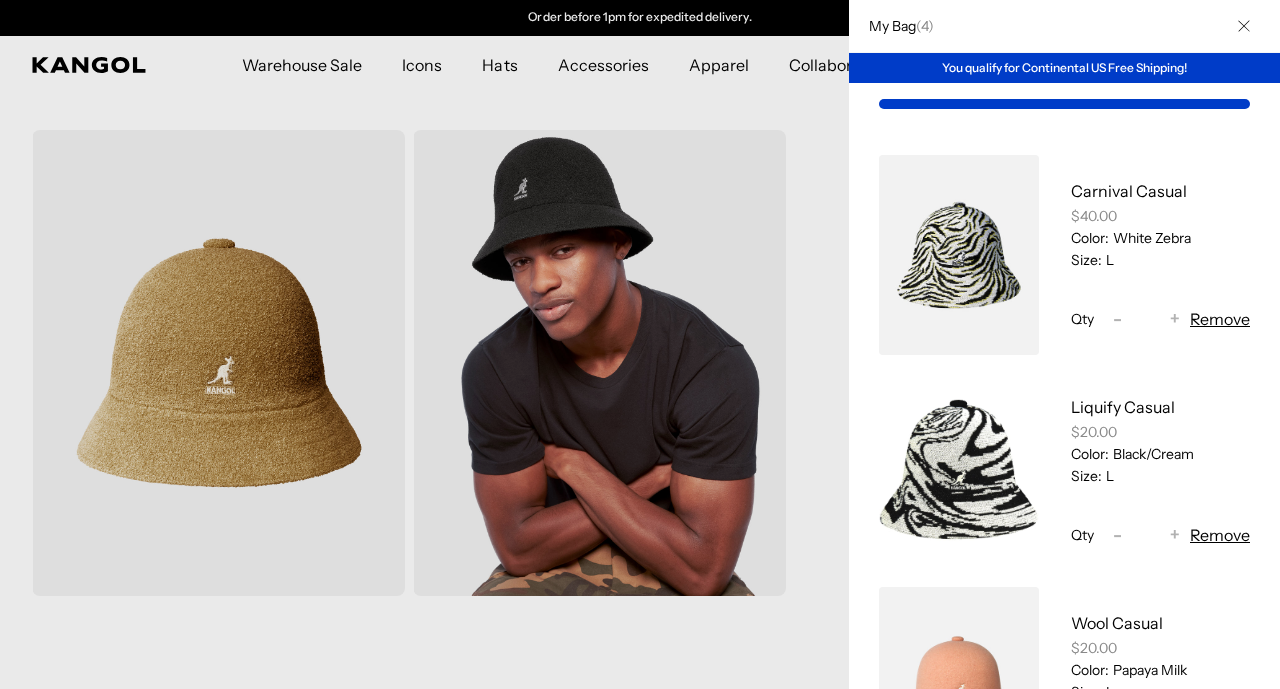 click at bounding box center (640, 344) 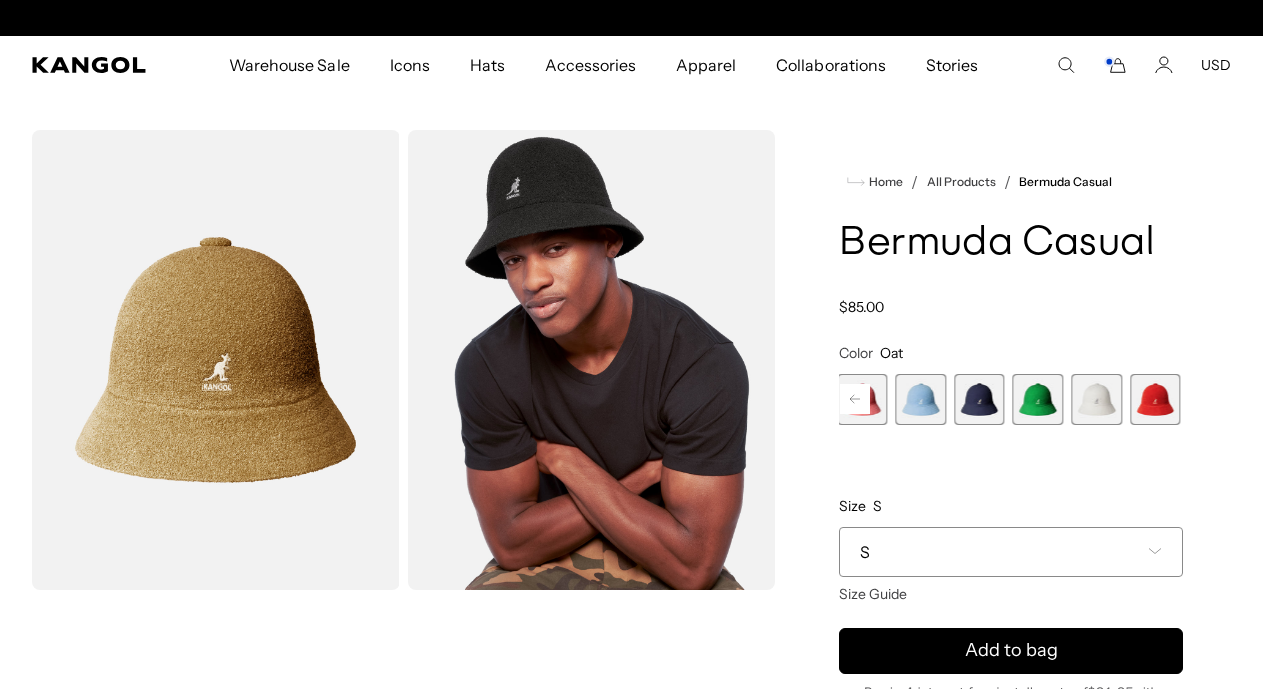 scroll, scrollTop: 0, scrollLeft: 0, axis: both 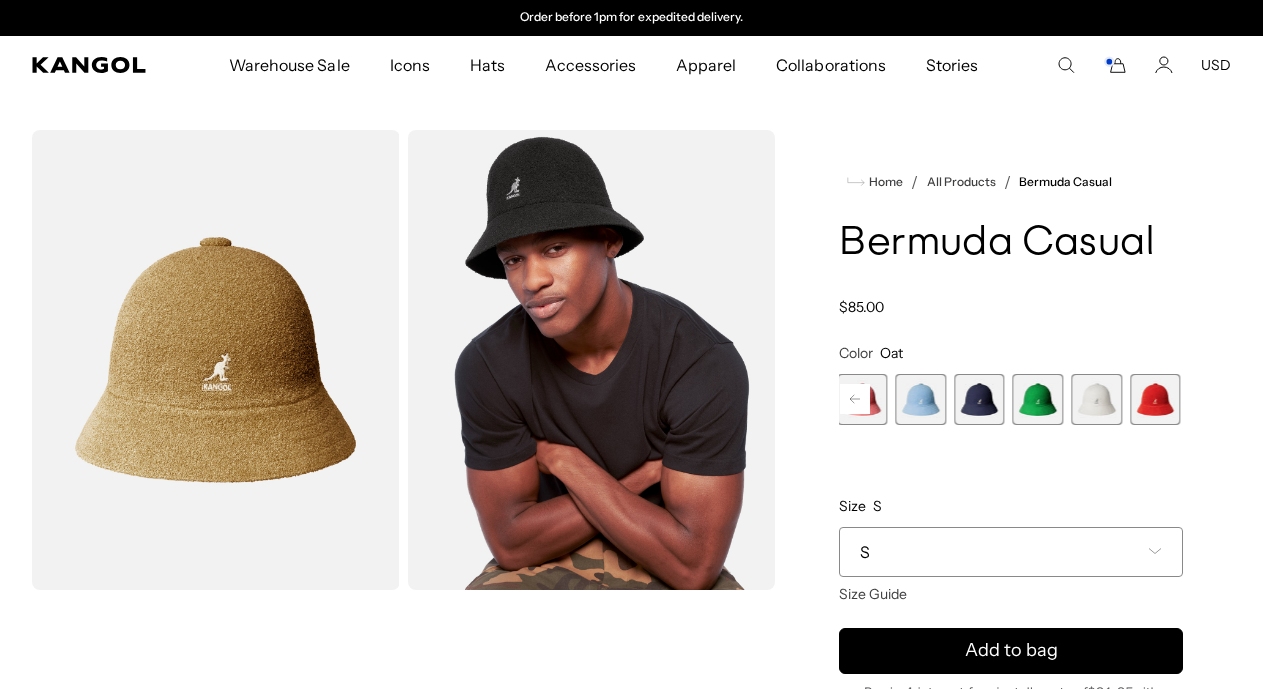 click 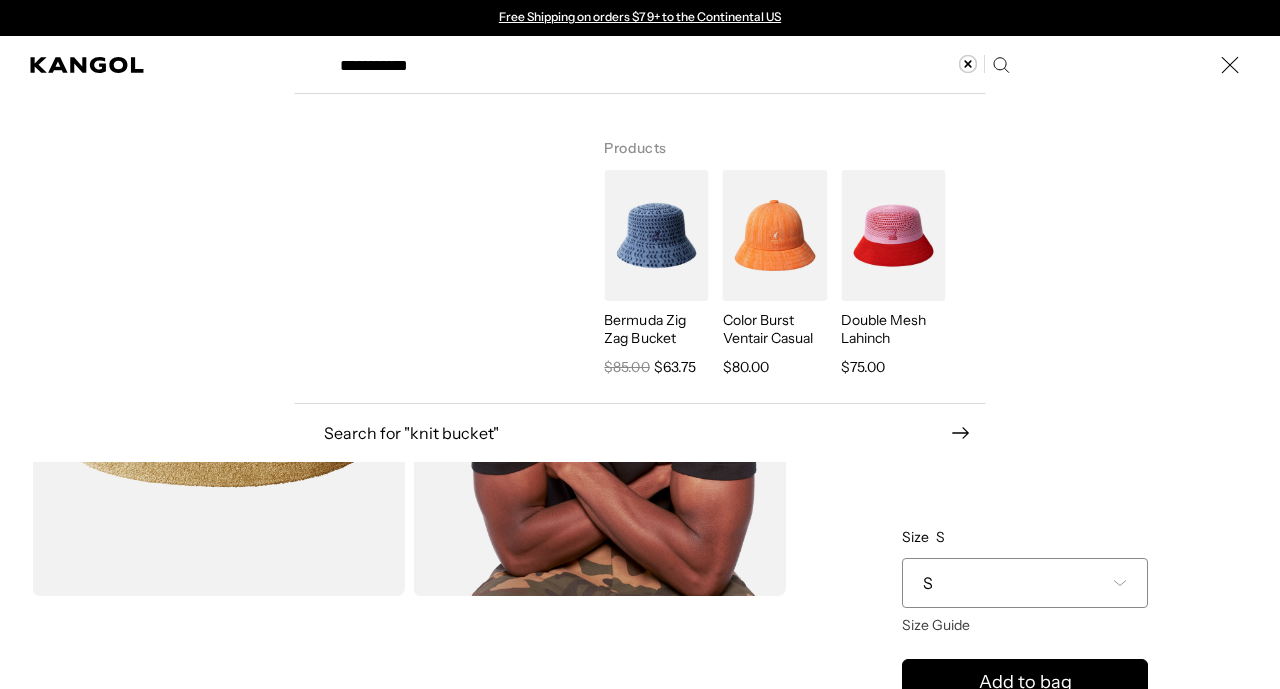 type on "**********" 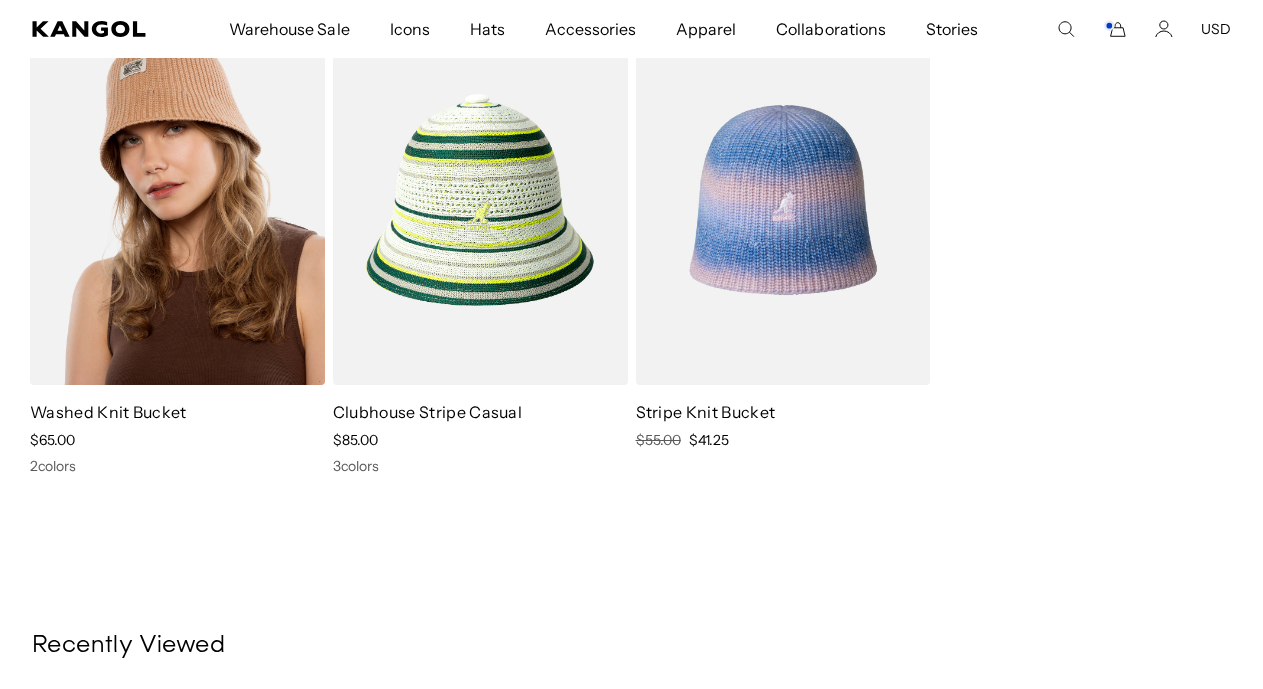 scroll, scrollTop: 0, scrollLeft: 412, axis: horizontal 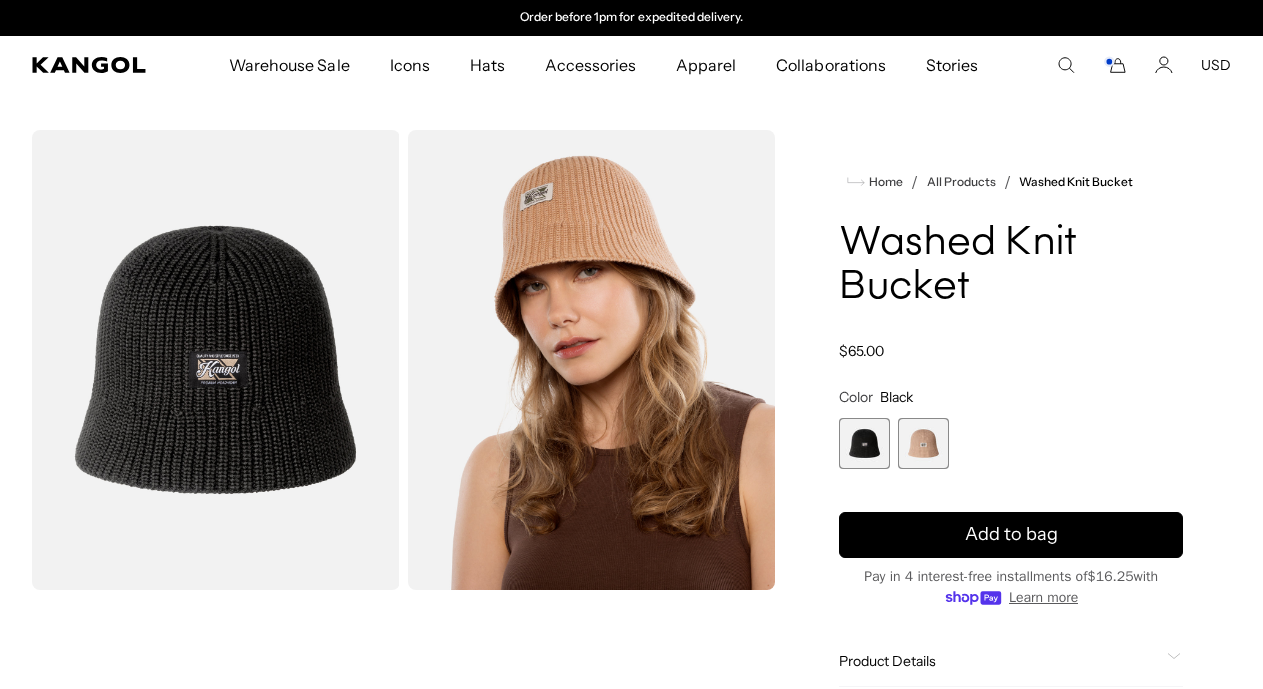 click 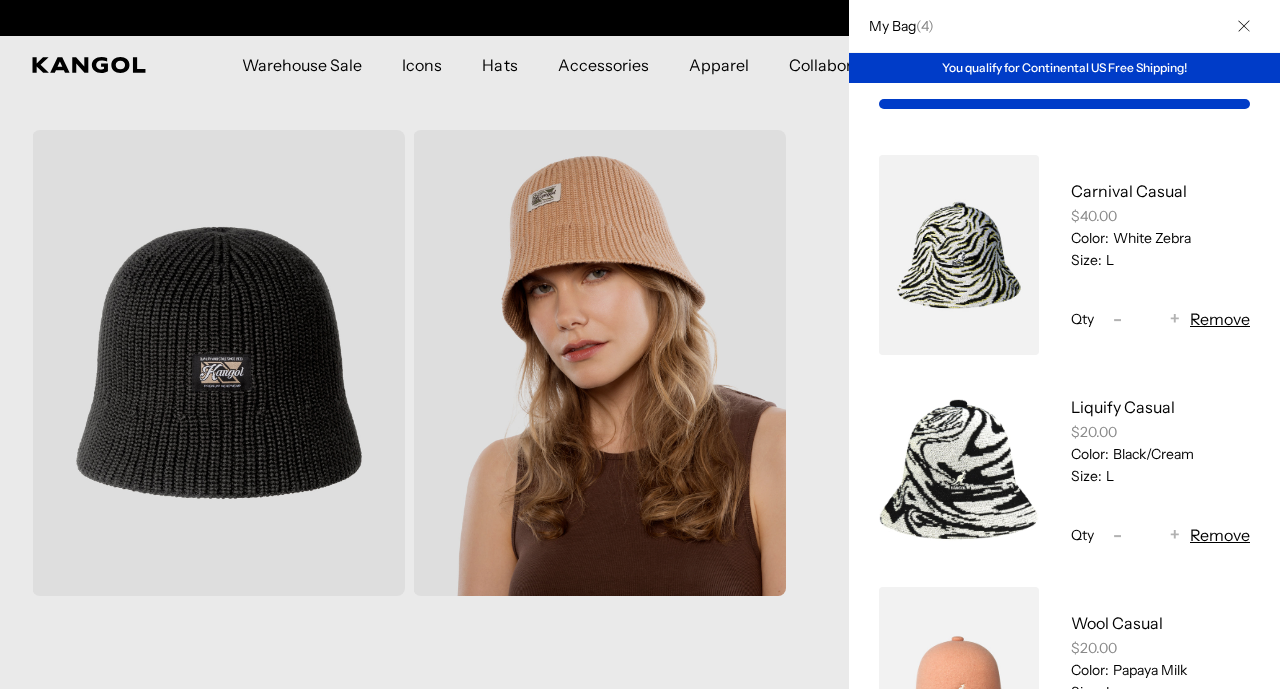 scroll, scrollTop: 0, scrollLeft: 412, axis: horizontal 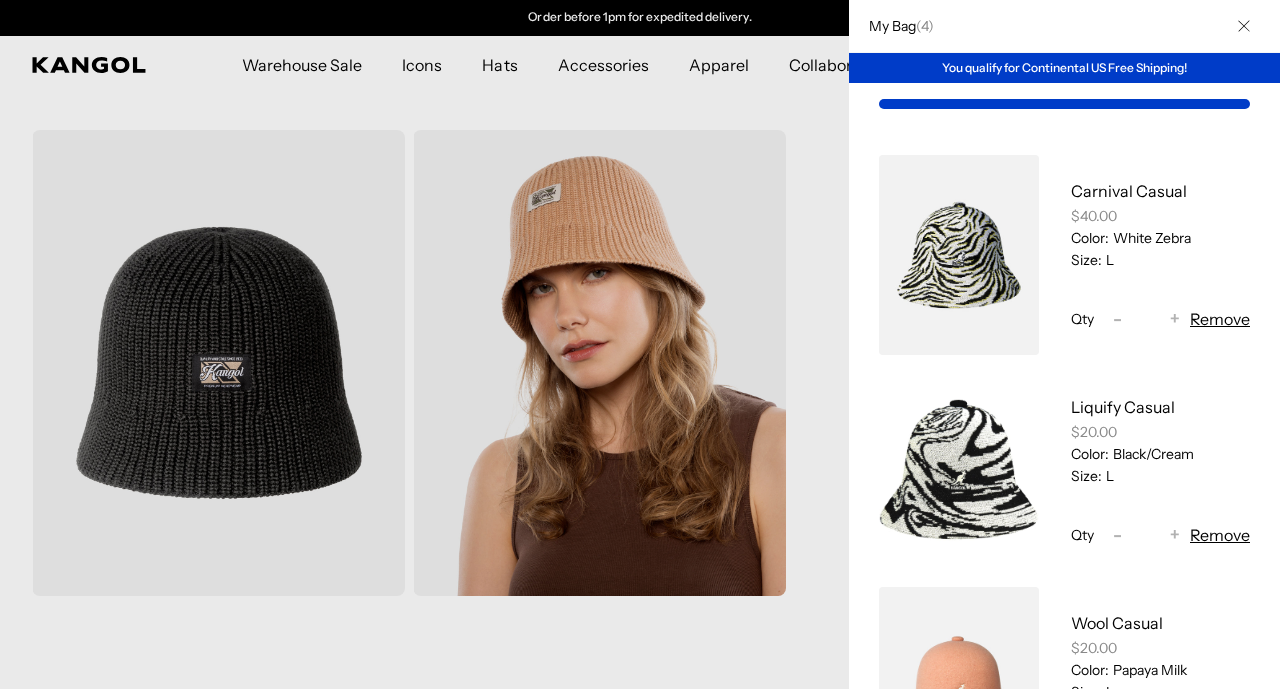 click on "Remove" at bounding box center (1220, 319) 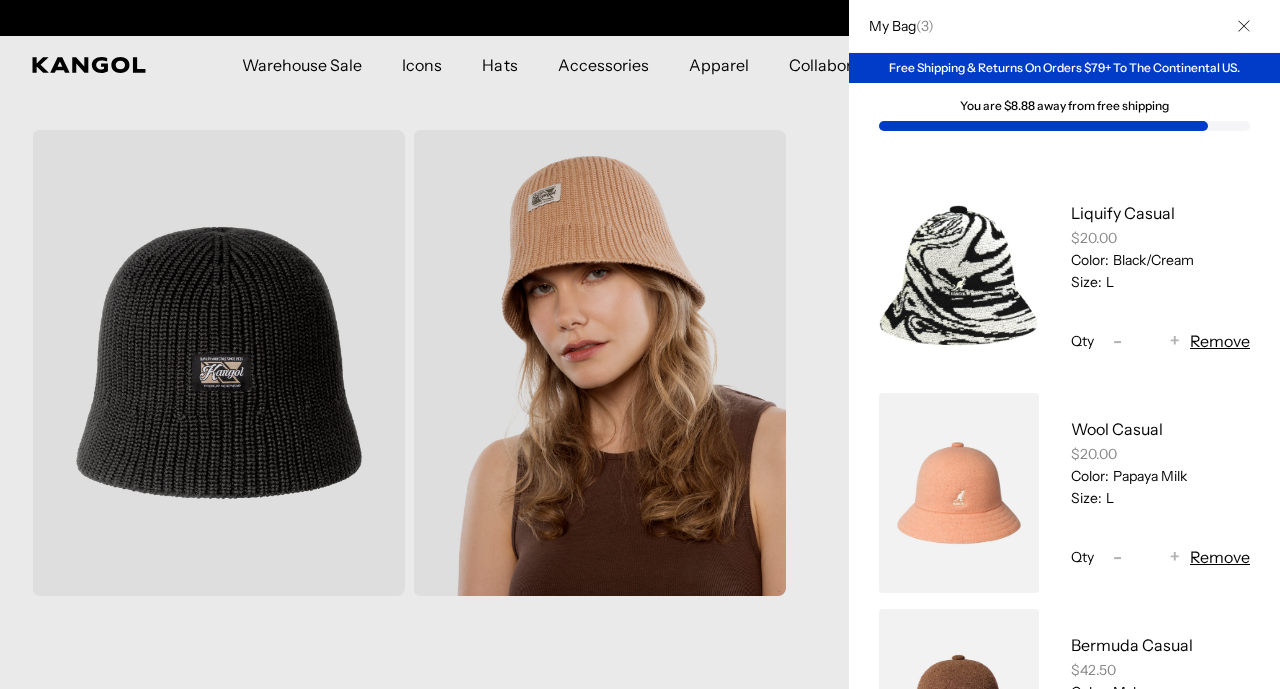 scroll, scrollTop: 0, scrollLeft: 0, axis: both 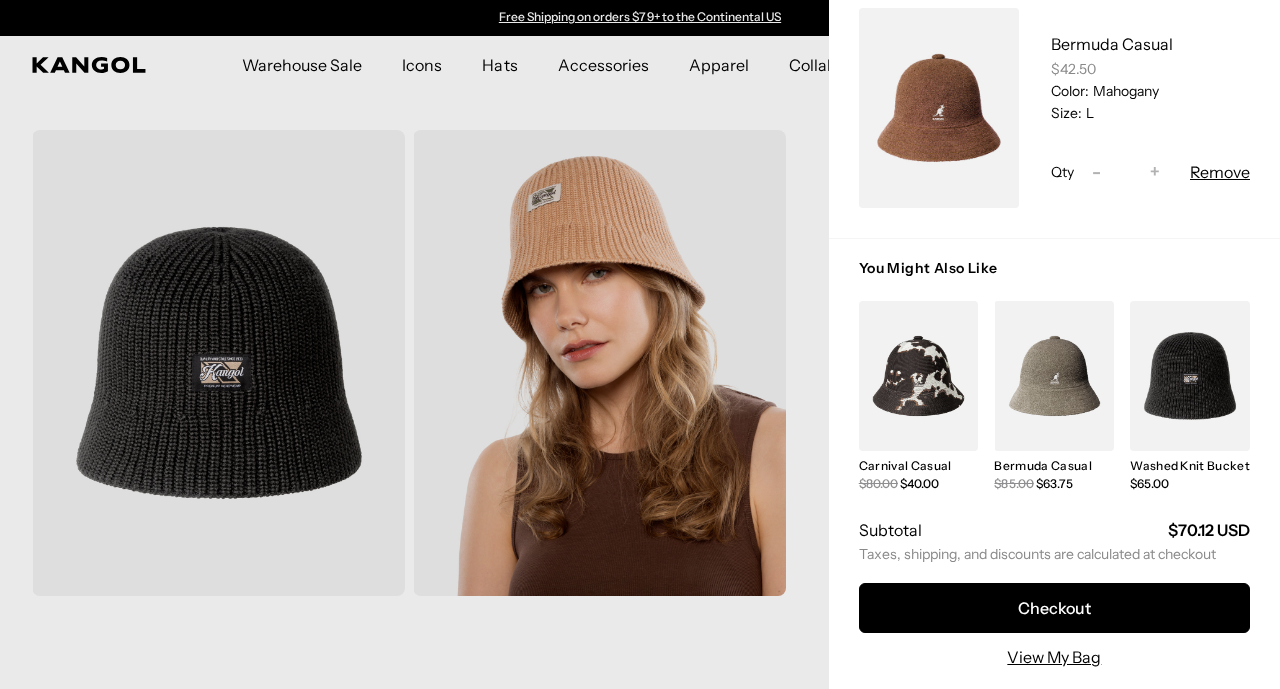 click at bounding box center [919, 376] 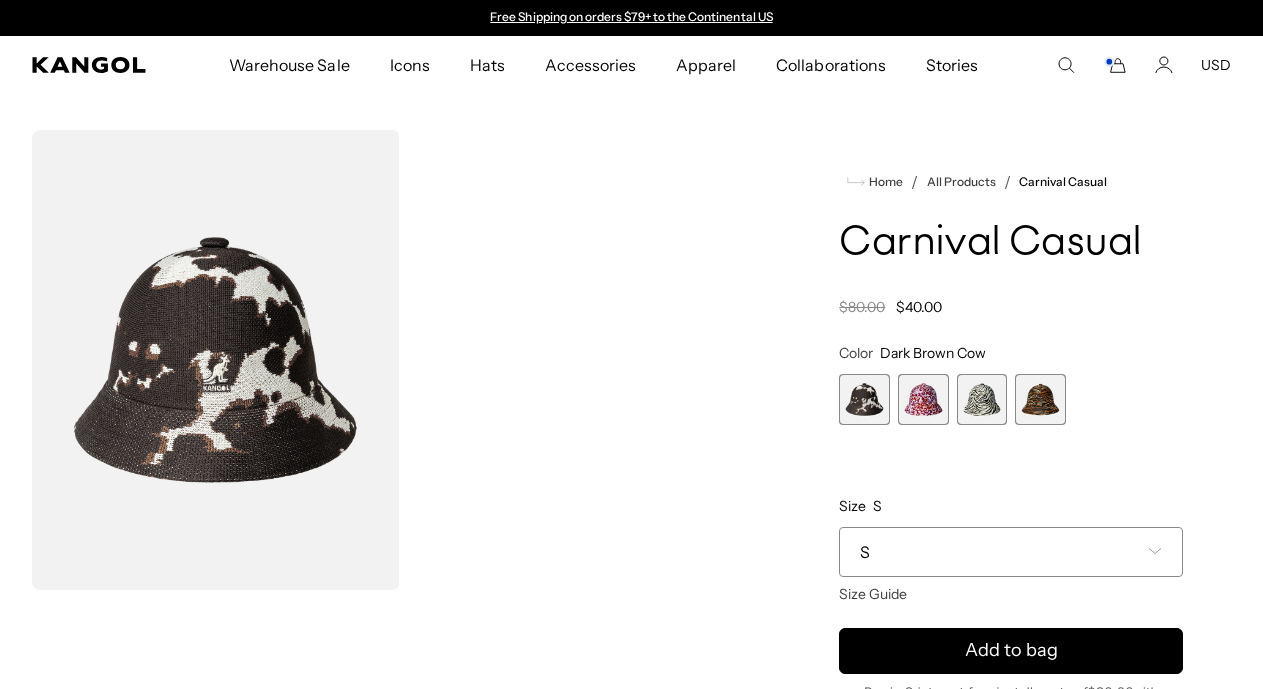 scroll, scrollTop: 32, scrollLeft: 0, axis: vertical 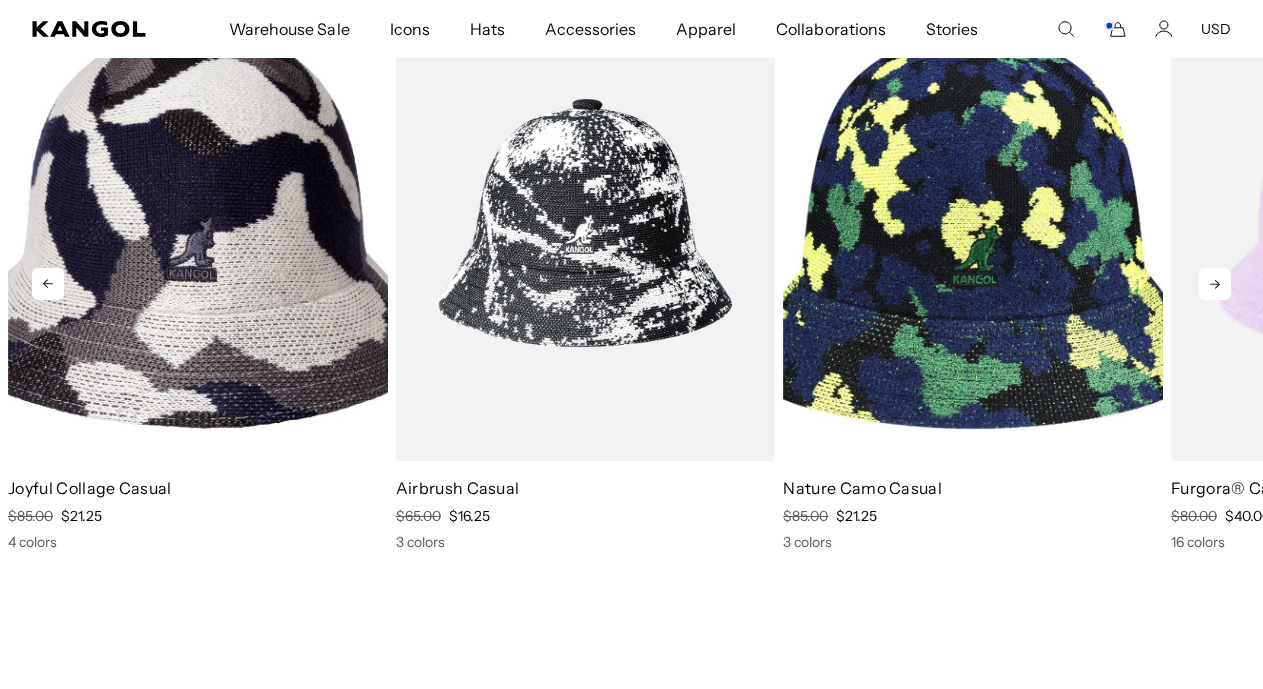 click 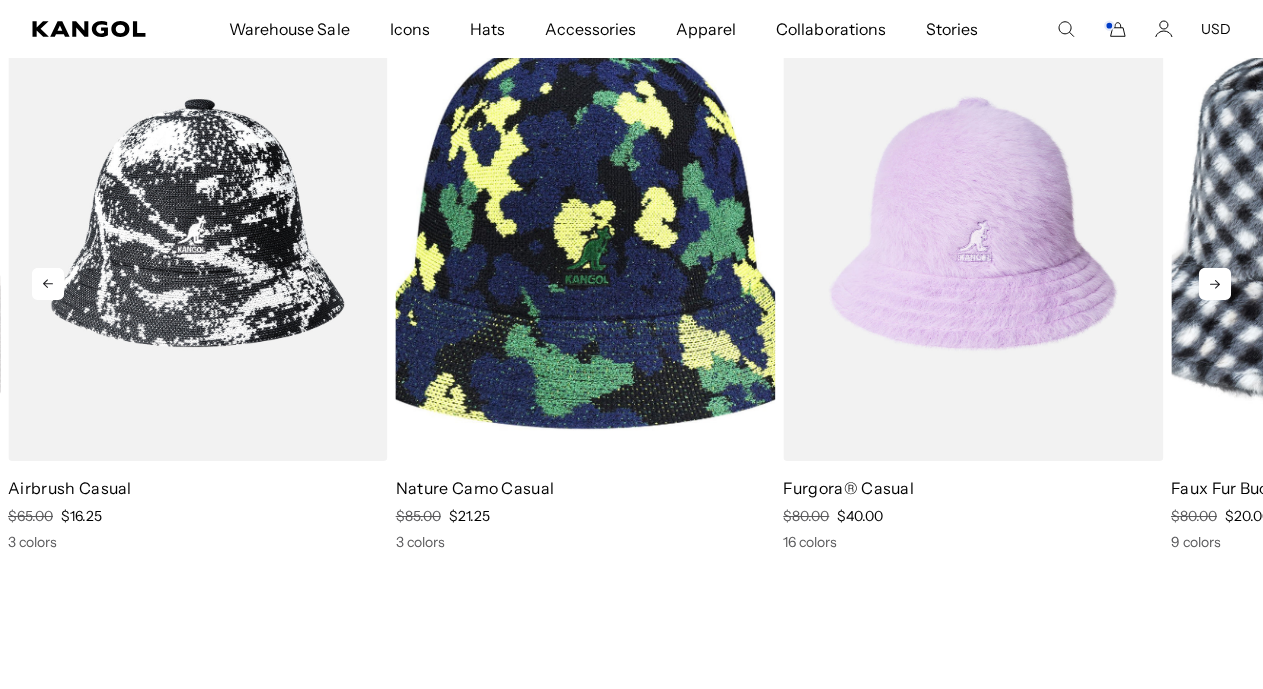 scroll, scrollTop: 0, scrollLeft: 0, axis: both 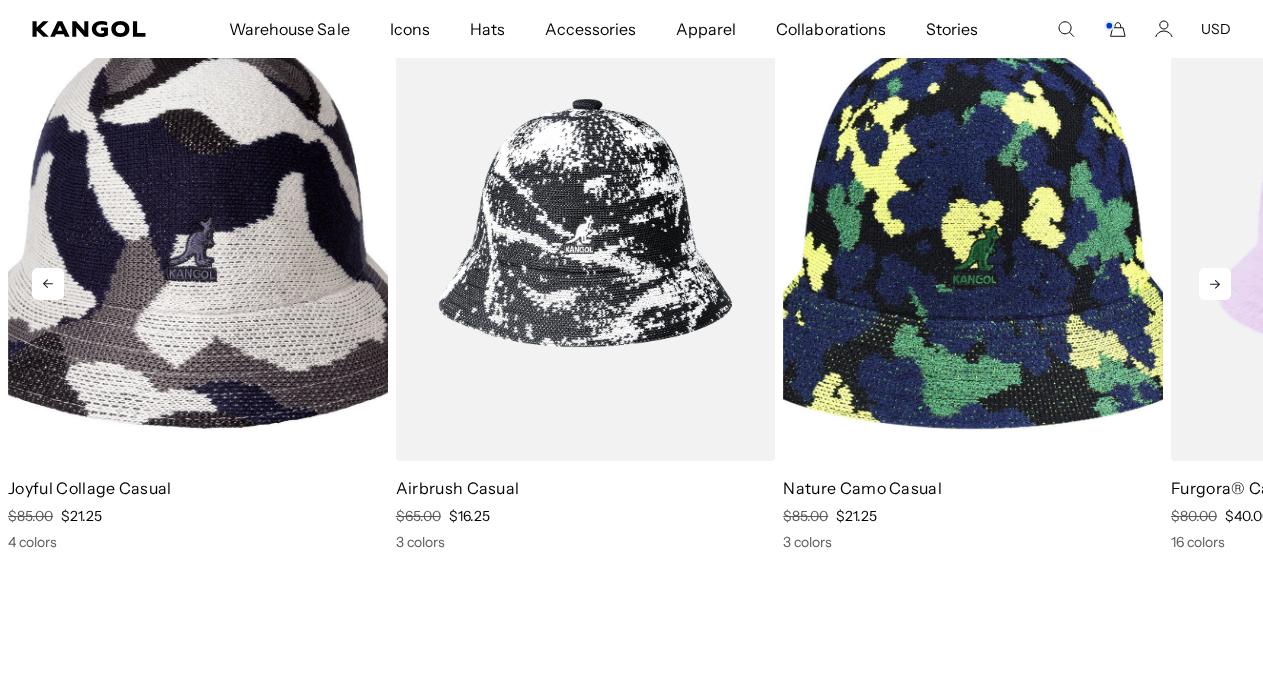 click 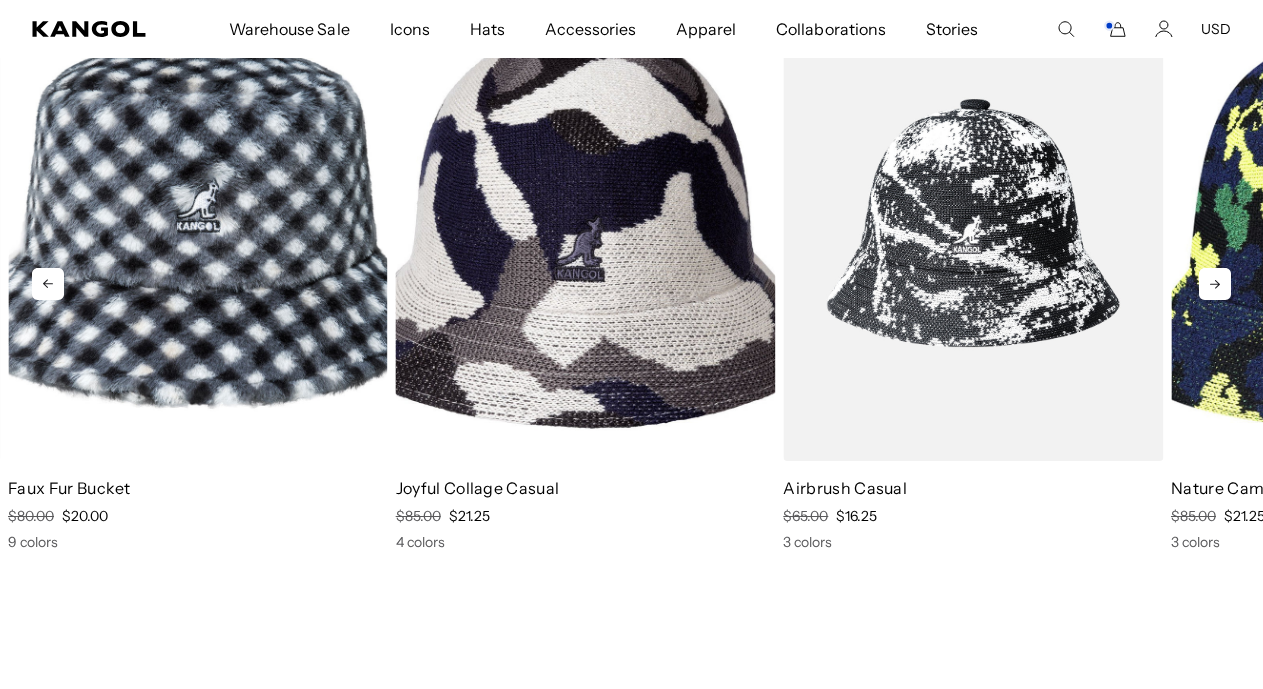 scroll, scrollTop: 0, scrollLeft: 0, axis: both 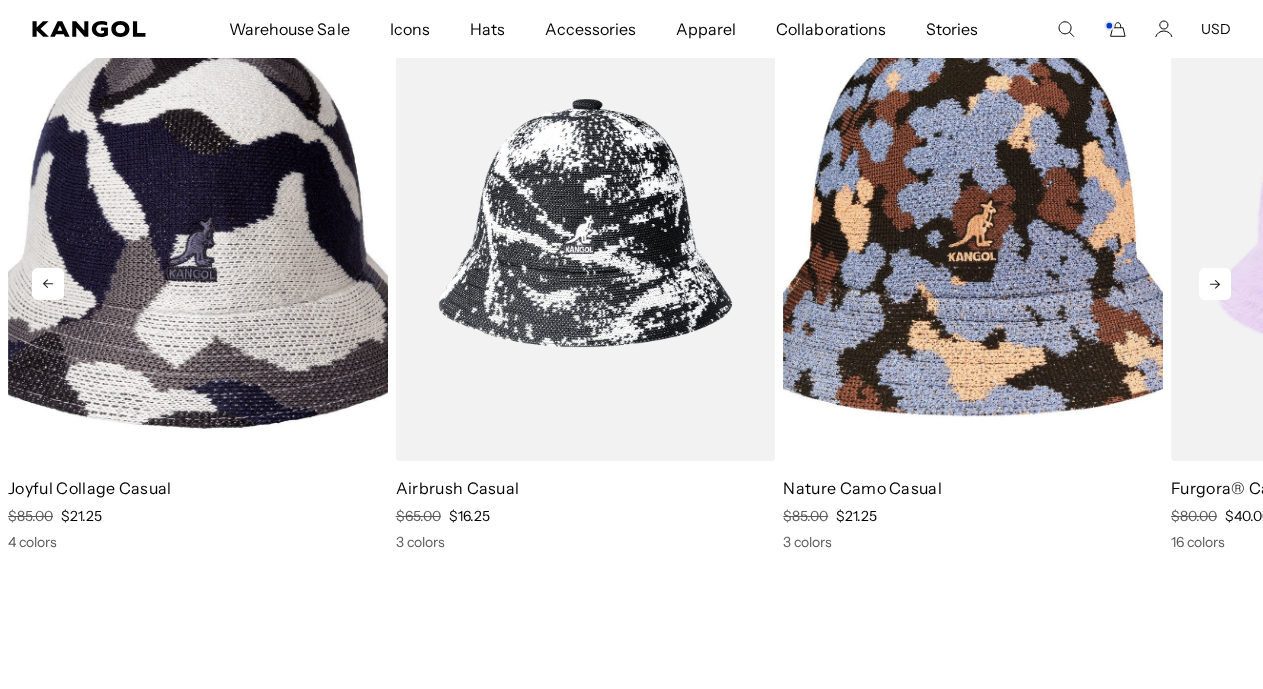 click at bounding box center [973, 223] 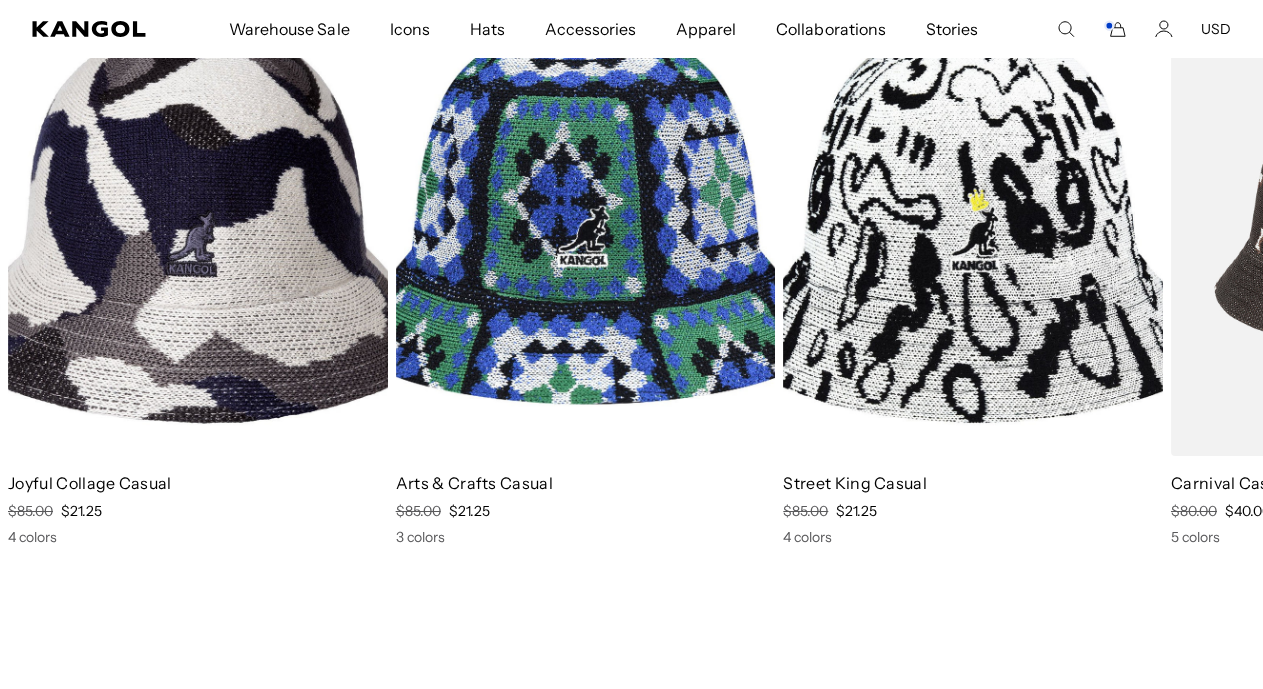 scroll, scrollTop: 1253, scrollLeft: 0, axis: vertical 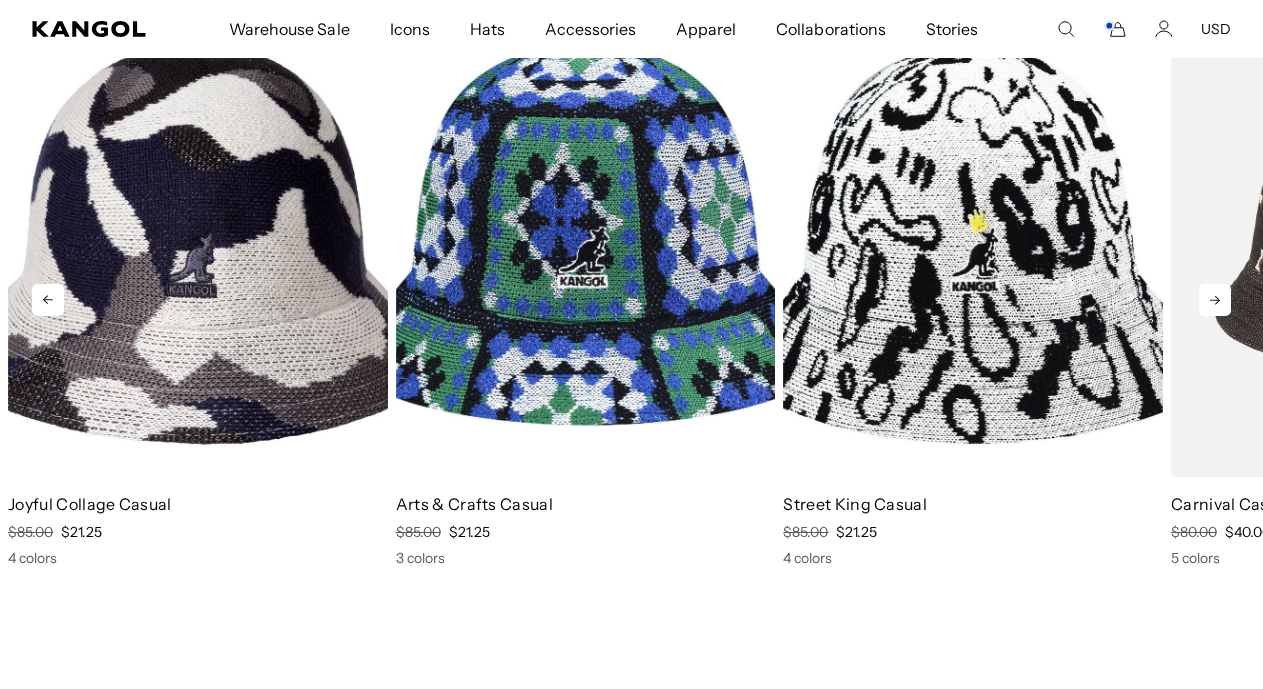 click 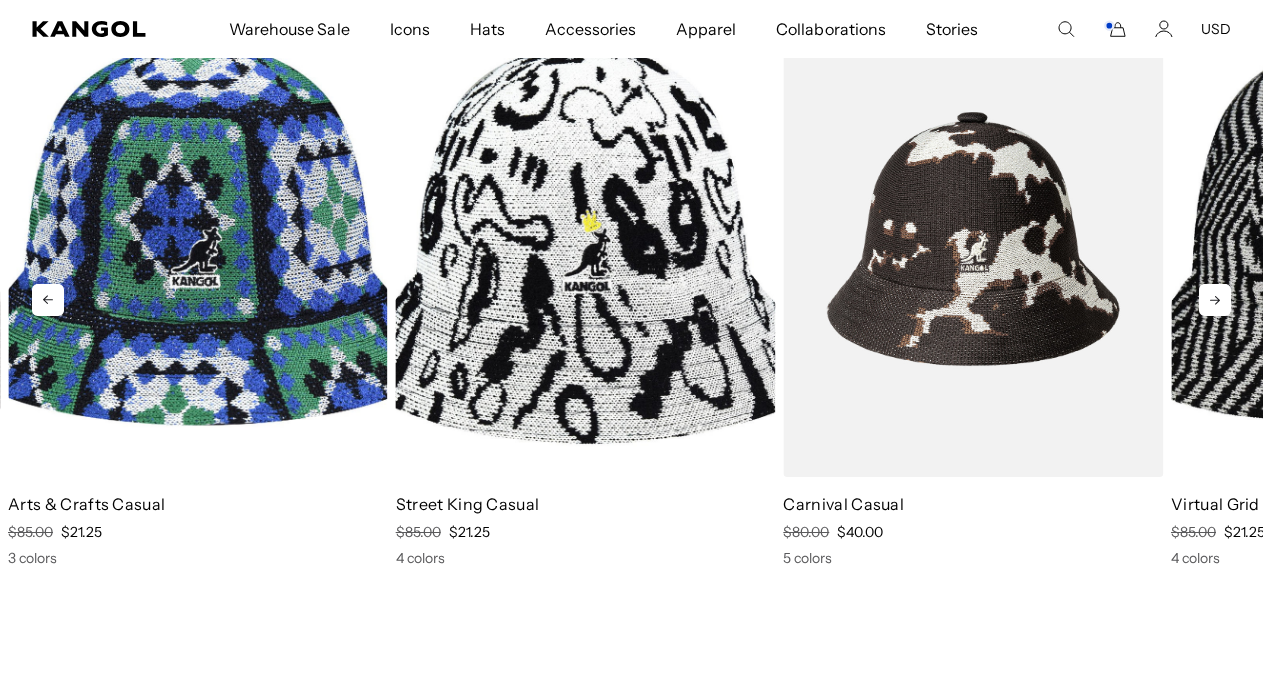 click 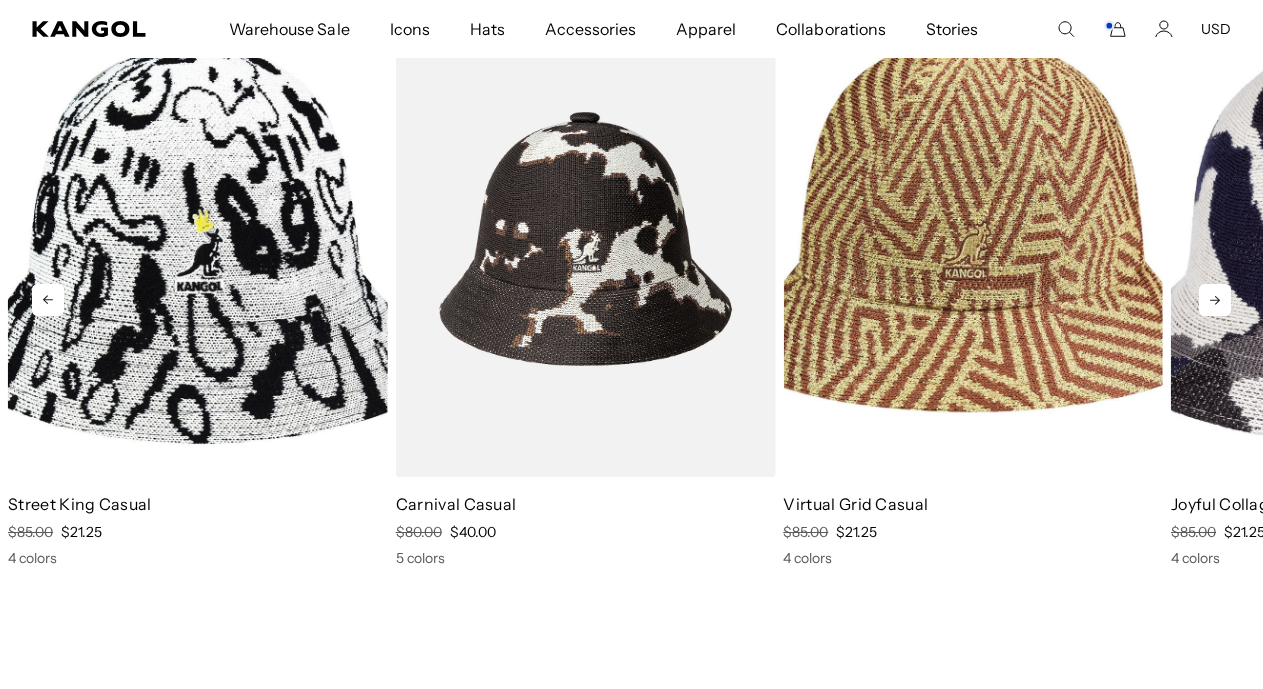 scroll, scrollTop: 0, scrollLeft: 0, axis: both 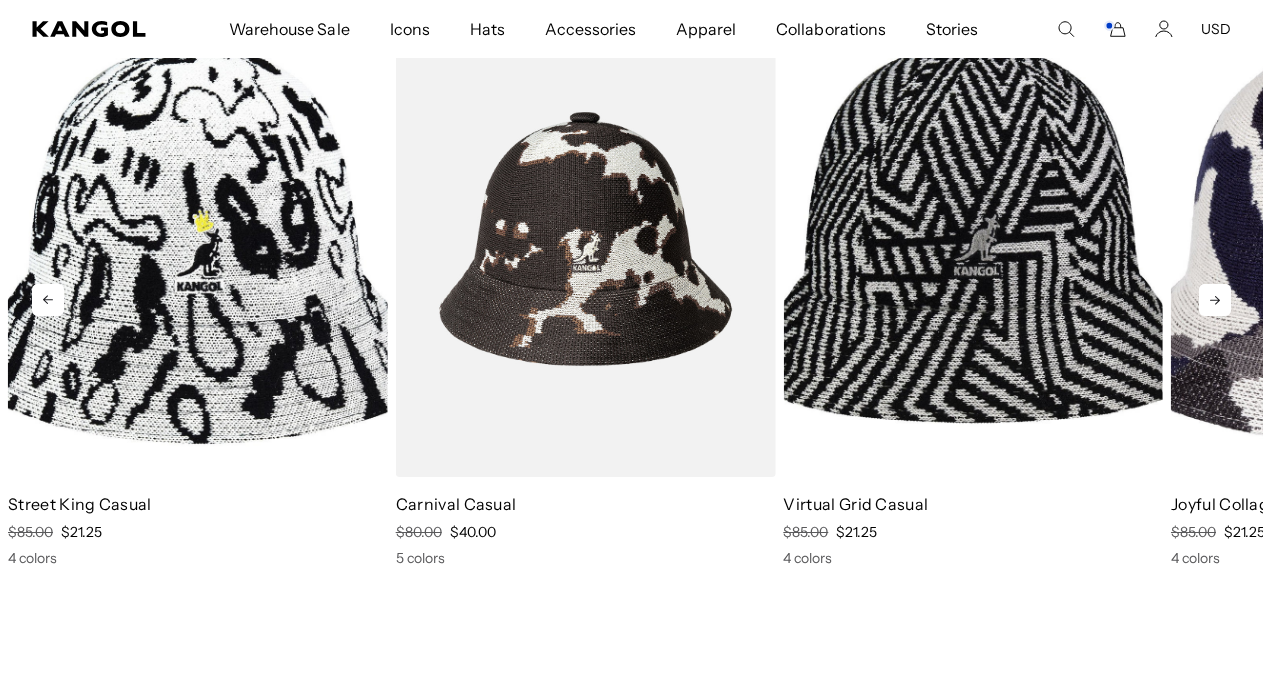 click 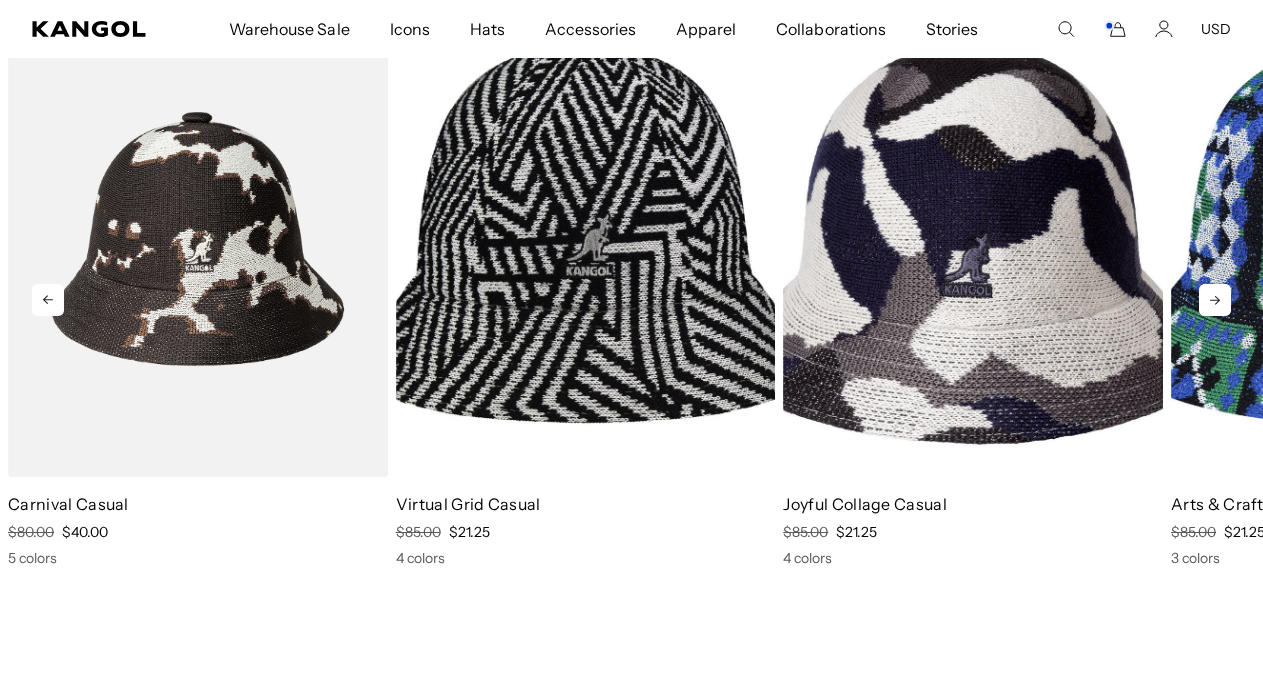 click 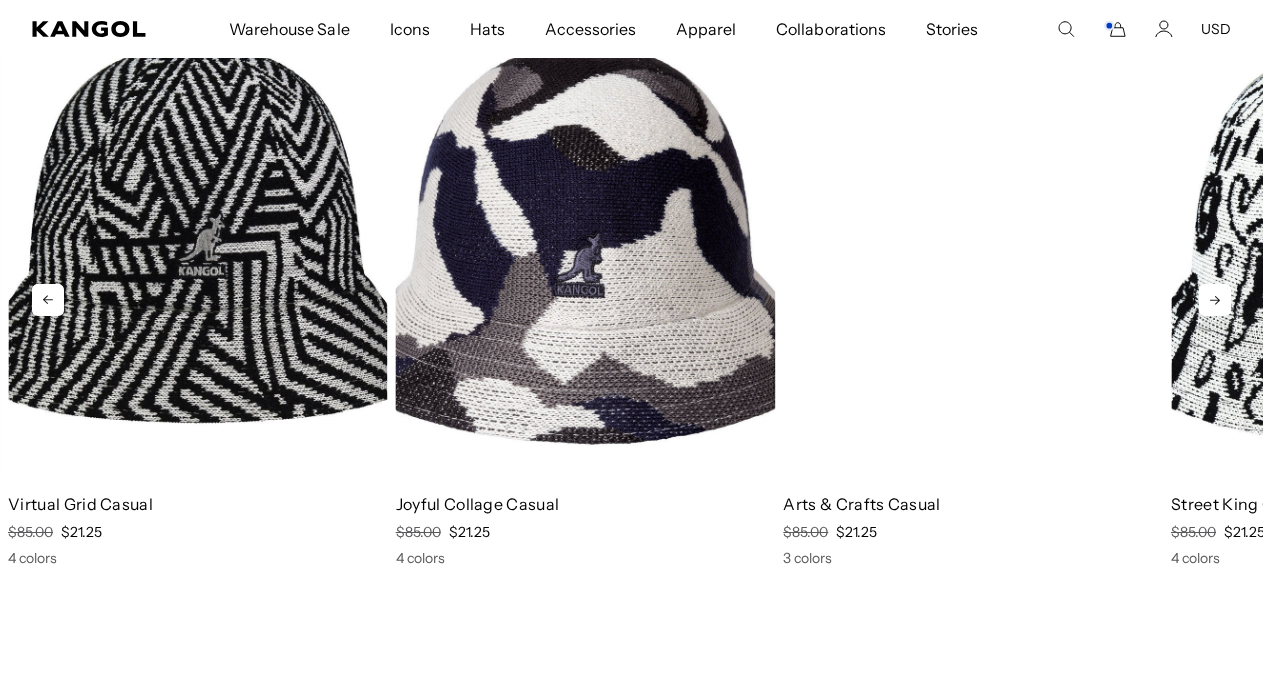 scroll, scrollTop: 0, scrollLeft: 0, axis: both 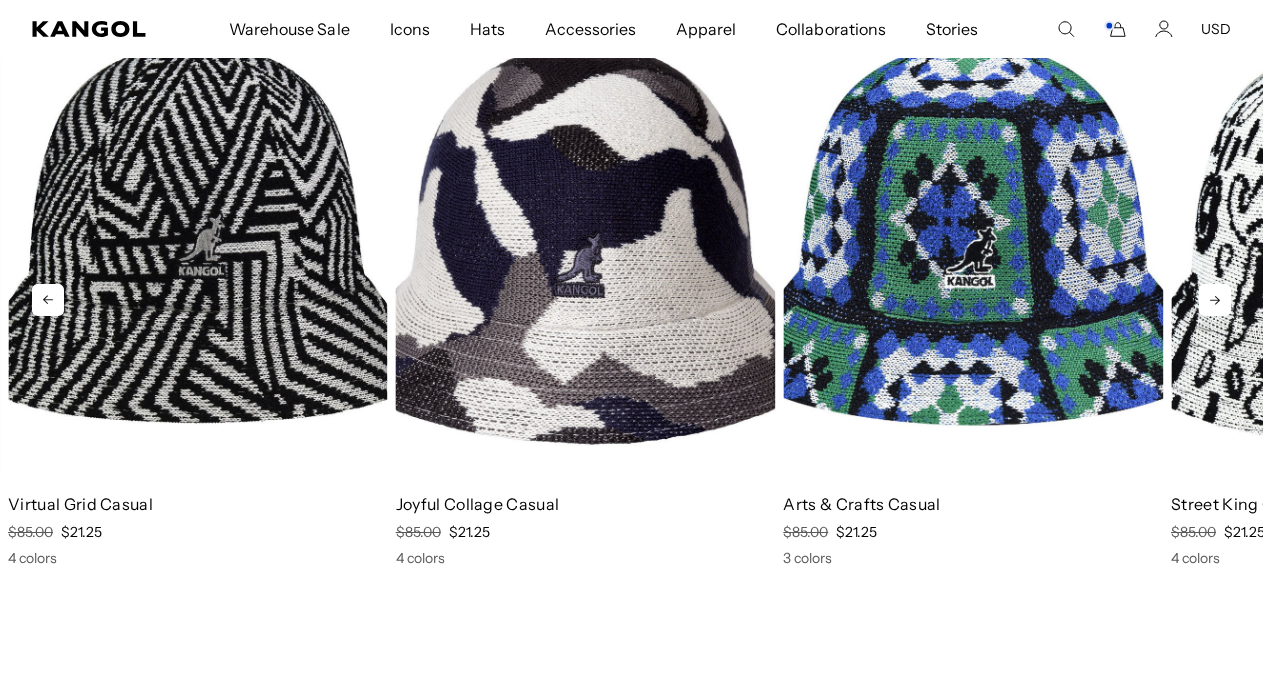 click 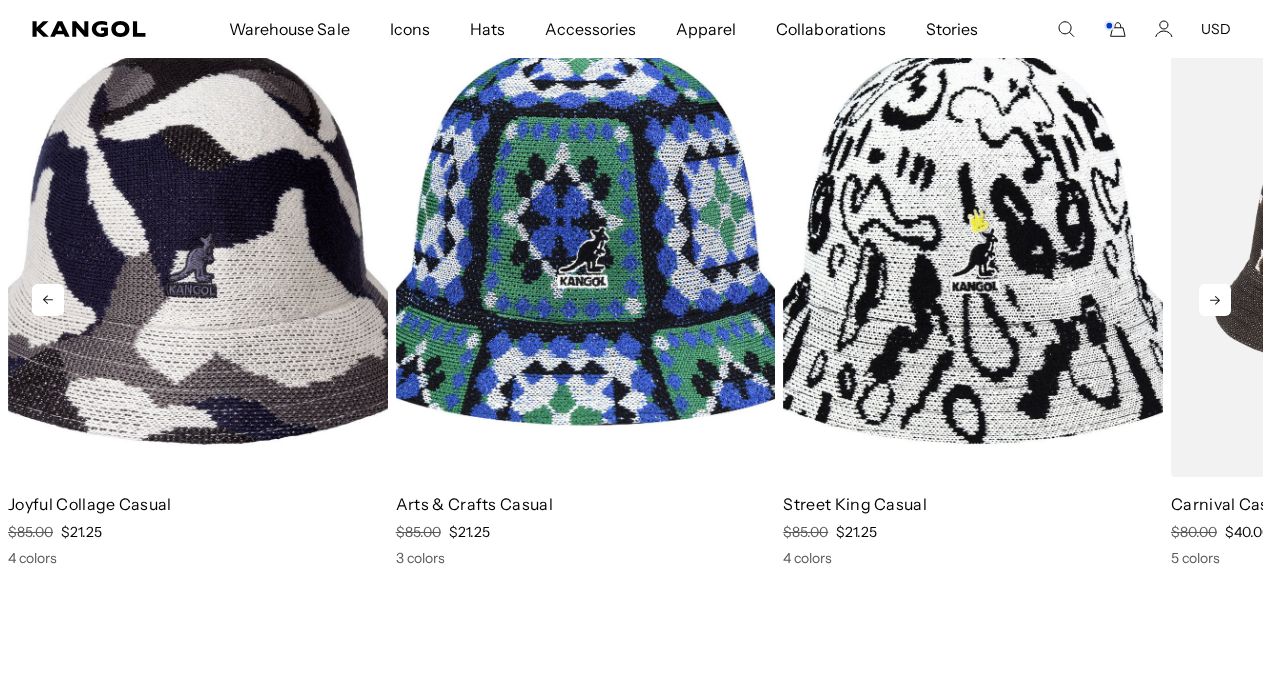 scroll, scrollTop: 0, scrollLeft: 0, axis: both 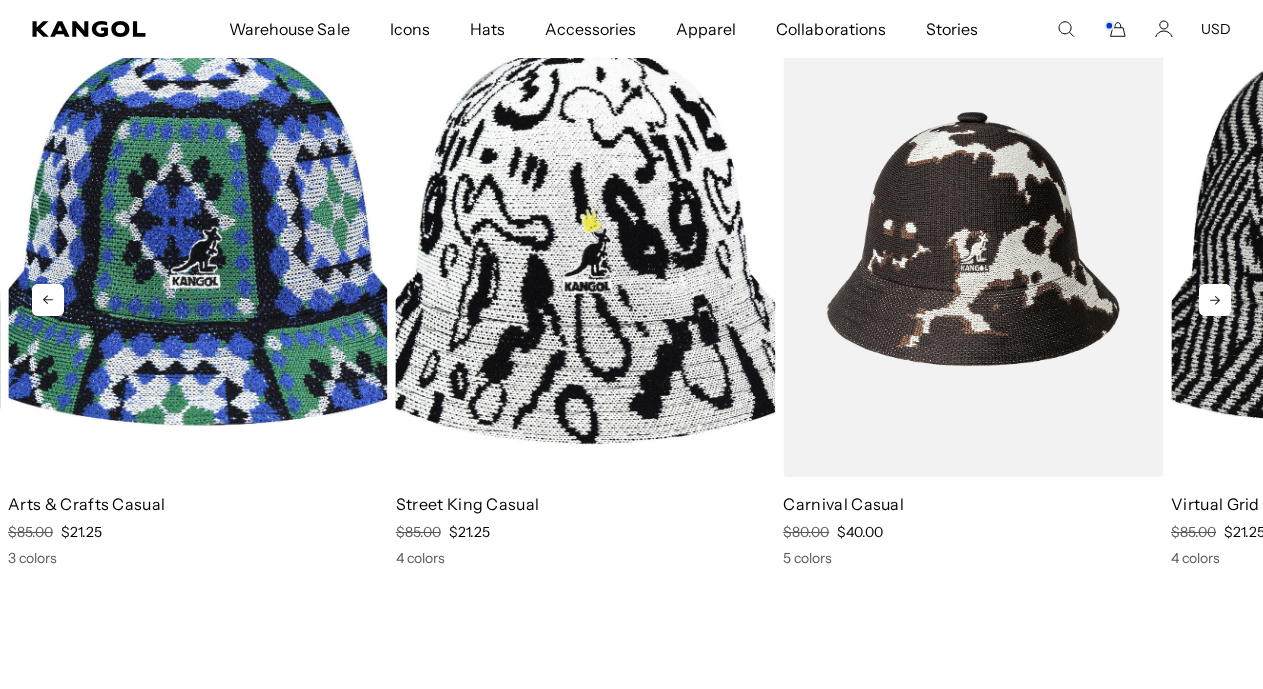 click 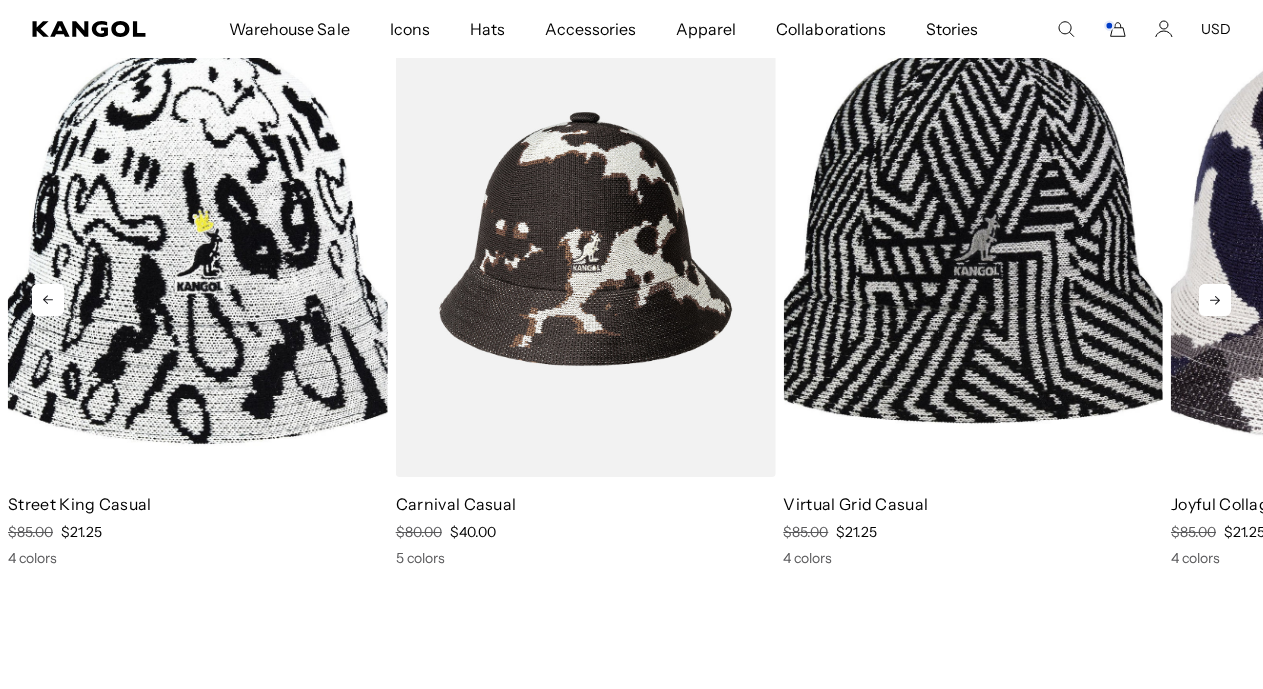 click 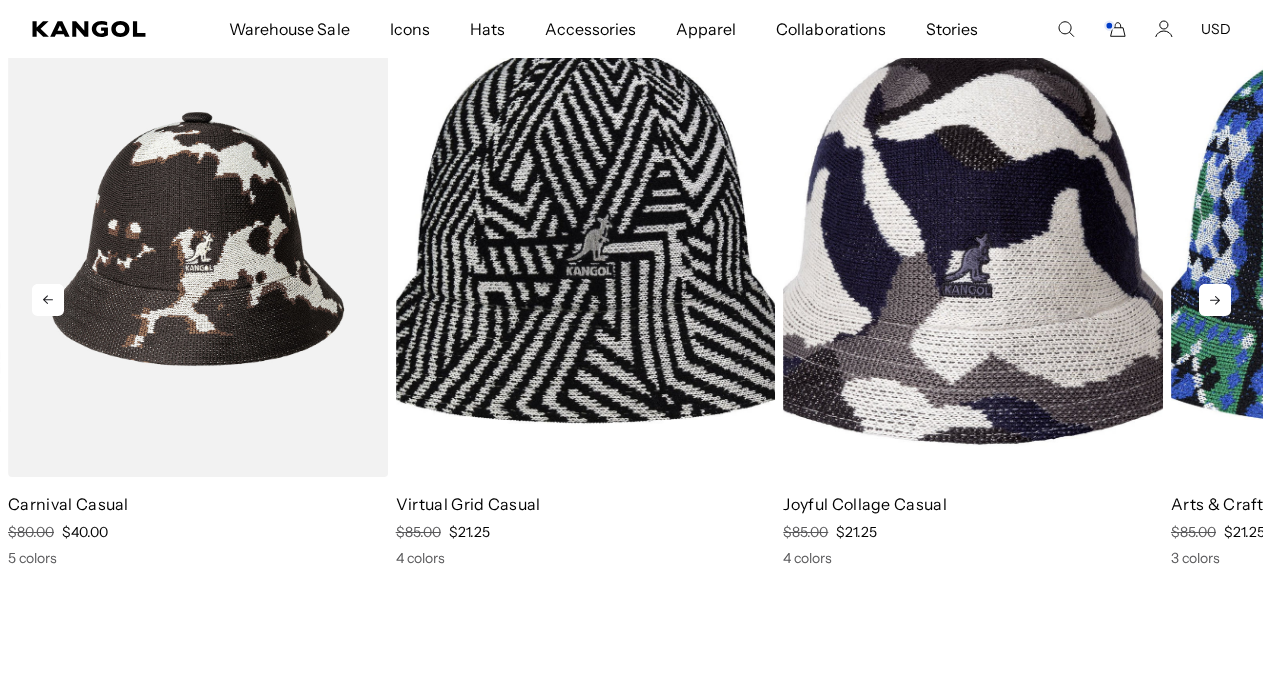 scroll, scrollTop: 0, scrollLeft: 412, axis: horizontal 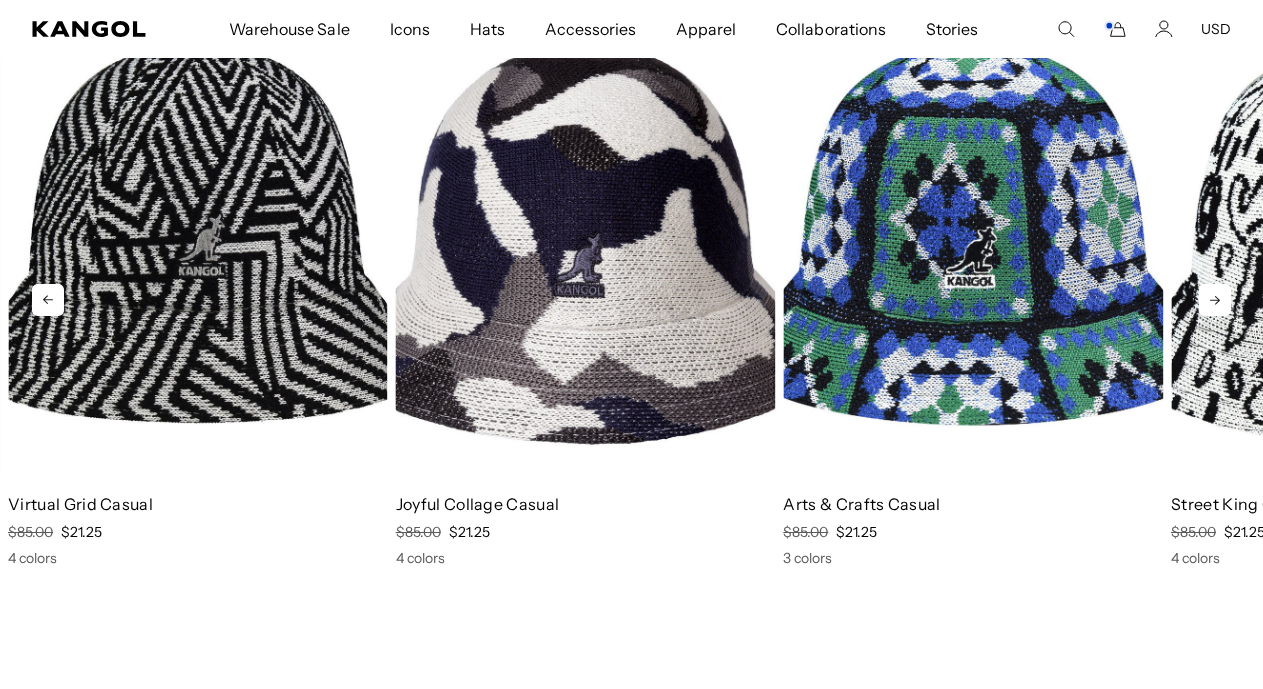 click 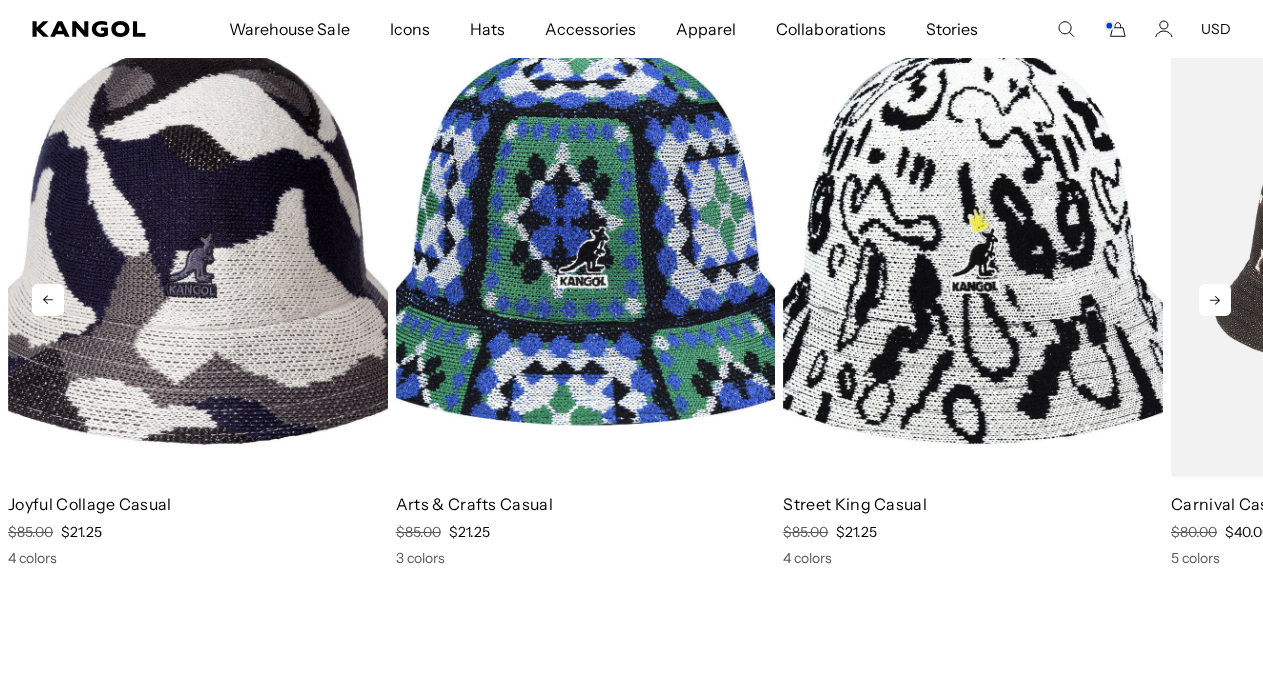 click 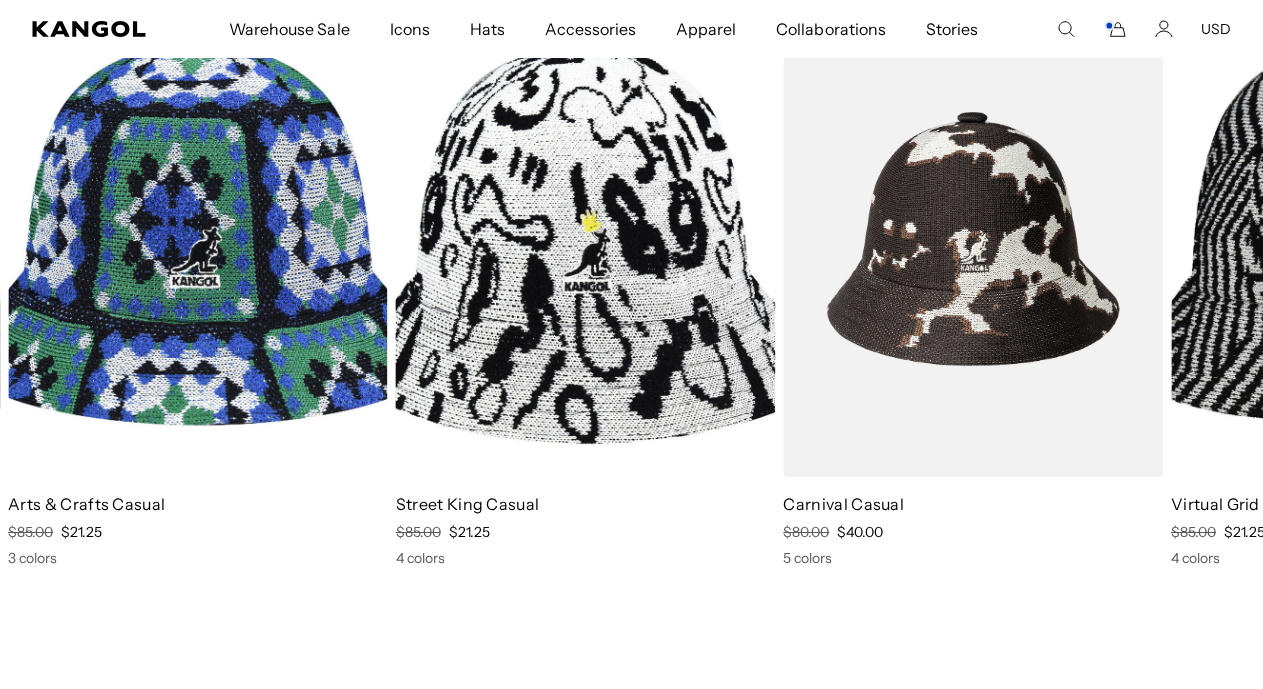scroll, scrollTop: 0, scrollLeft: 0, axis: both 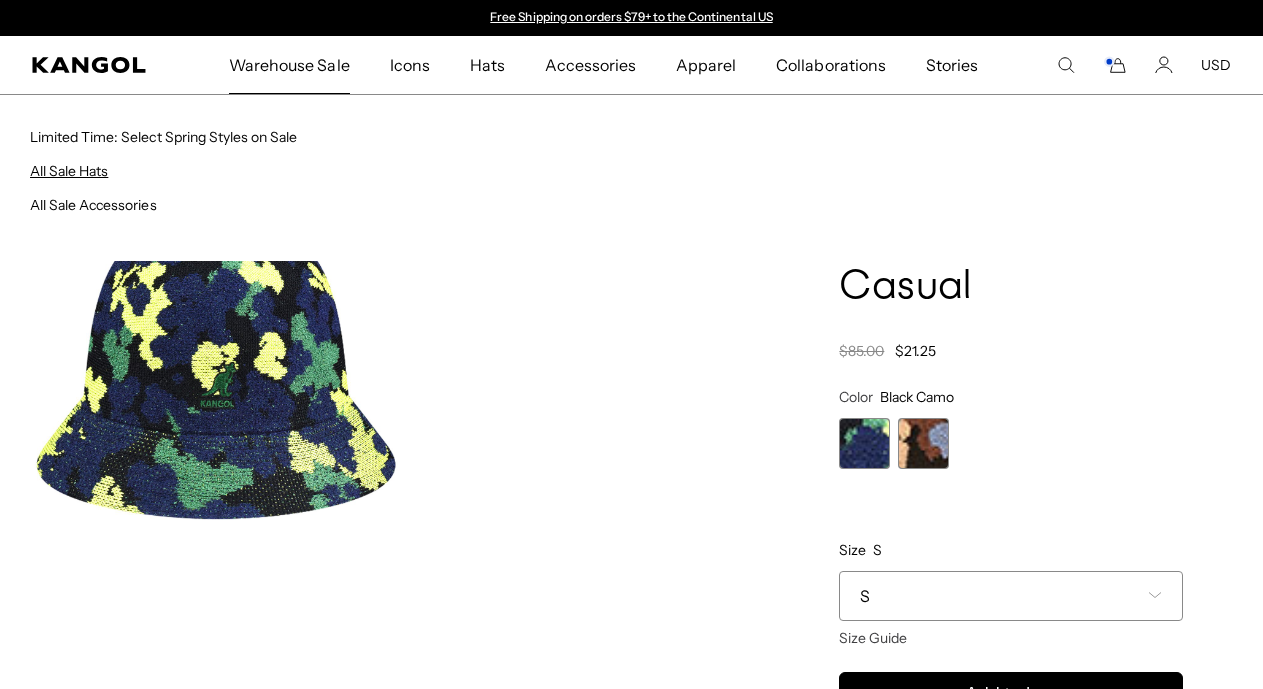 click on "All Sale Hats" at bounding box center (69, 171) 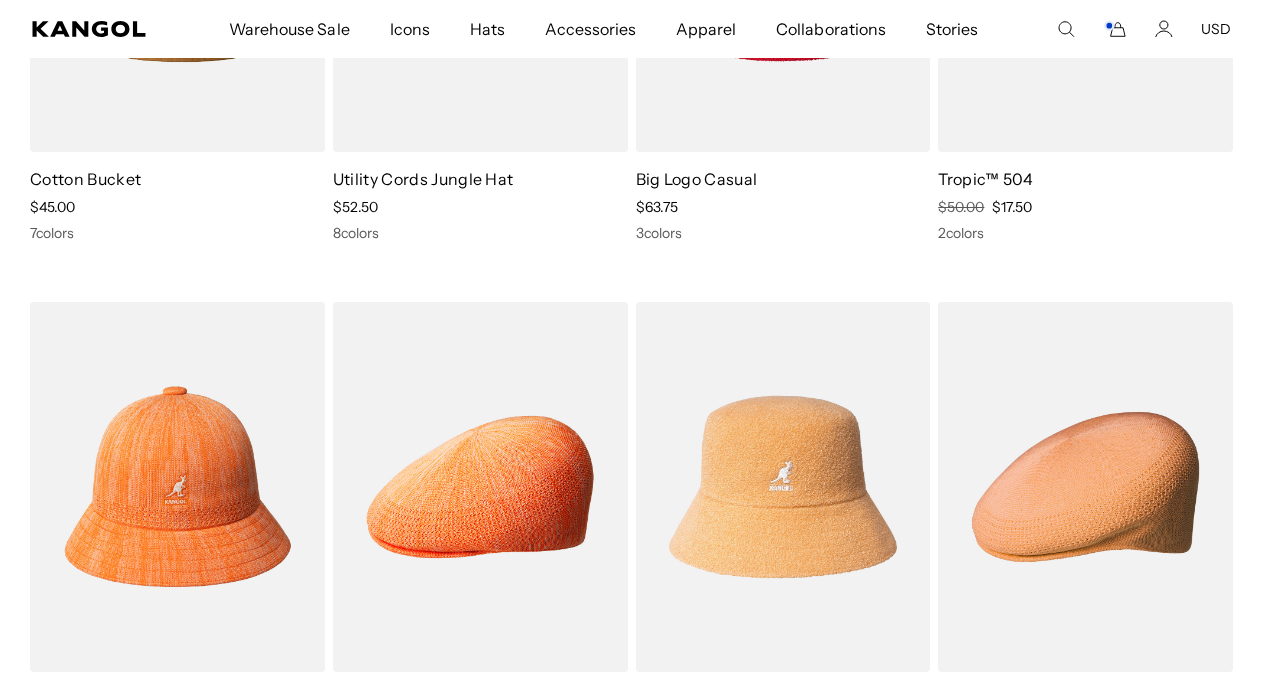 scroll, scrollTop: 1774, scrollLeft: 0, axis: vertical 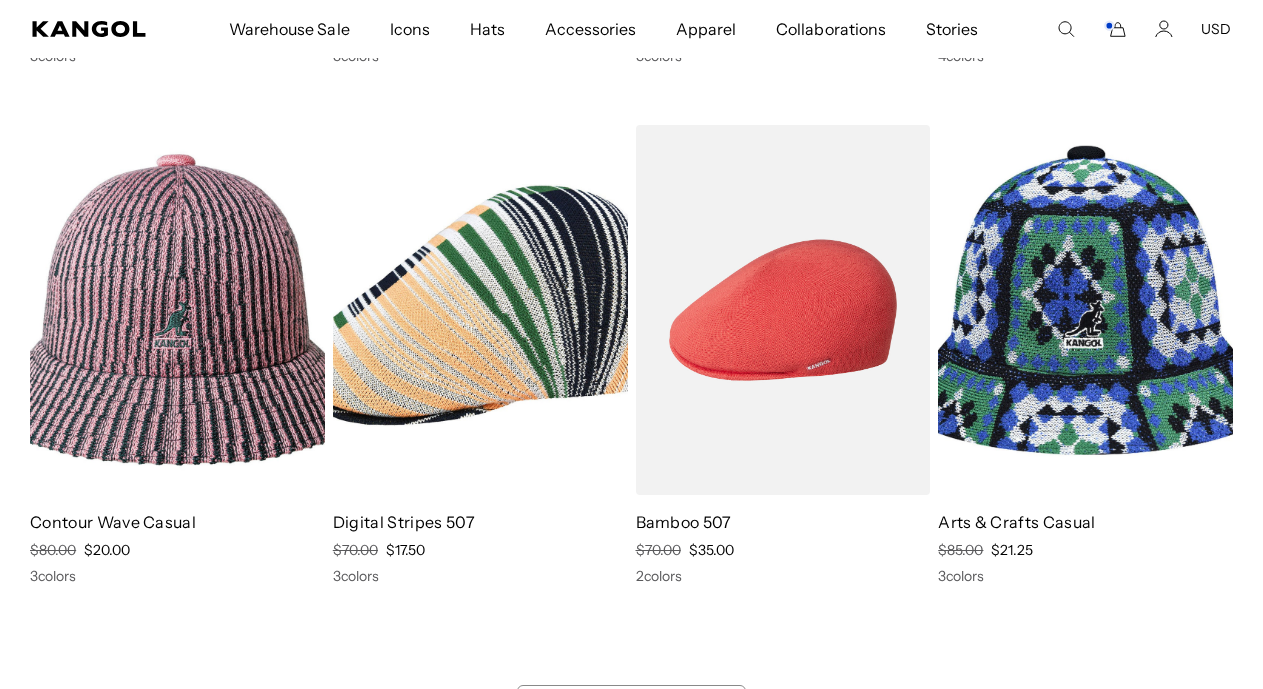 click at bounding box center (177, 310) 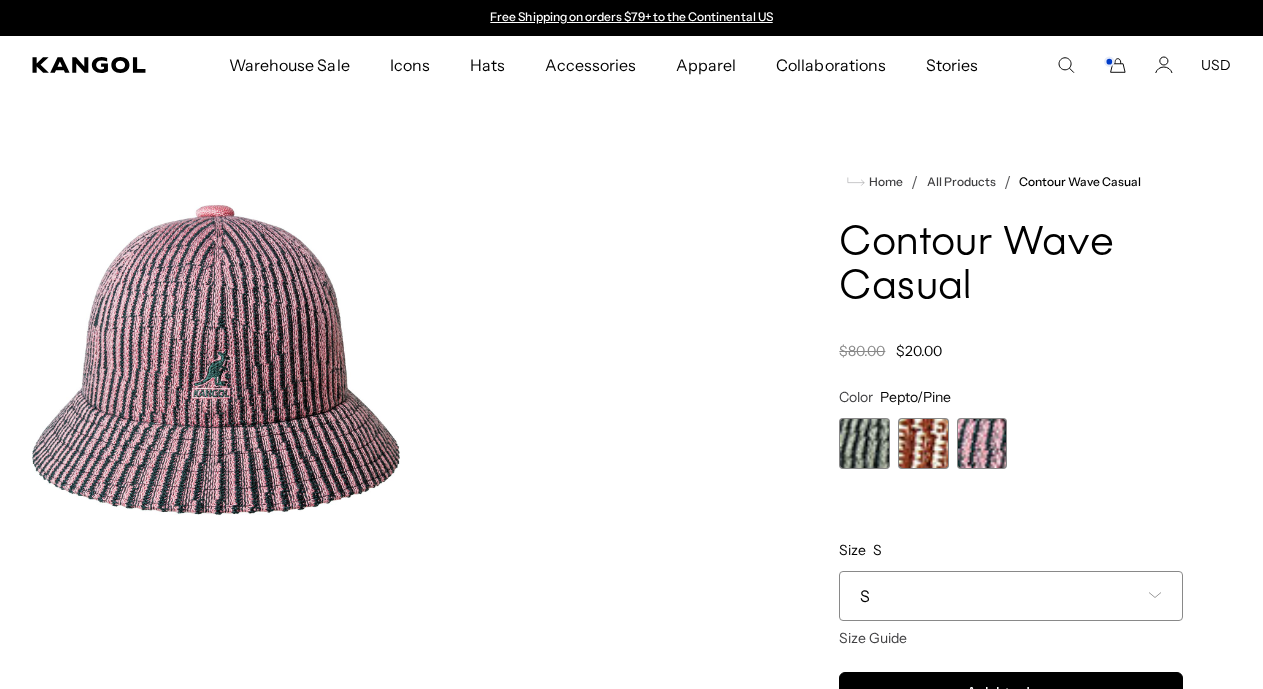 click at bounding box center [923, 443] 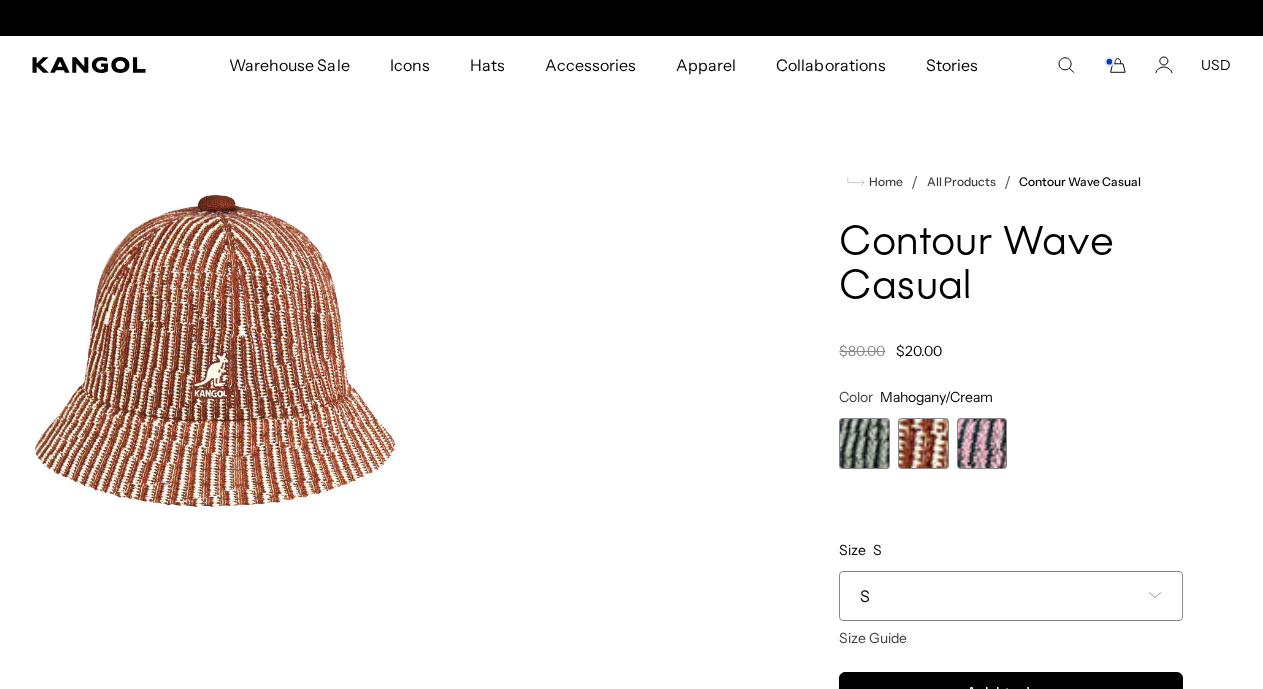 scroll, scrollTop: 0, scrollLeft: 0, axis: both 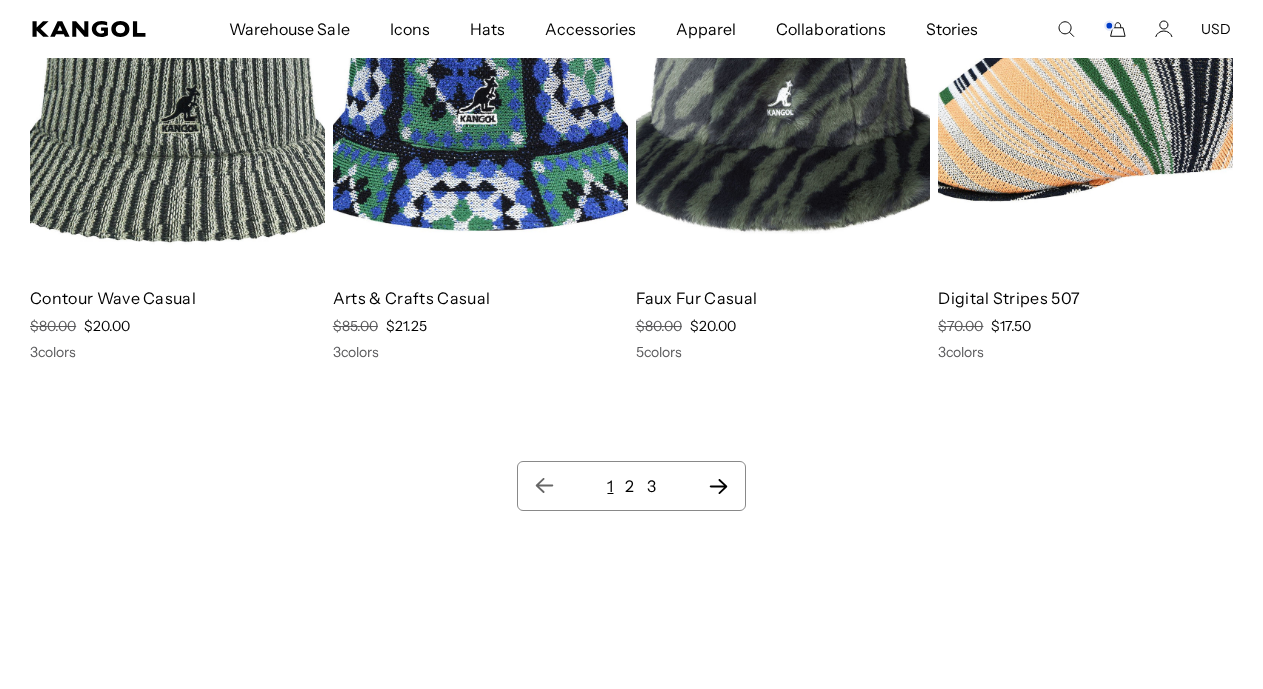 click on "2" at bounding box center [629, 486] 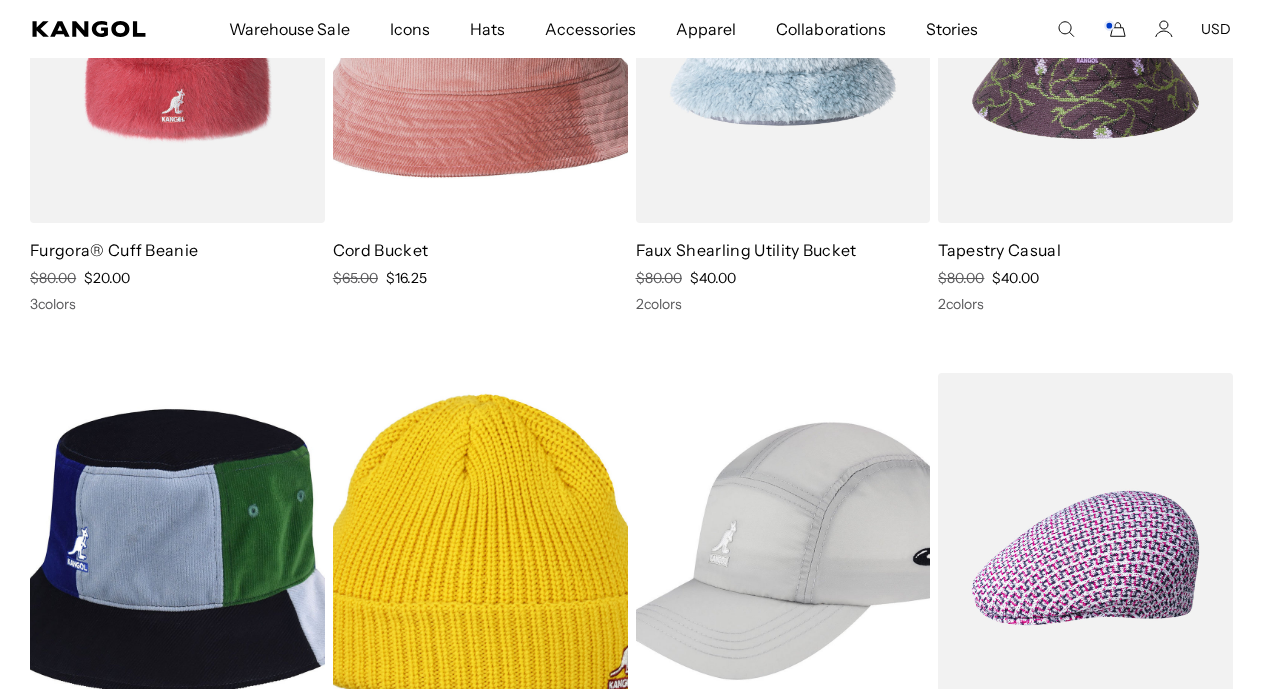 scroll, scrollTop: 0, scrollLeft: 0, axis: both 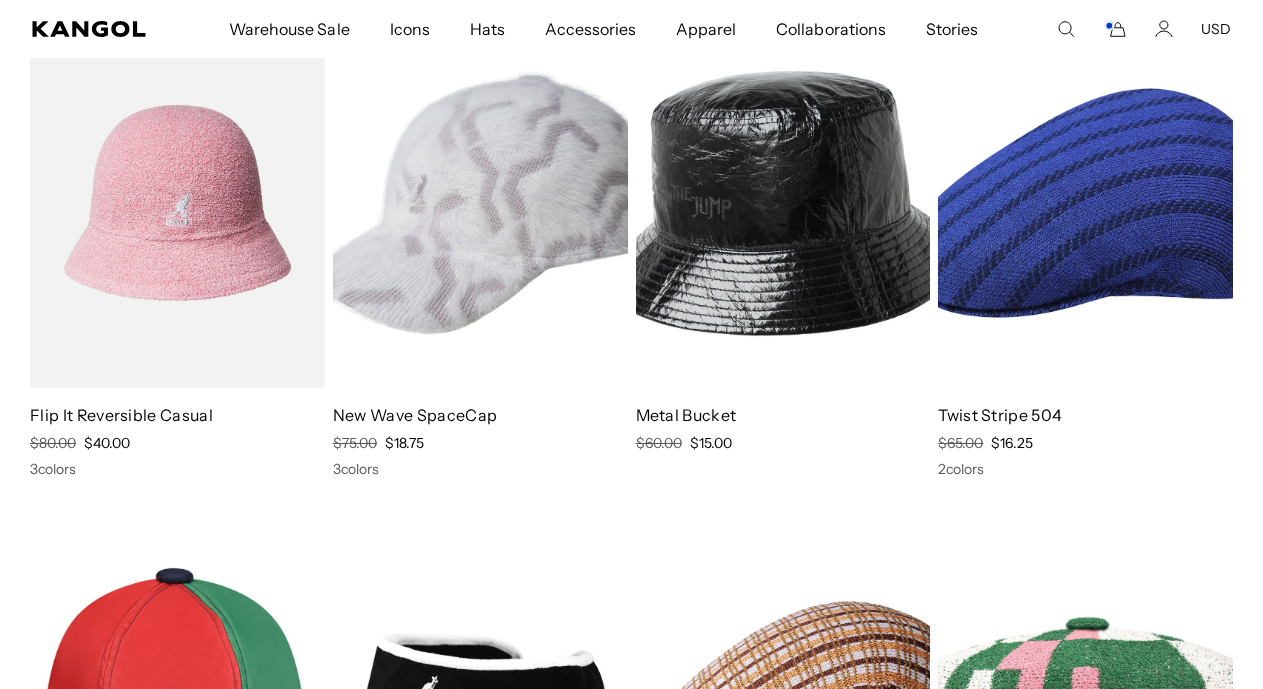 click at bounding box center (783, 203) 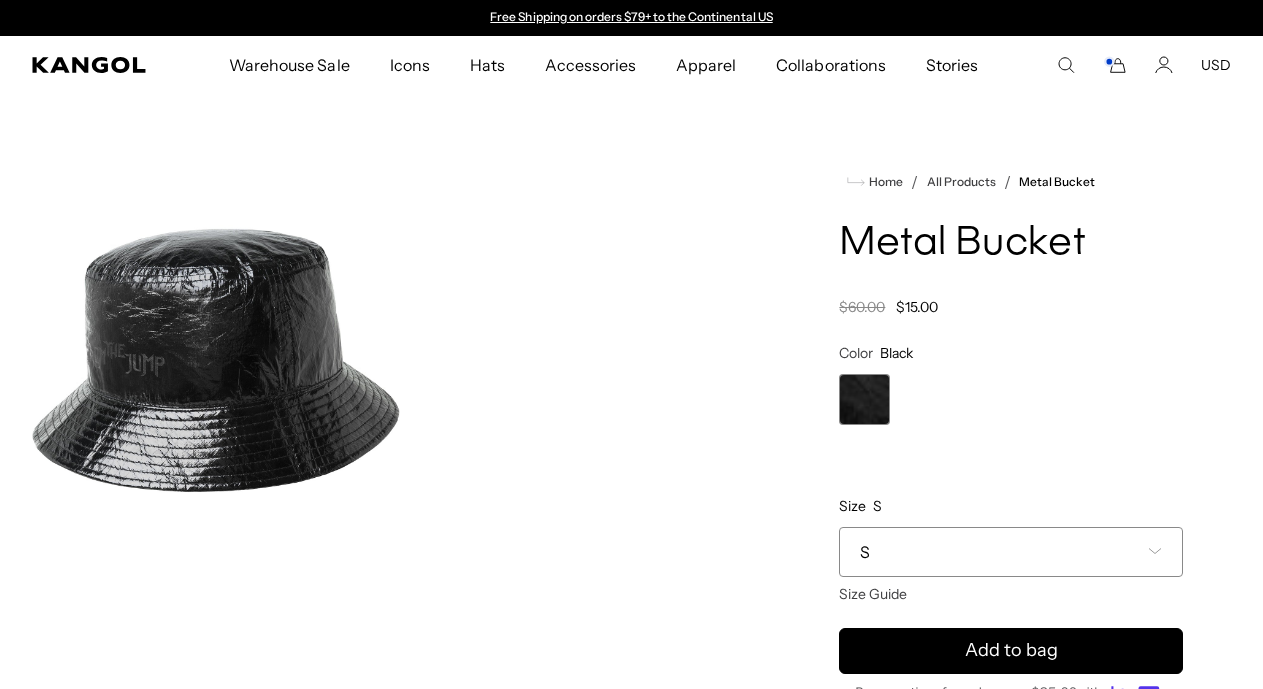 scroll, scrollTop: 0, scrollLeft: 0, axis: both 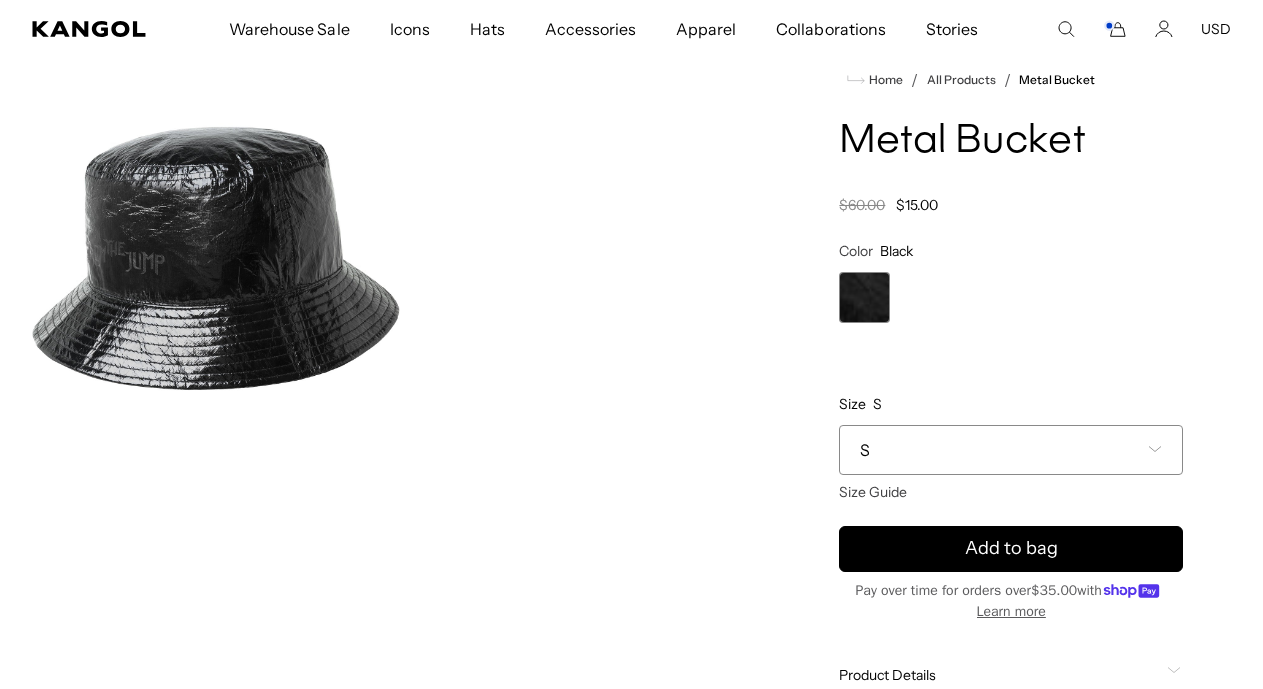 click on "S" at bounding box center (1011, 450) 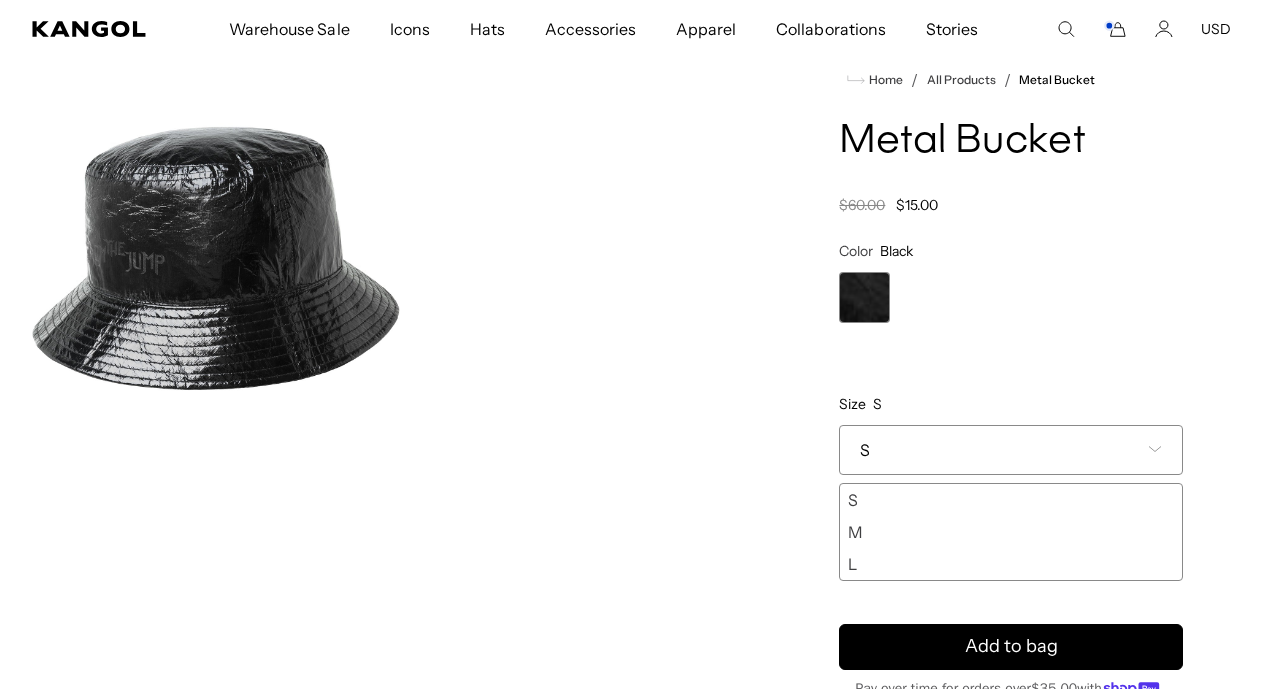 scroll, scrollTop: 0, scrollLeft: 0, axis: both 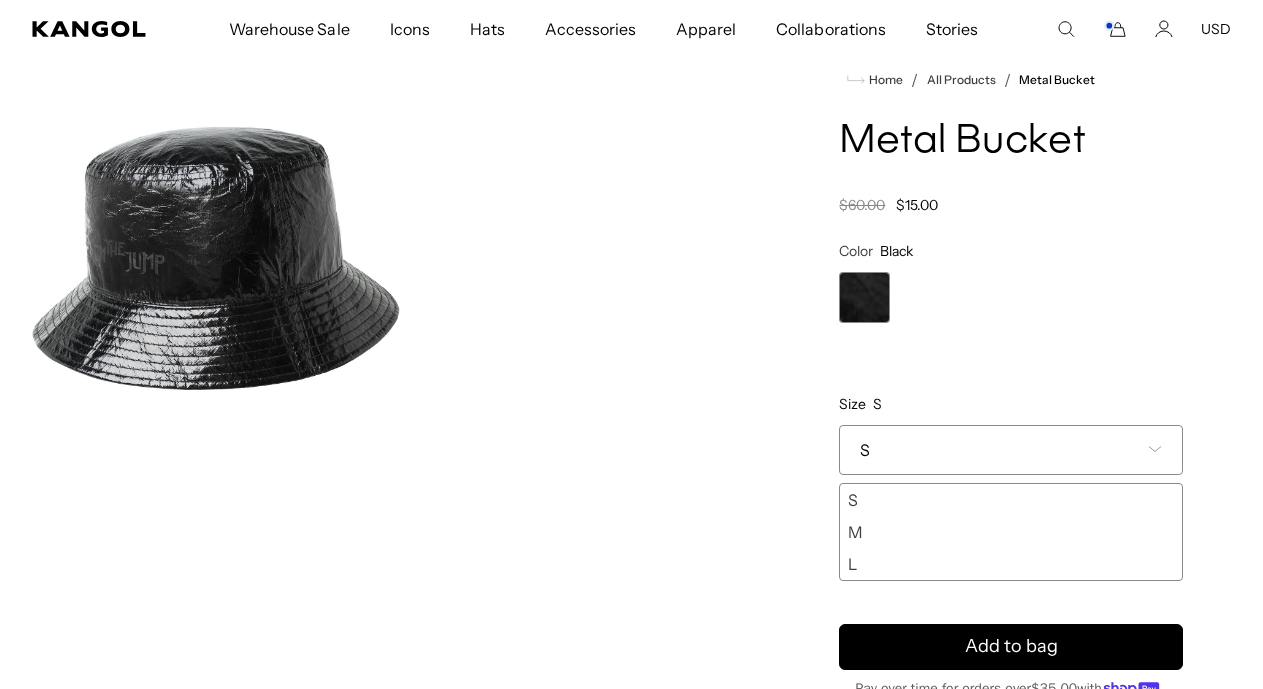 click on "L" at bounding box center [1011, 564] 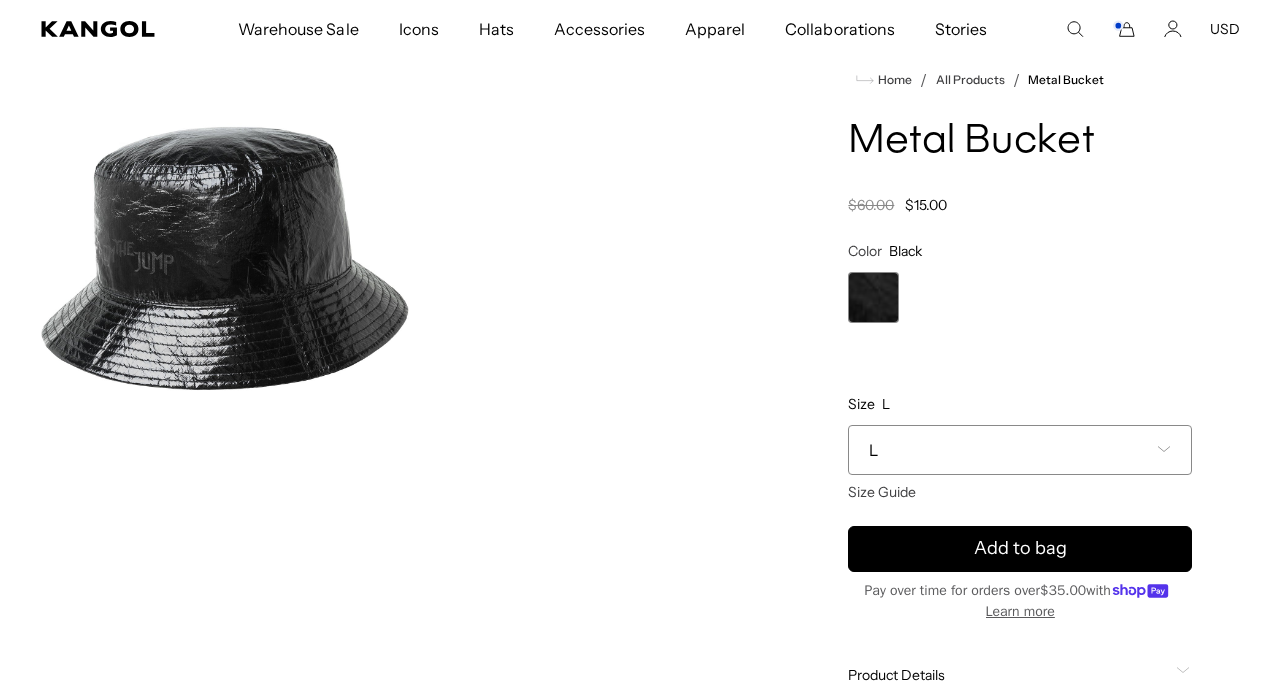 scroll, scrollTop: 0, scrollLeft: 0, axis: both 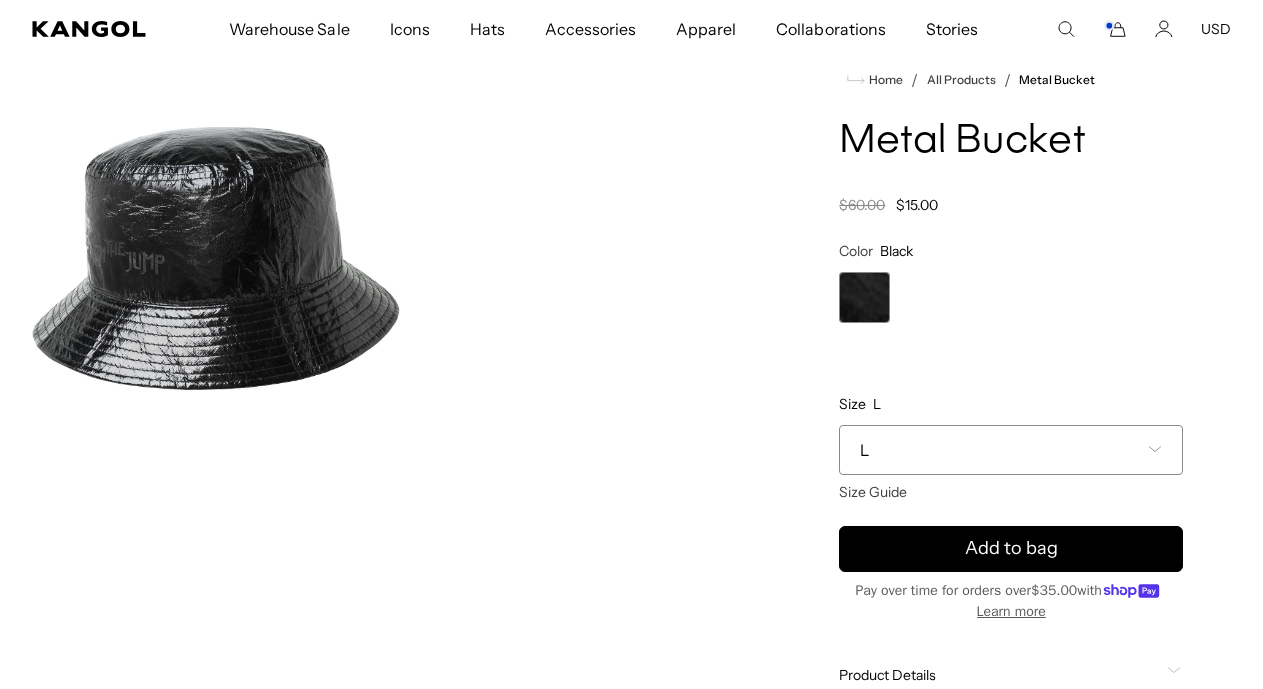 click at bounding box center [216, 258] 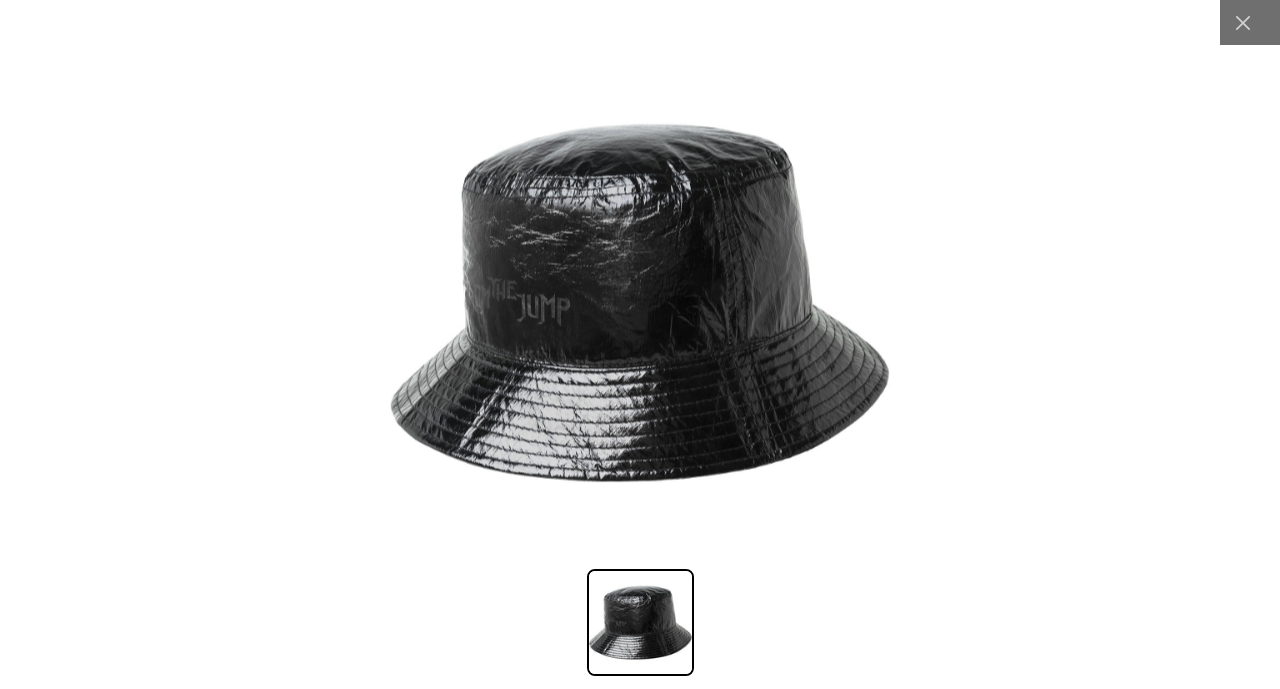 scroll, scrollTop: 0, scrollLeft: 412, axis: horizontal 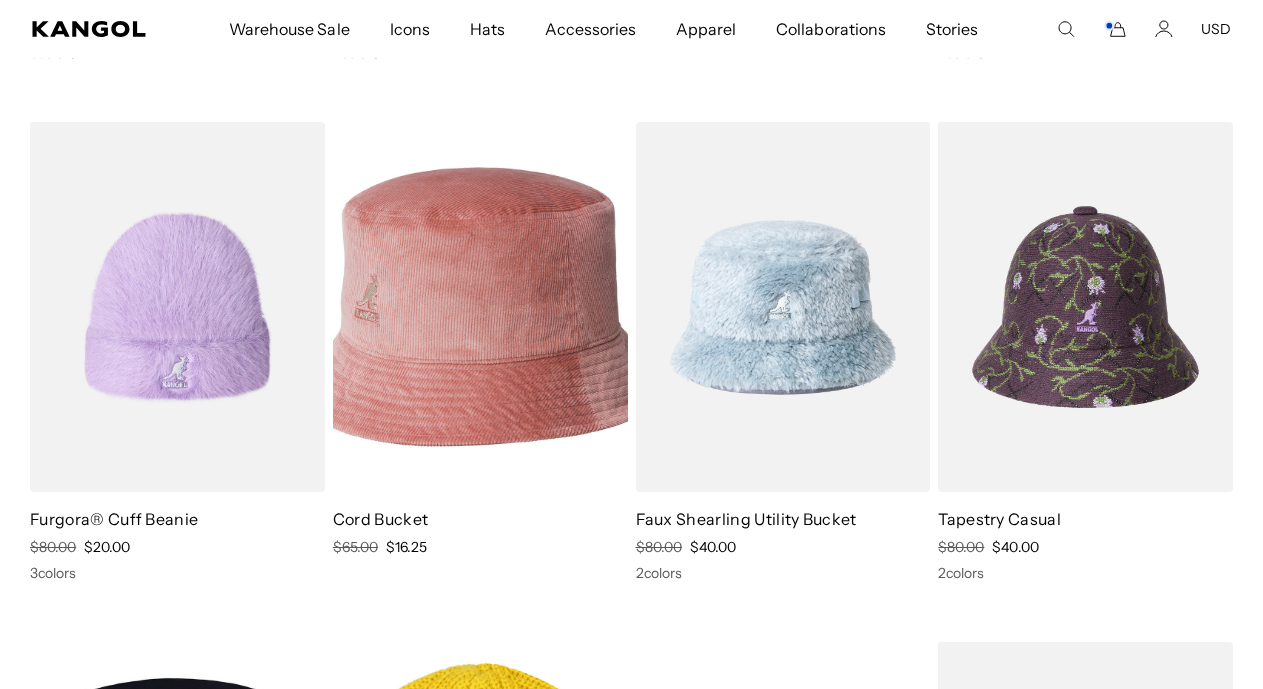 click at bounding box center (177, 307) 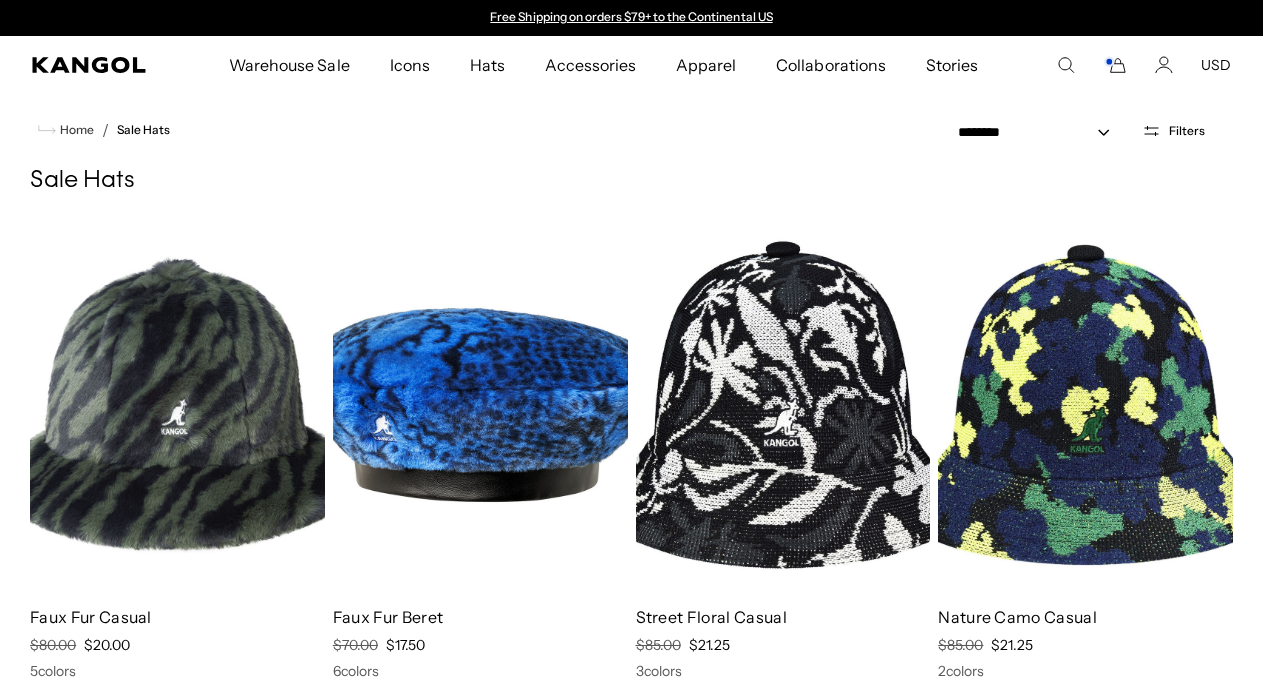 scroll, scrollTop: 11048, scrollLeft: 0, axis: vertical 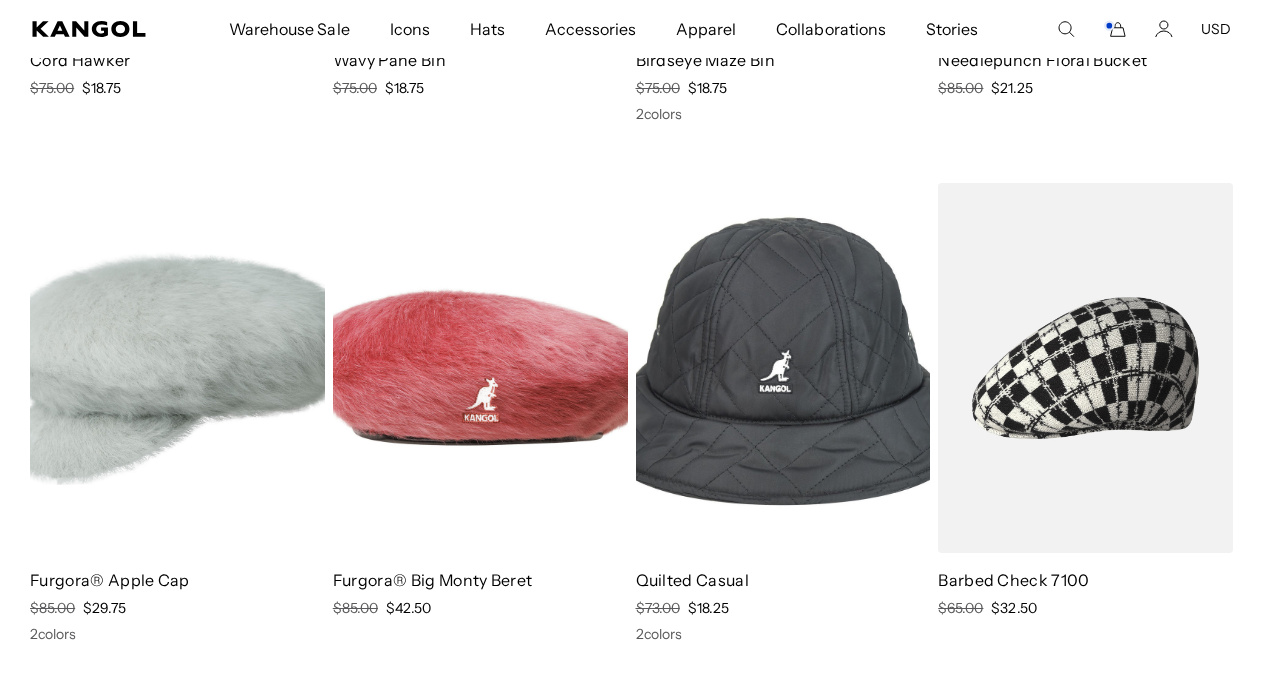 click at bounding box center [783, 368] 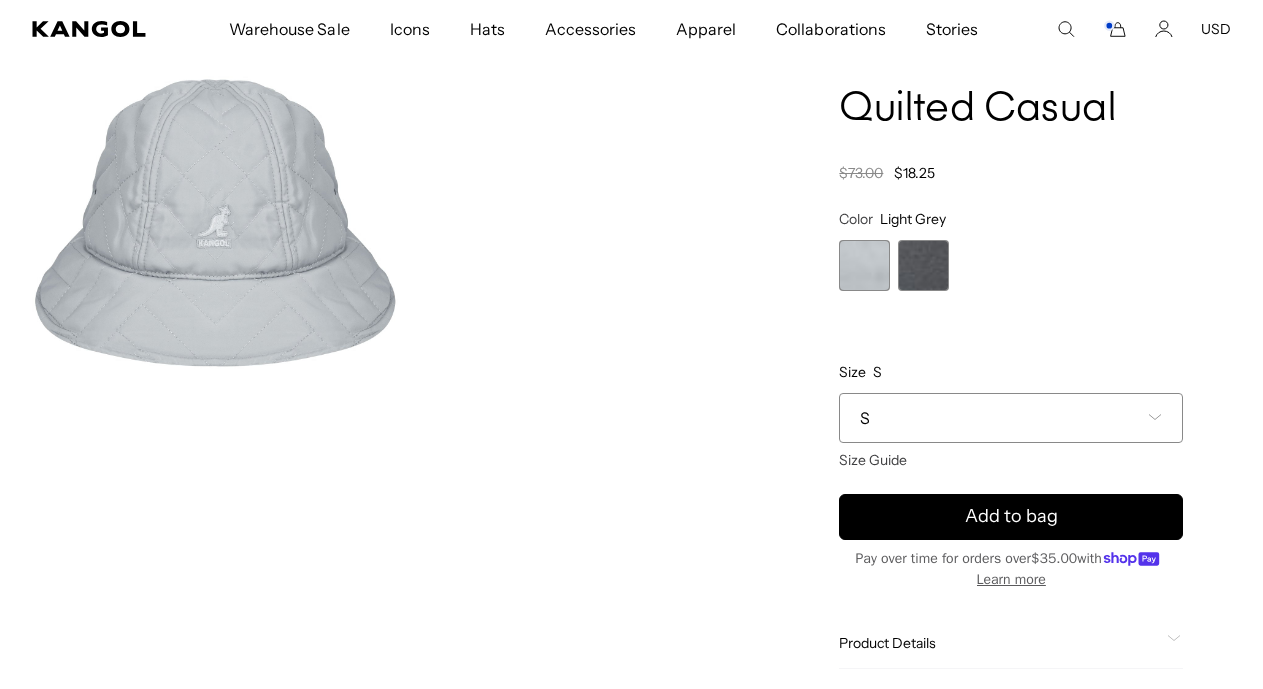 scroll, scrollTop: 70, scrollLeft: 0, axis: vertical 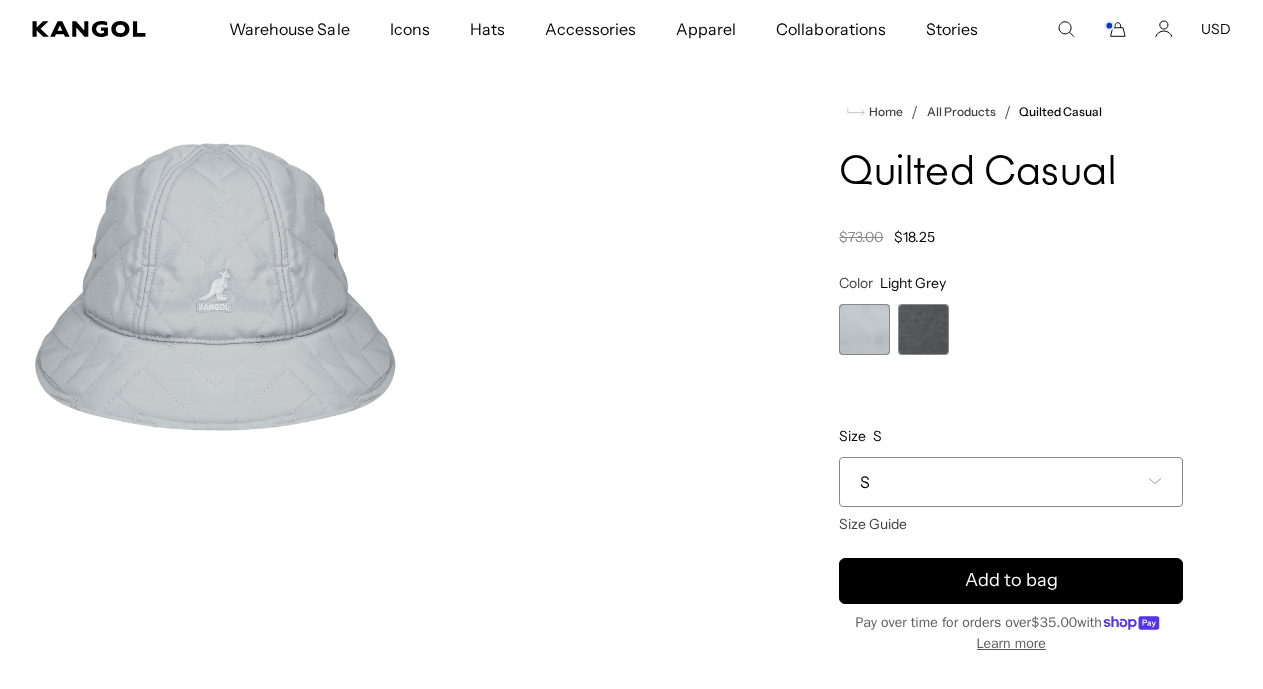 click on "S" at bounding box center [1011, 482] 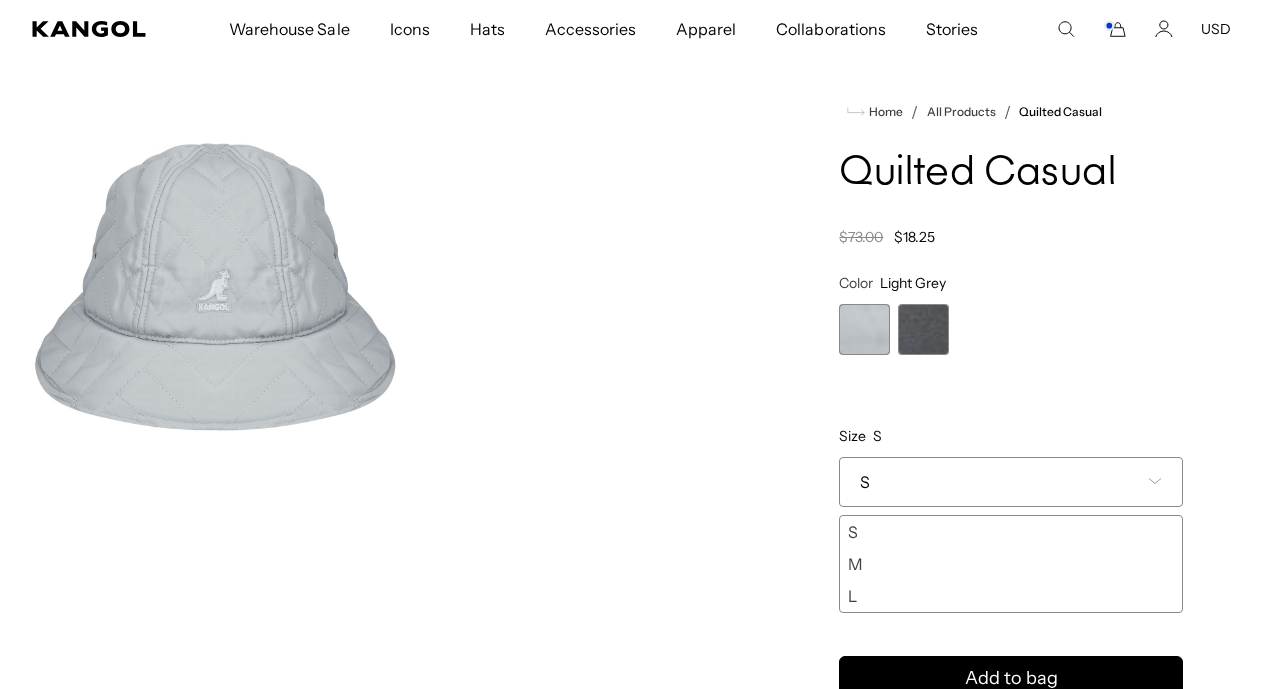 scroll, scrollTop: 0, scrollLeft: 0, axis: both 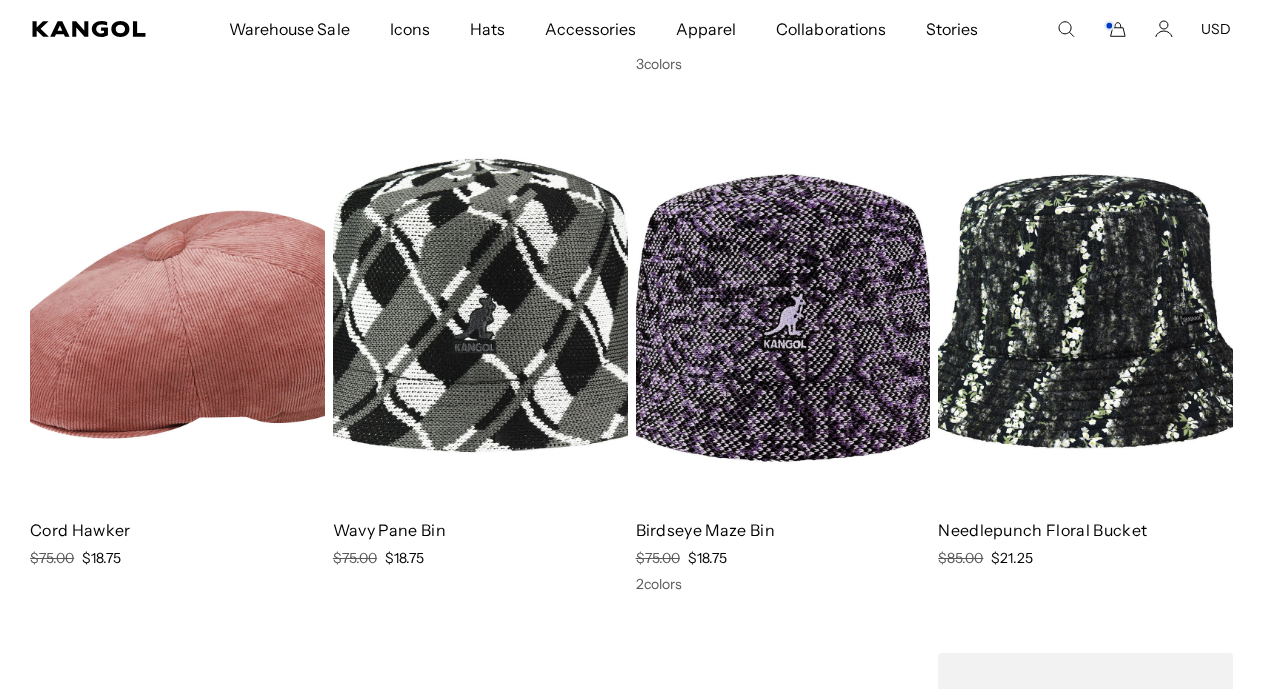 click at bounding box center [783, 318] 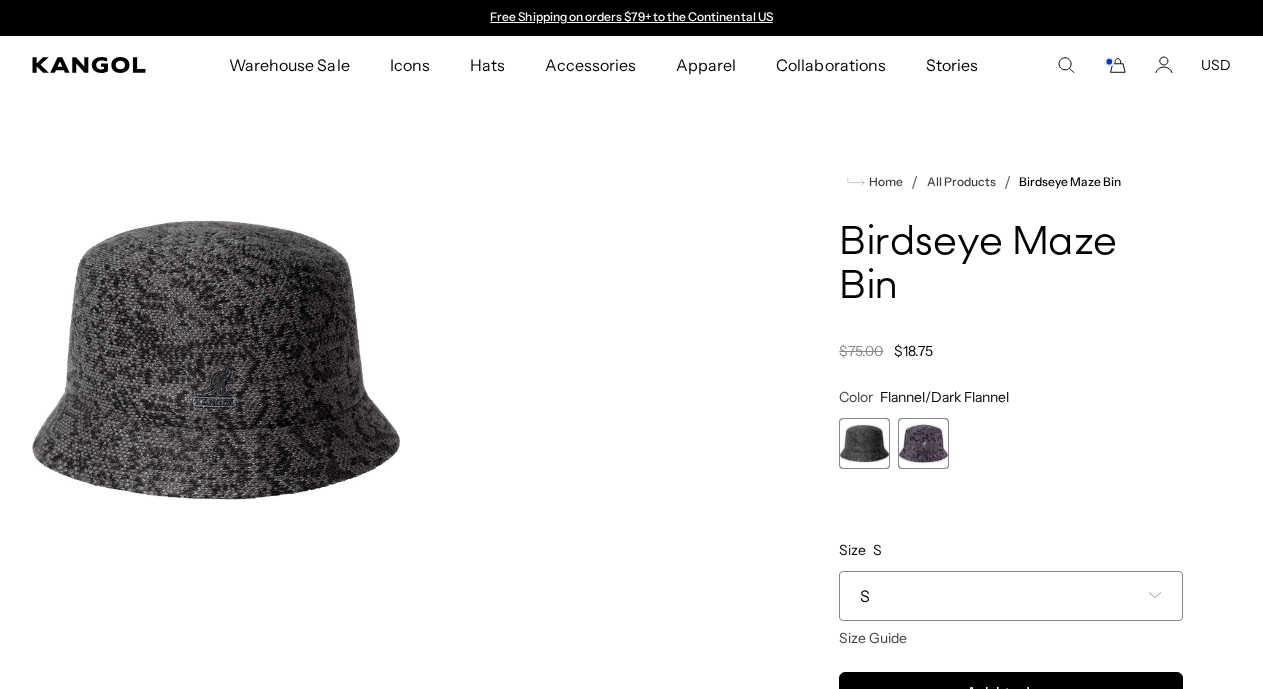 drag, startPoint x: 0, startPoint y: 0, endPoint x: 960, endPoint y: 434, distance: 1053.5444 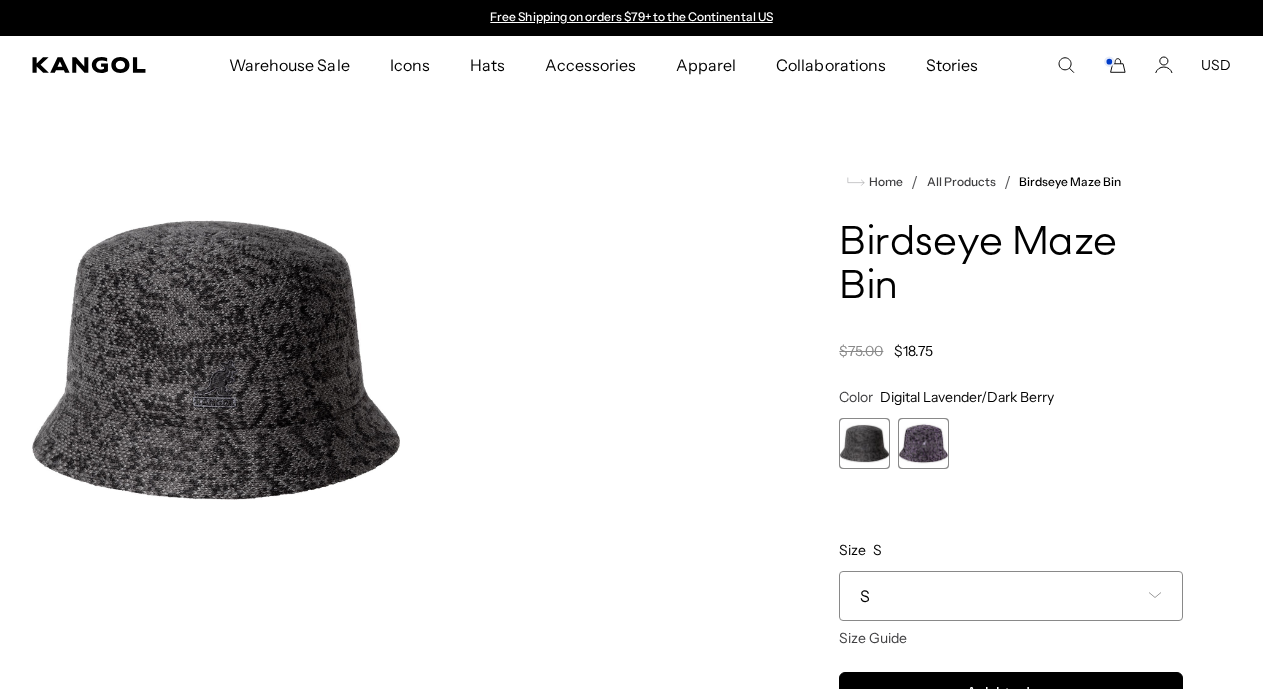 scroll, scrollTop: 0, scrollLeft: 0, axis: both 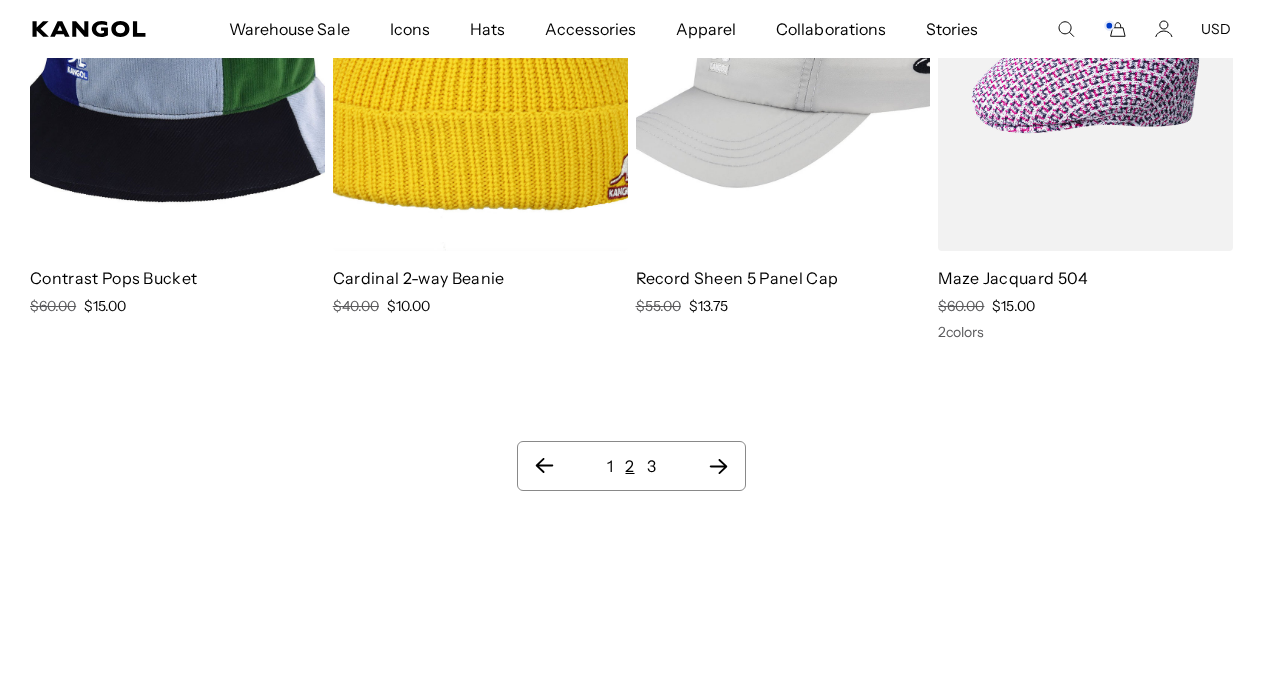 click on "3" at bounding box center (651, 466) 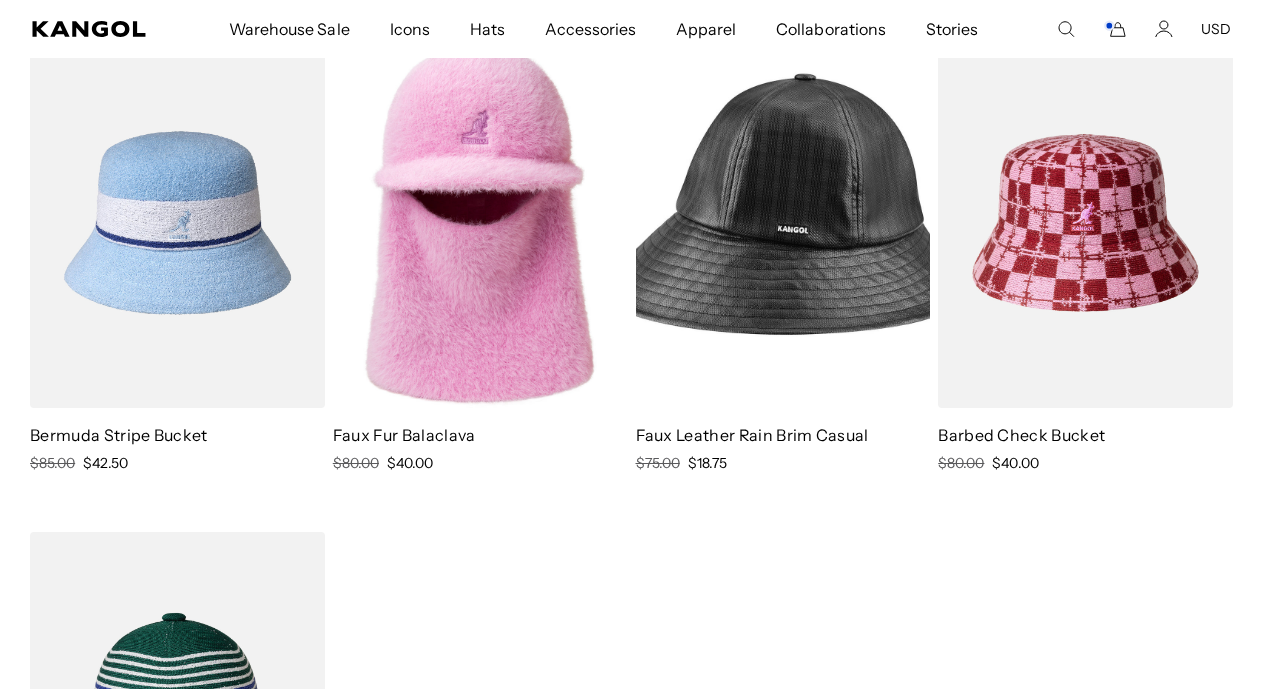 click at bounding box center [783, 223] 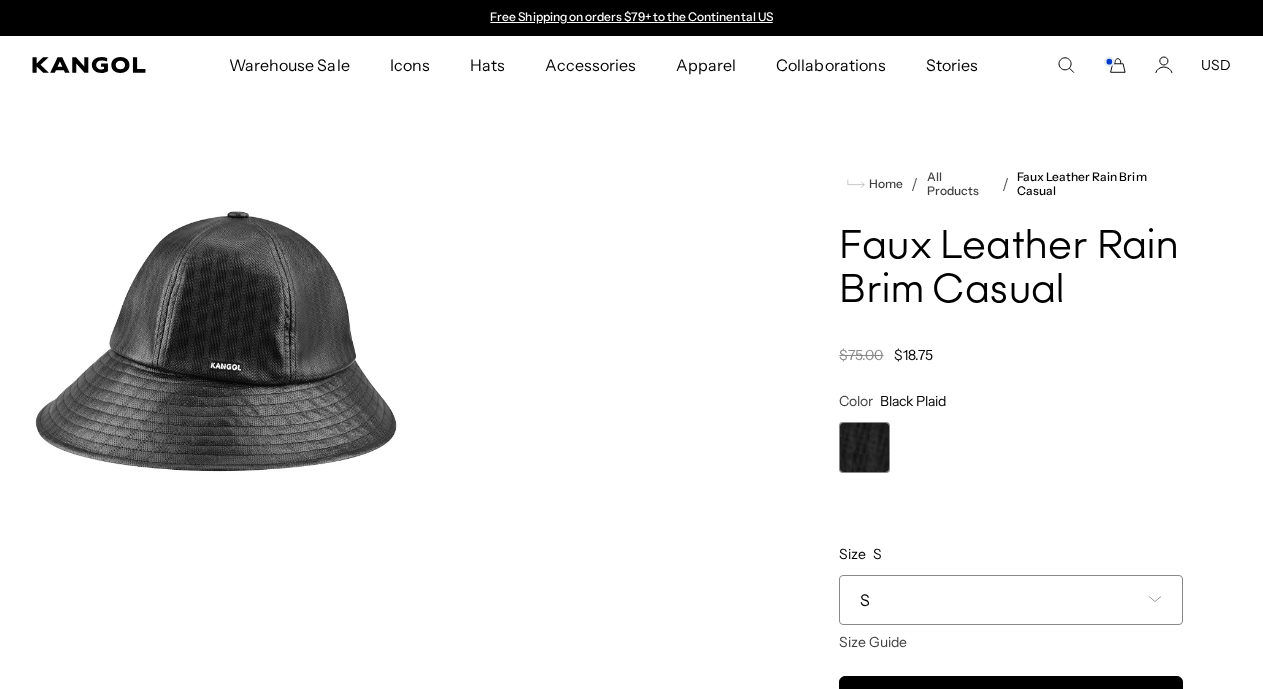 scroll, scrollTop: 0, scrollLeft: 0, axis: both 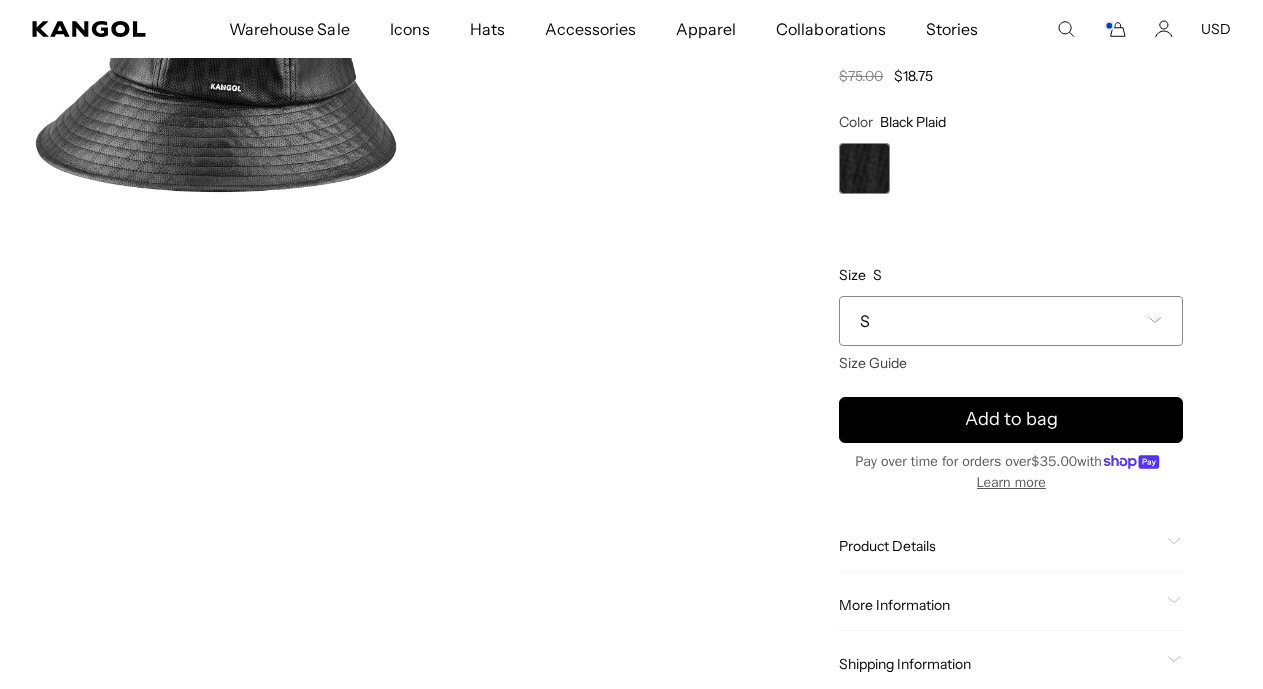 click on "S" at bounding box center (1011, 321) 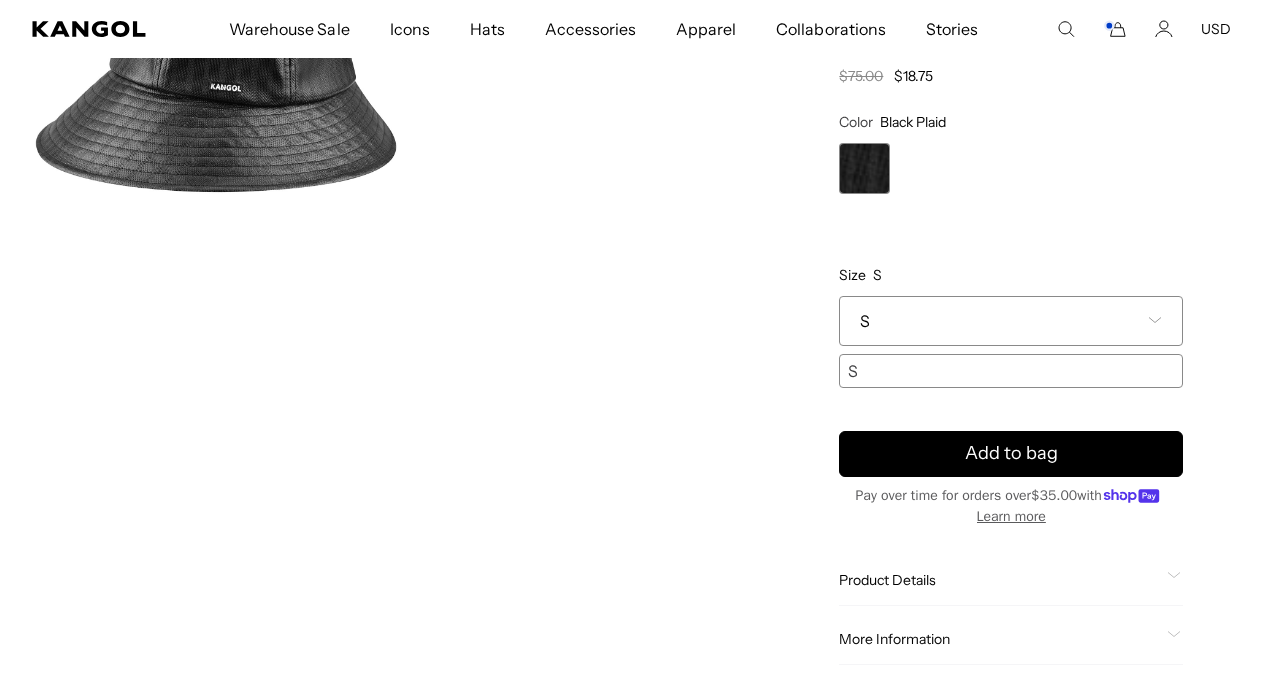 scroll, scrollTop: 0, scrollLeft: 412, axis: horizontal 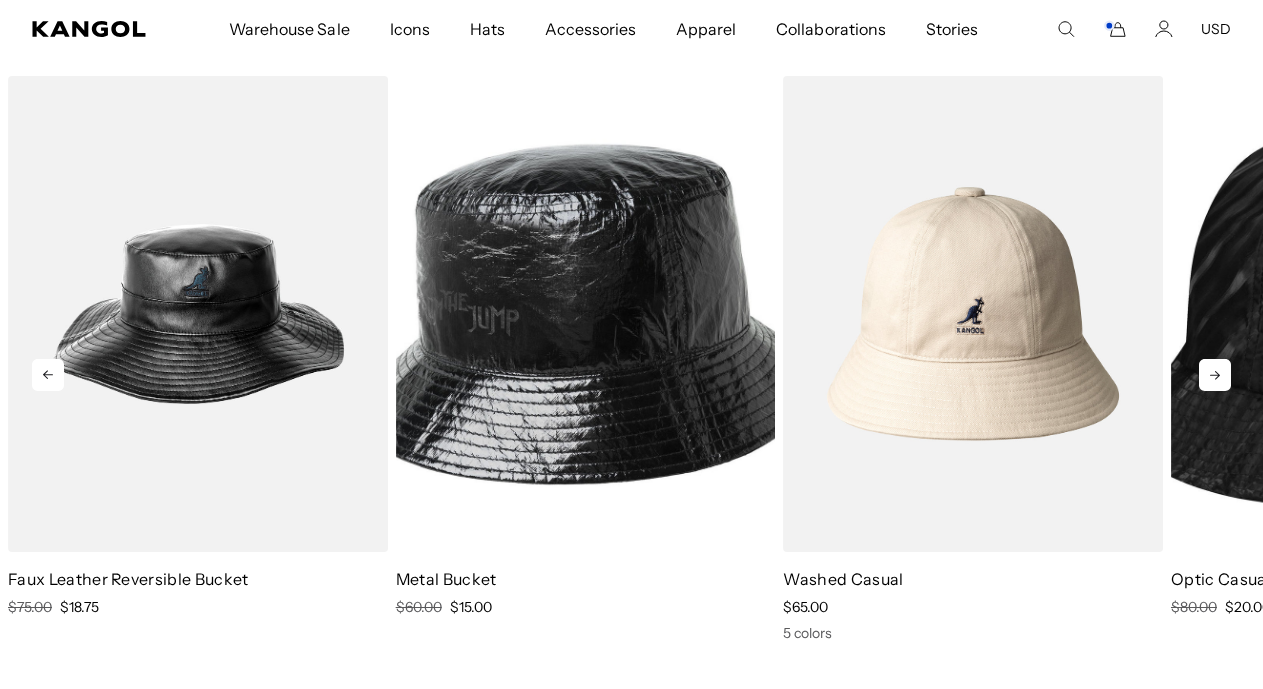 click 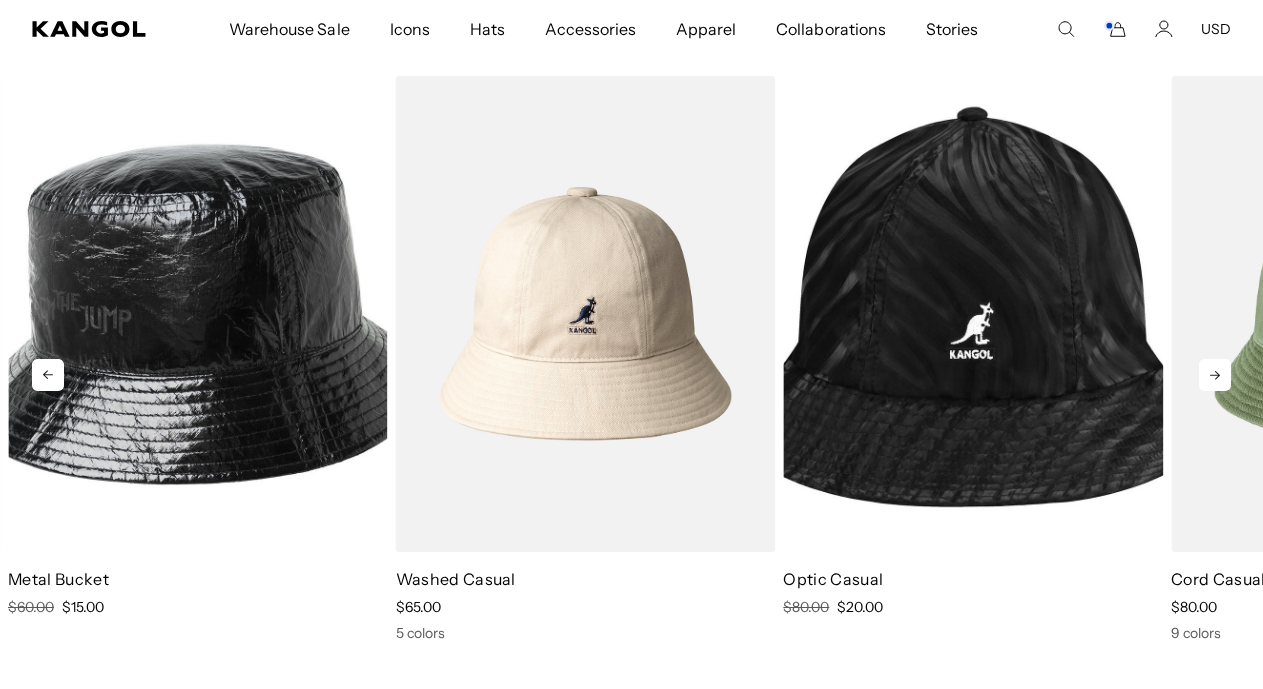 click 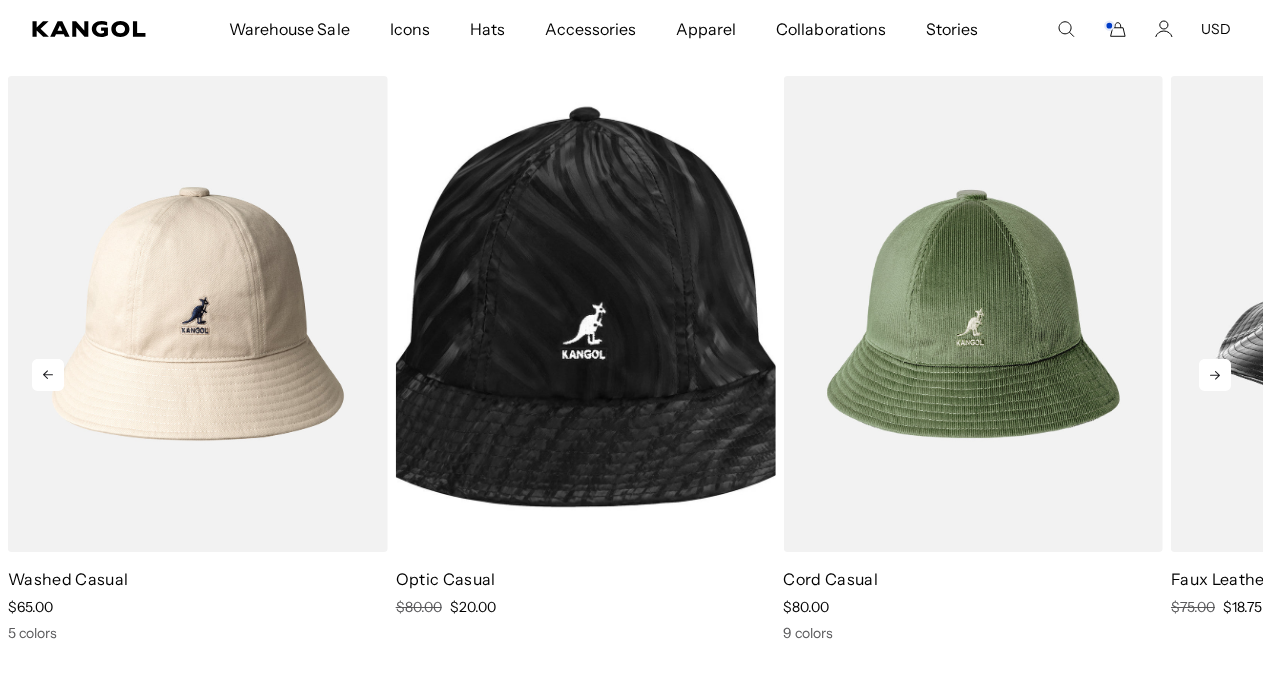 click 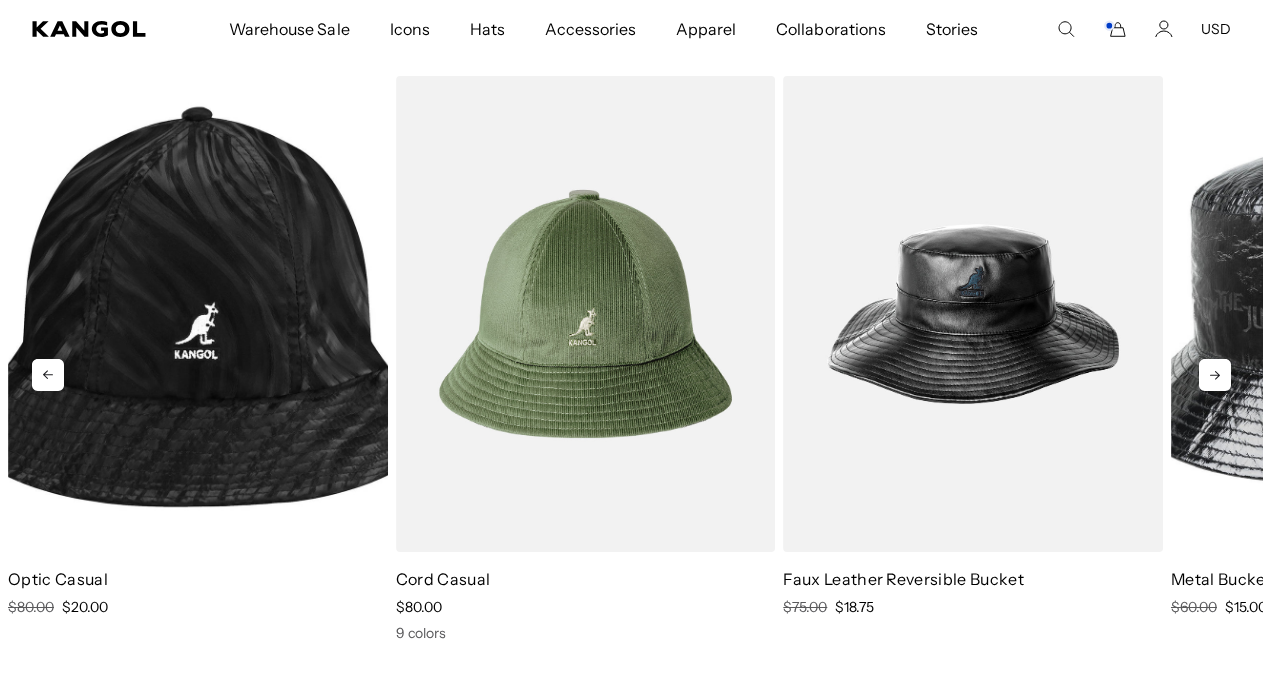 scroll, scrollTop: 0, scrollLeft: 0, axis: both 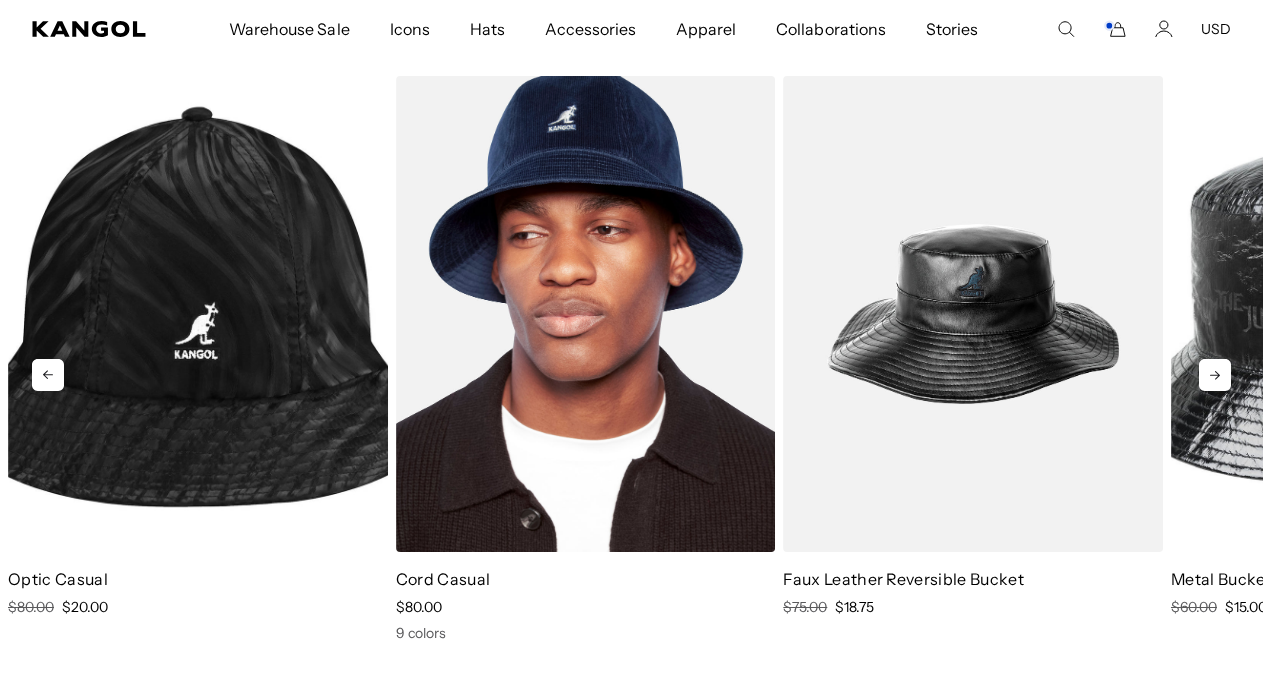 click at bounding box center [586, 314] 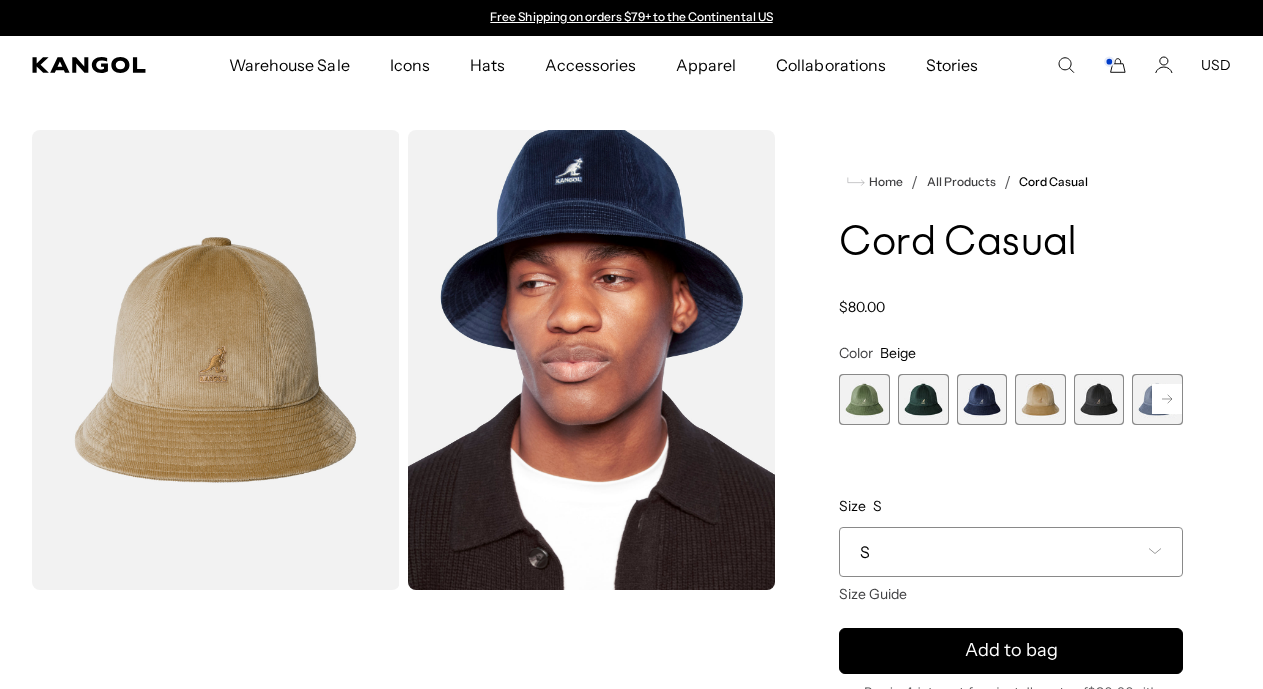 scroll, scrollTop: 0, scrollLeft: 0, axis: both 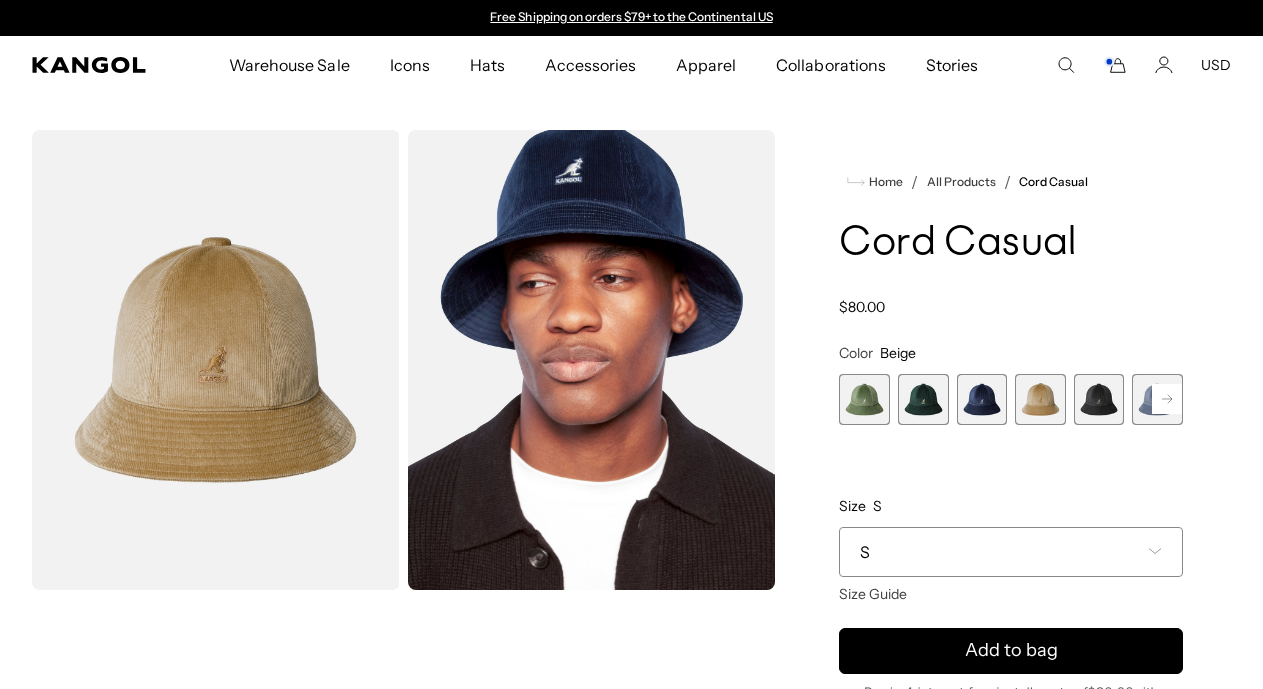 click 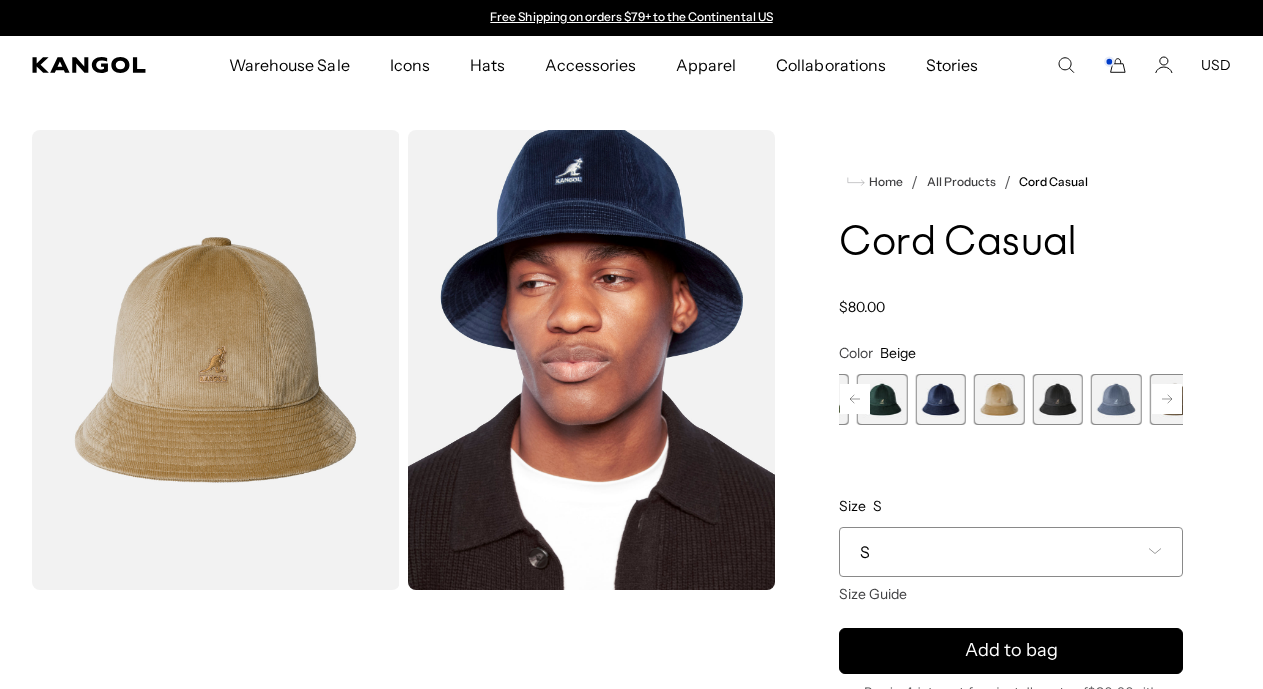 click 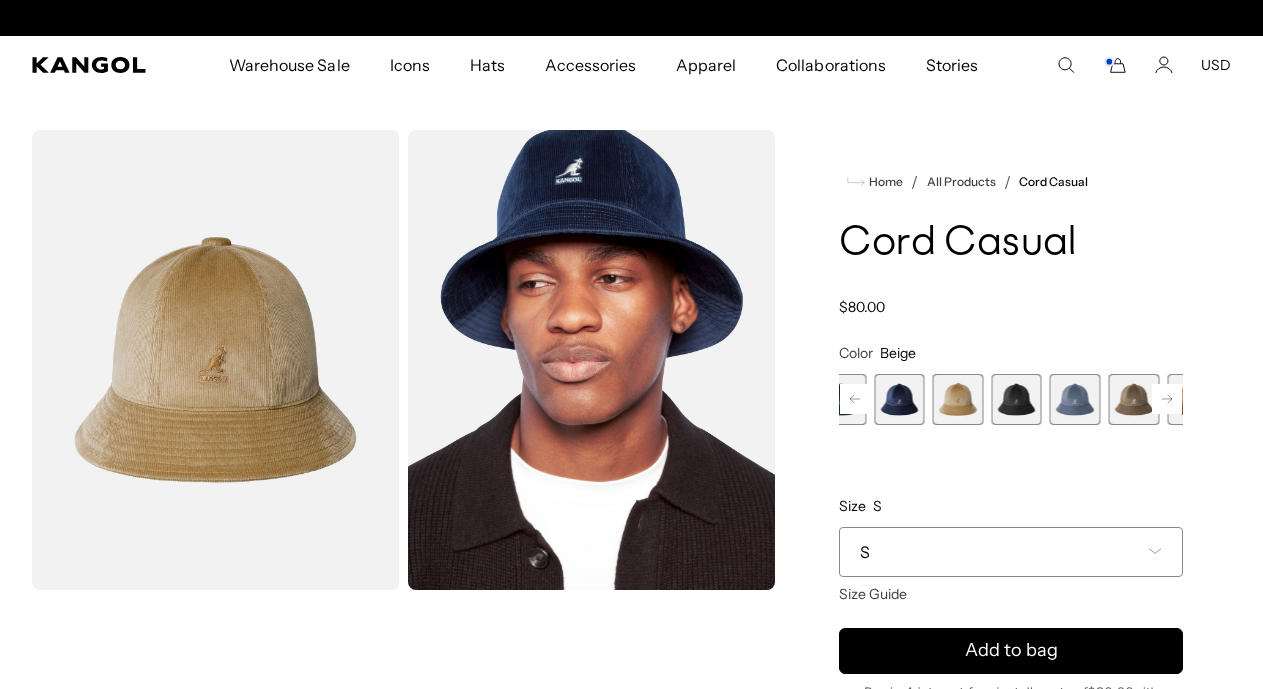 scroll, scrollTop: 0, scrollLeft: 412, axis: horizontal 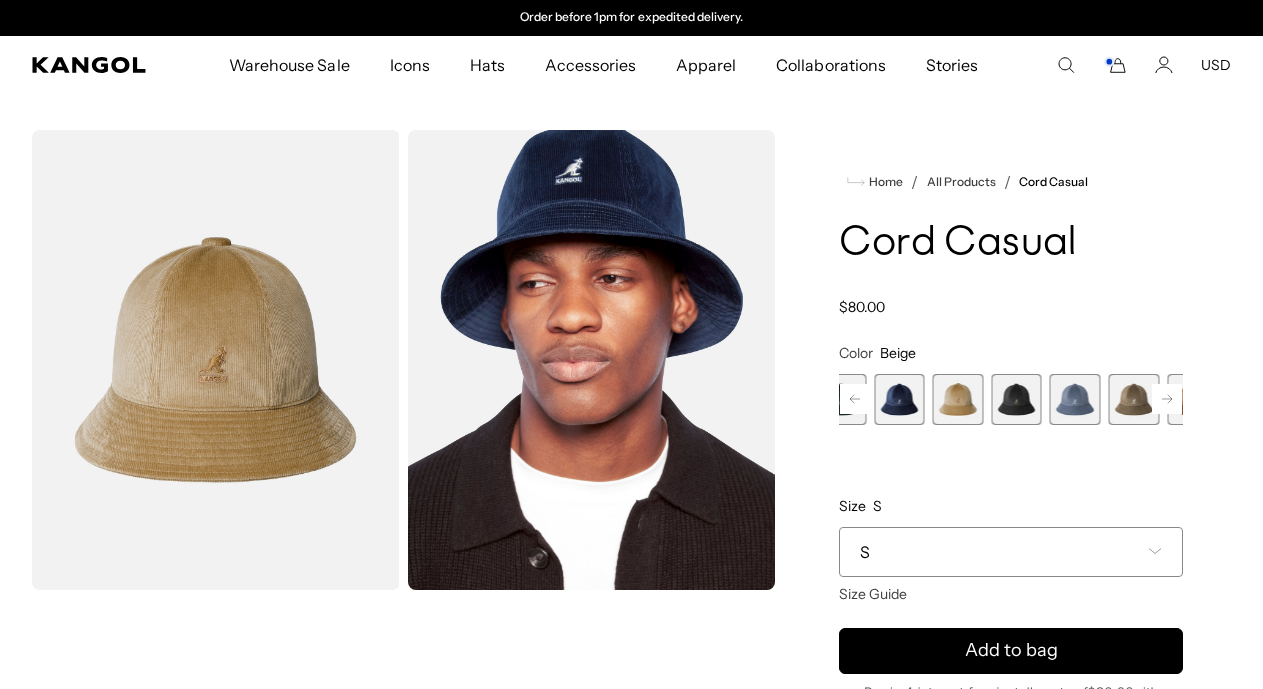 click 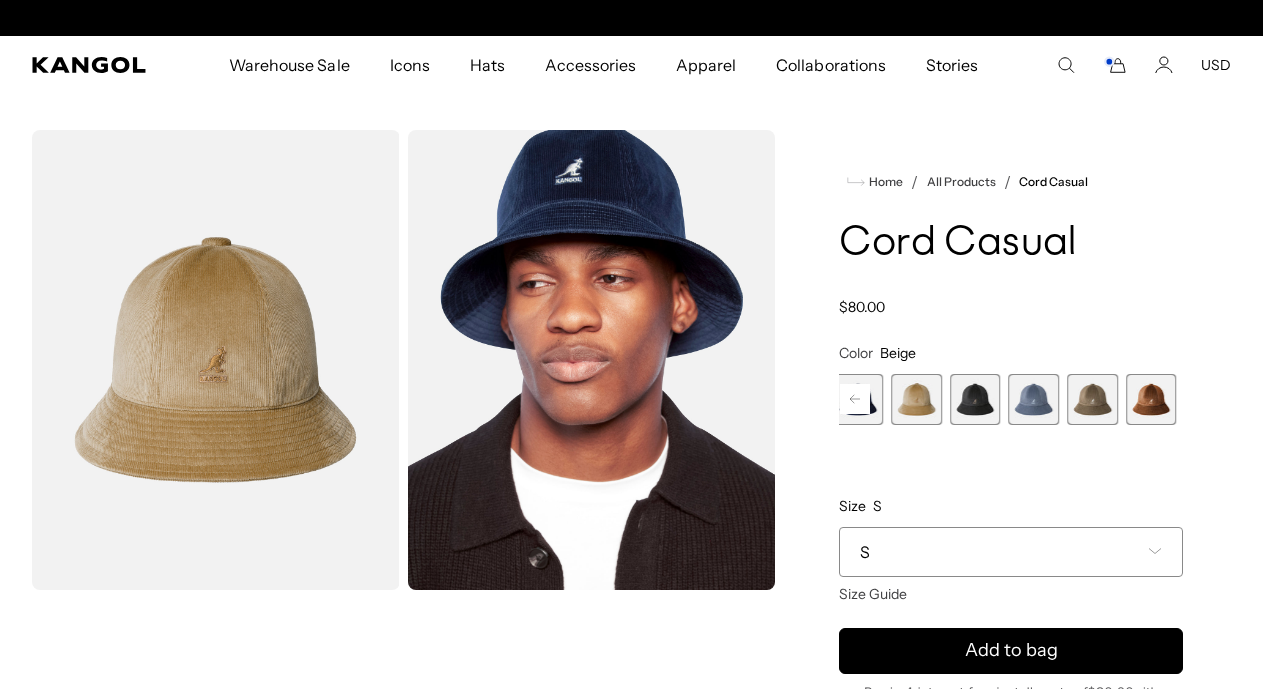 scroll, scrollTop: 0, scrollLeft: 412, axis: horizontal 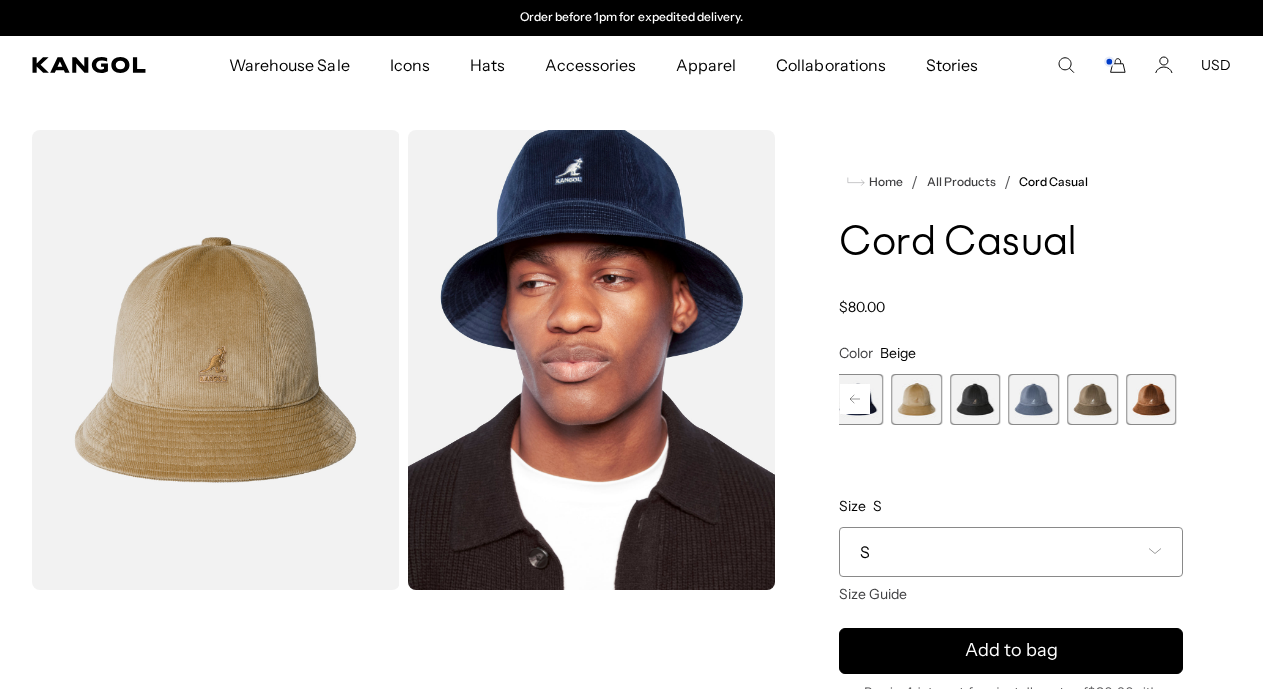 click at bounding box center (1092, 399) 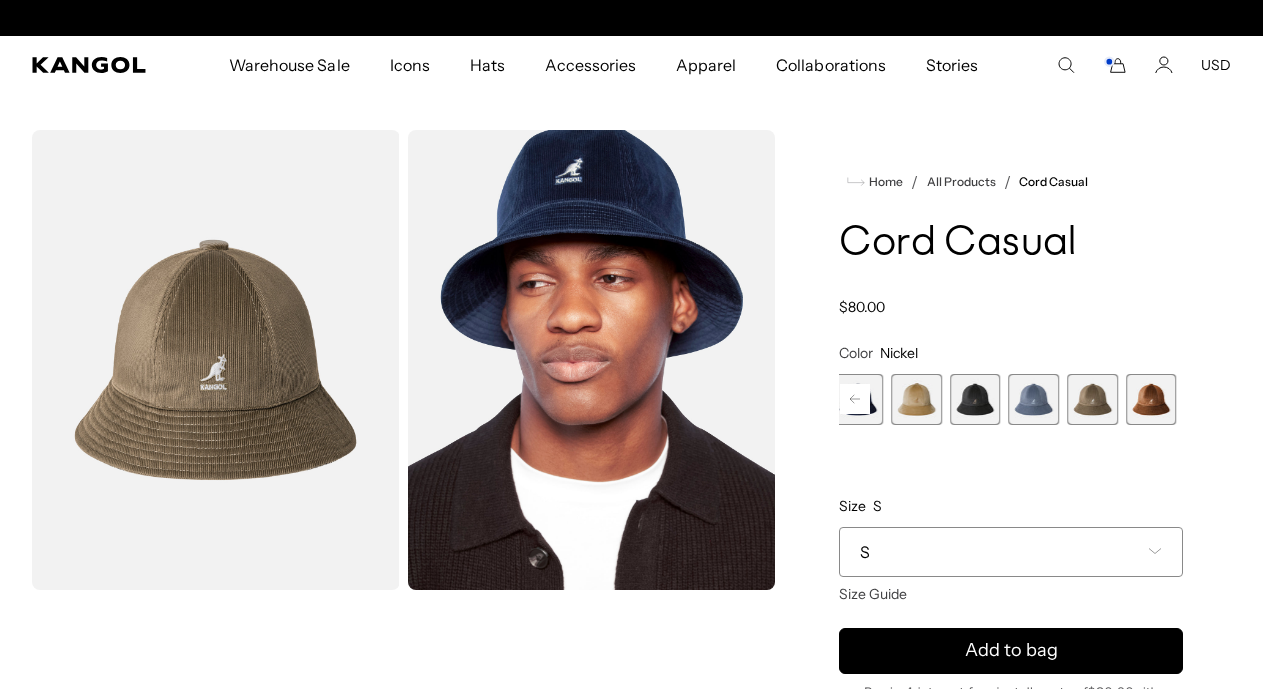 scroll, scrollTop: 0, scrollLeft: 0, axis: both 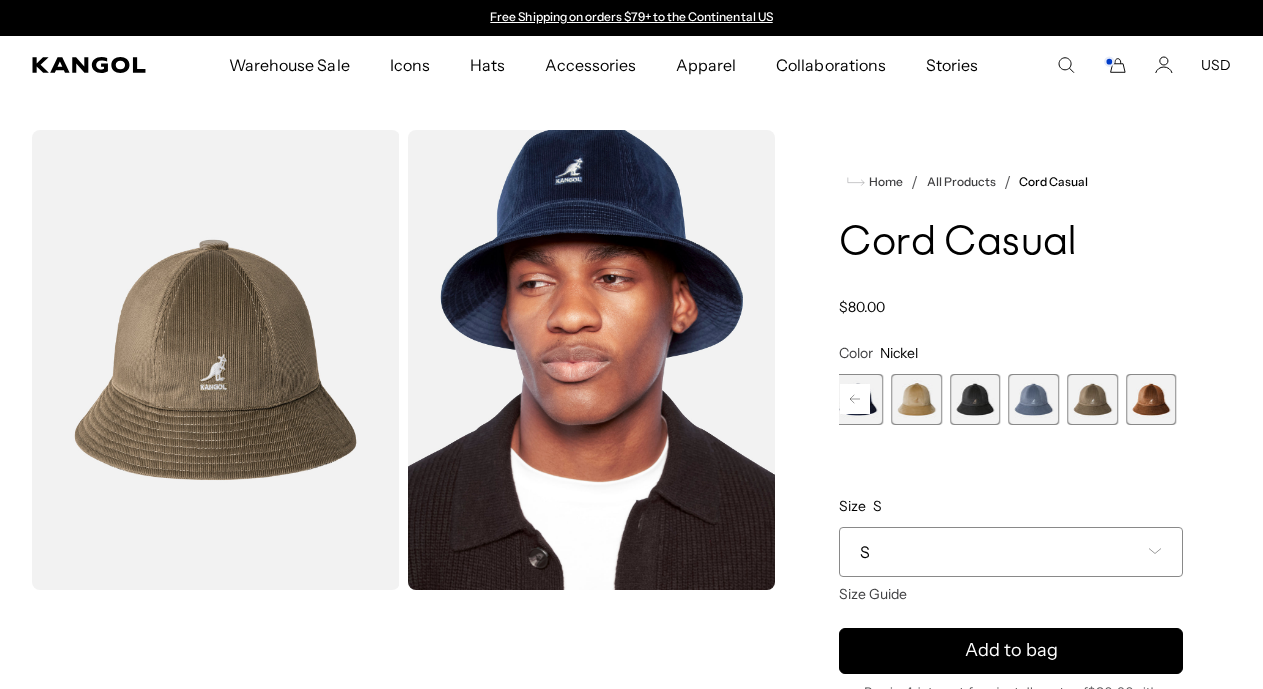 click at bounding box center [1151, 399] 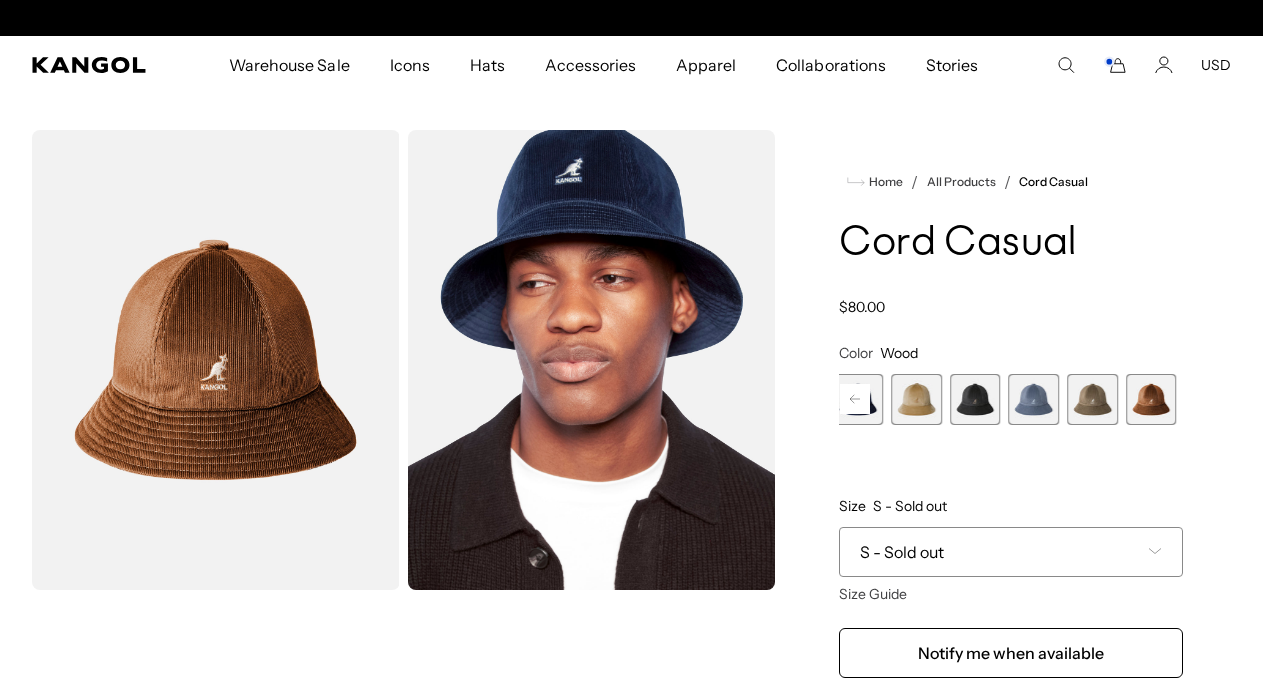 scroll, scrollTop: 0, scrollLeft: 412, axis: horizontal 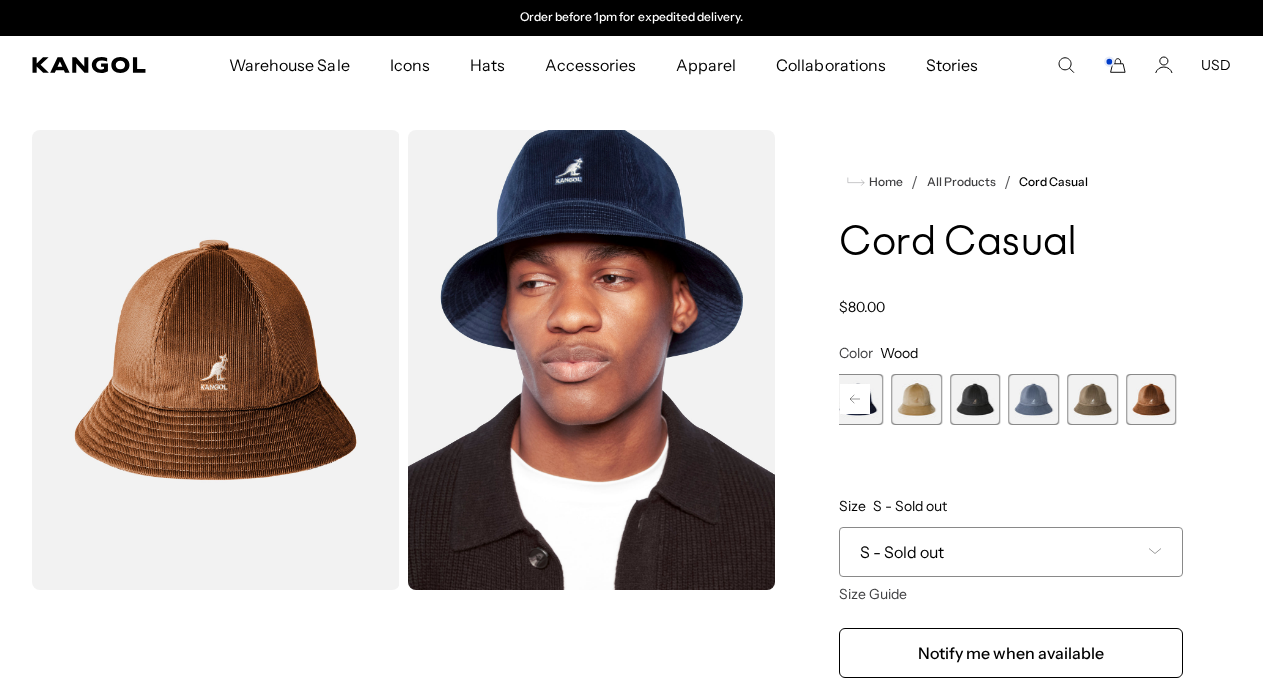 click on "S - Sold out" at bounding box center (1011, 552) 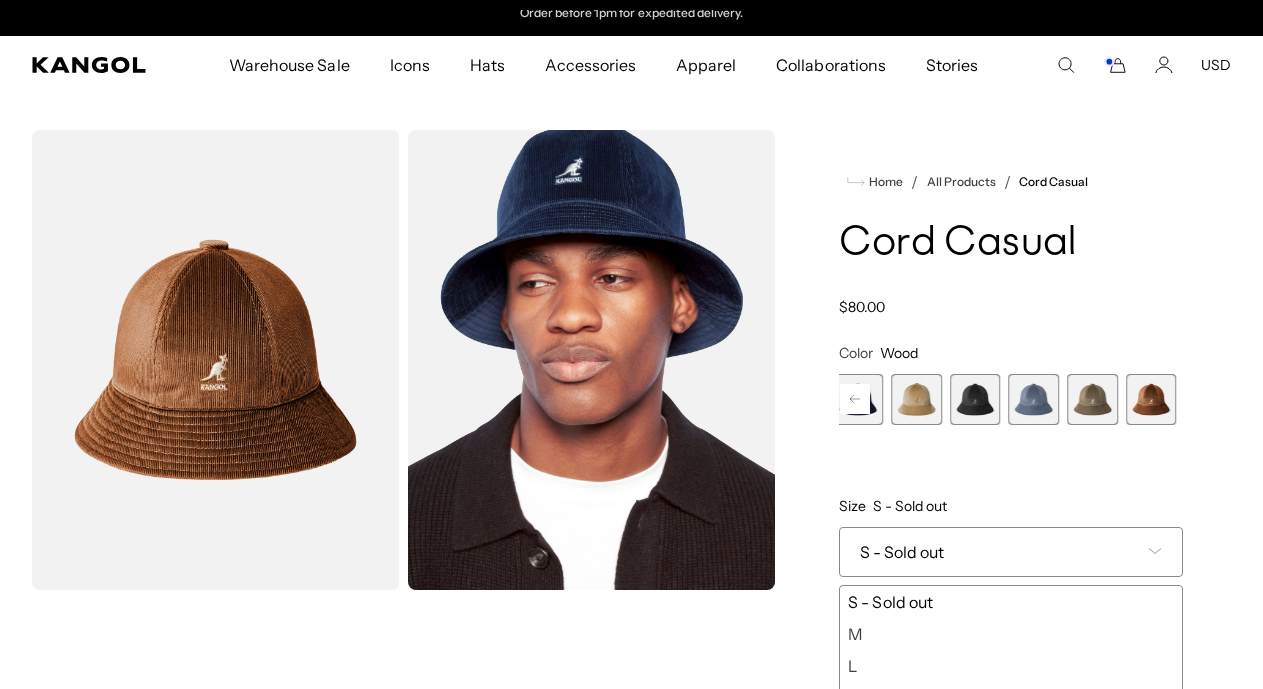 scroll, scrollTop: 0, scrollLeft: 0, axis: both 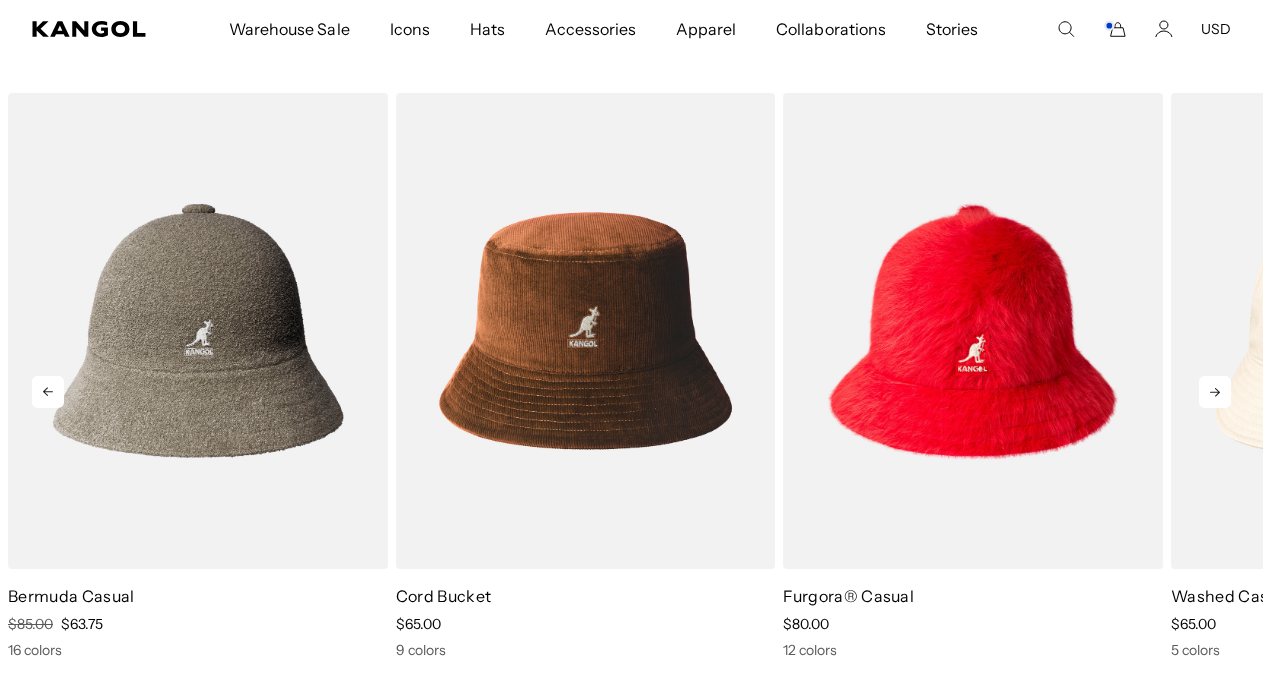 click 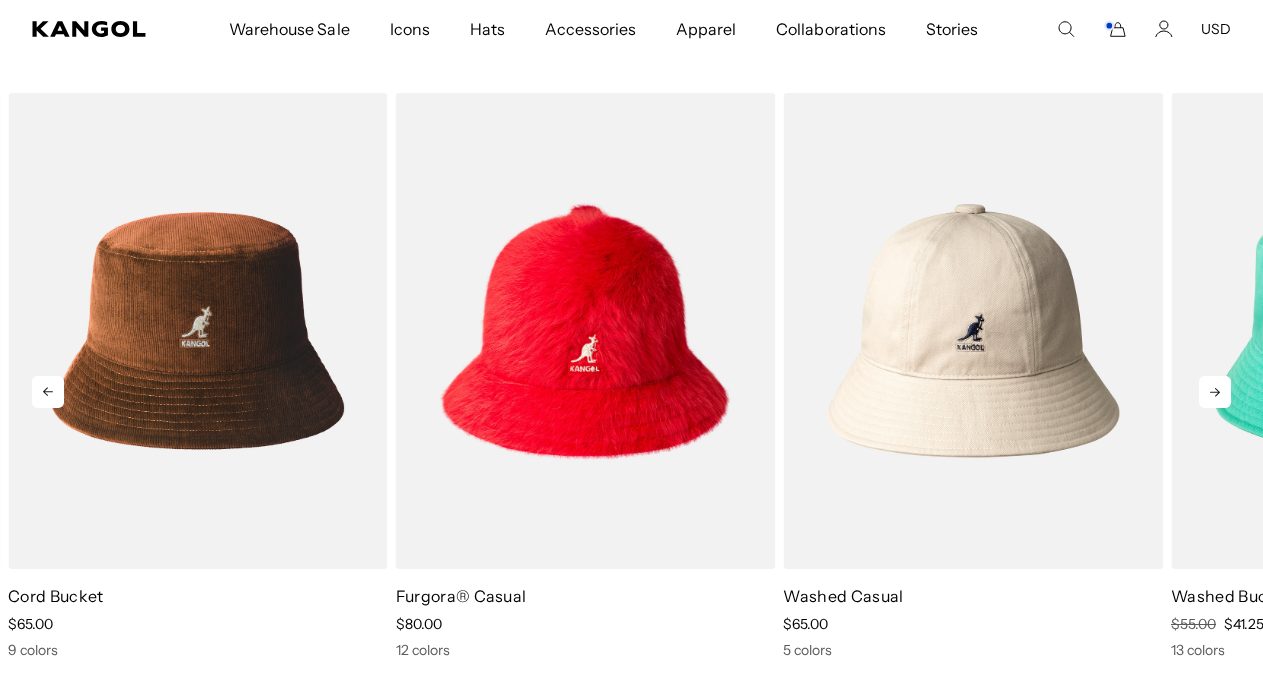 scroll, scrollTop: 0, scrollLeft: 412, axis: horizontal 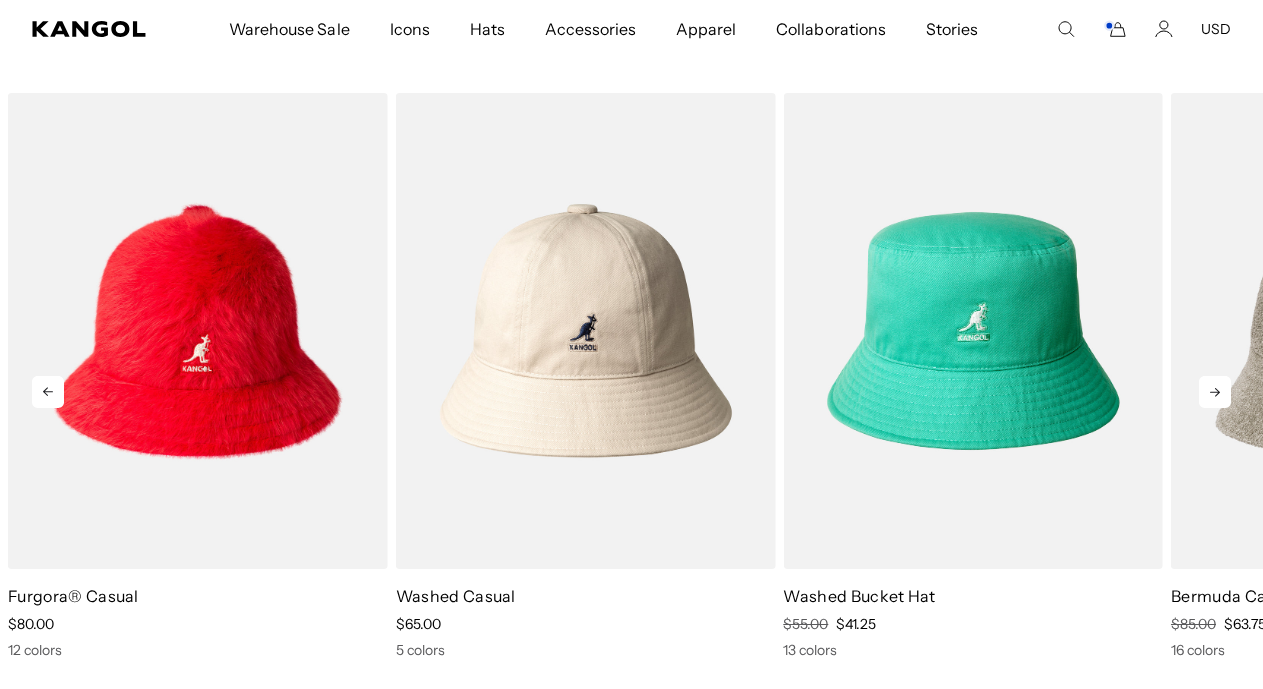 click 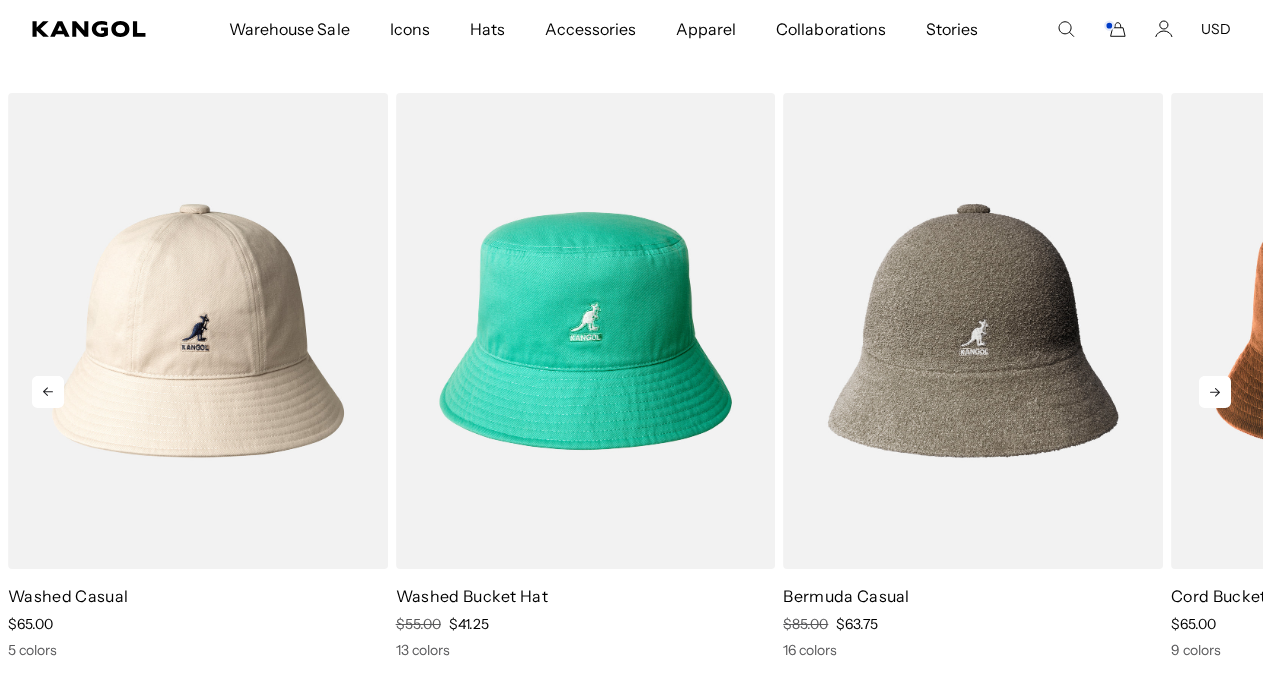 scroll, scrollTop: 0, scrollLeft: 412, axis: horizontal 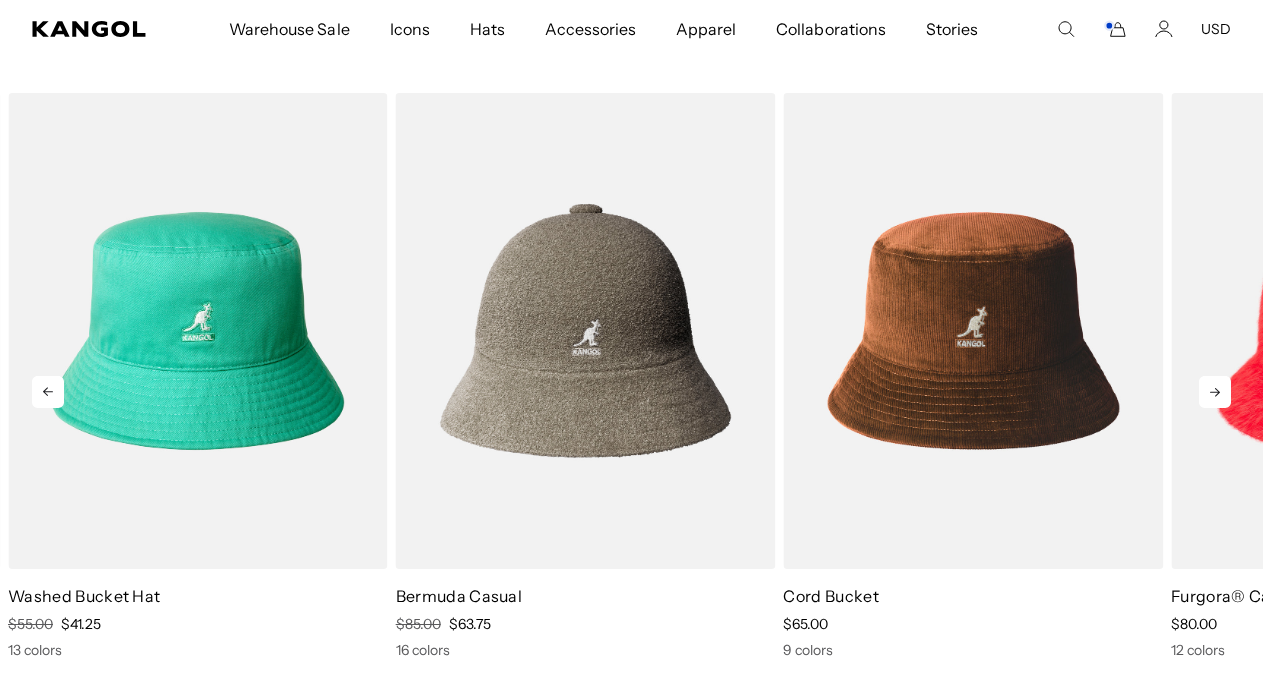 click 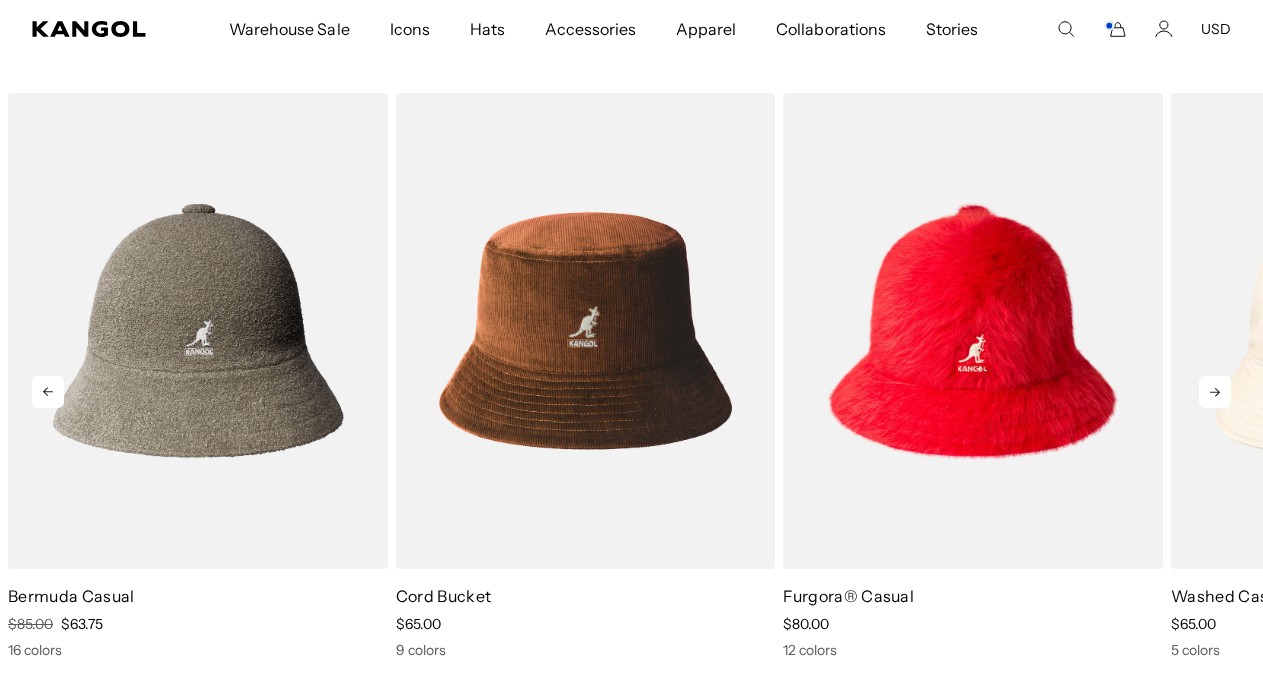 scroll, scrollTop: 0, scrollLeft: 0, axis: both 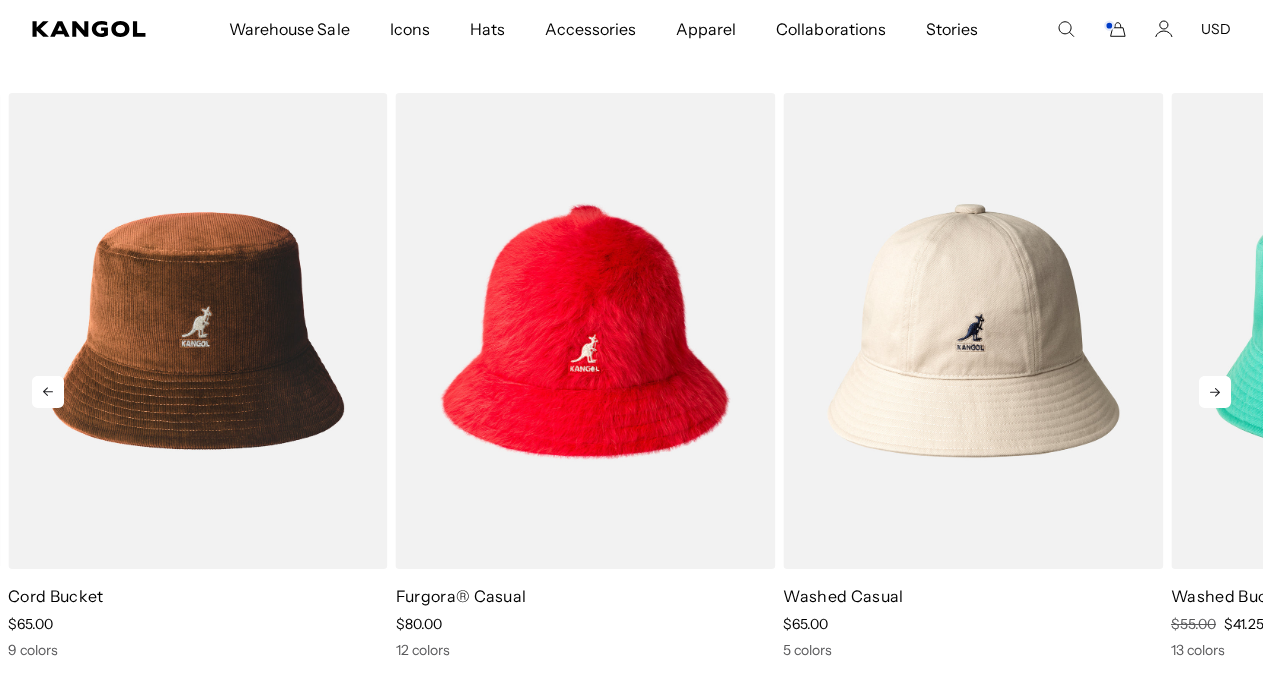 click 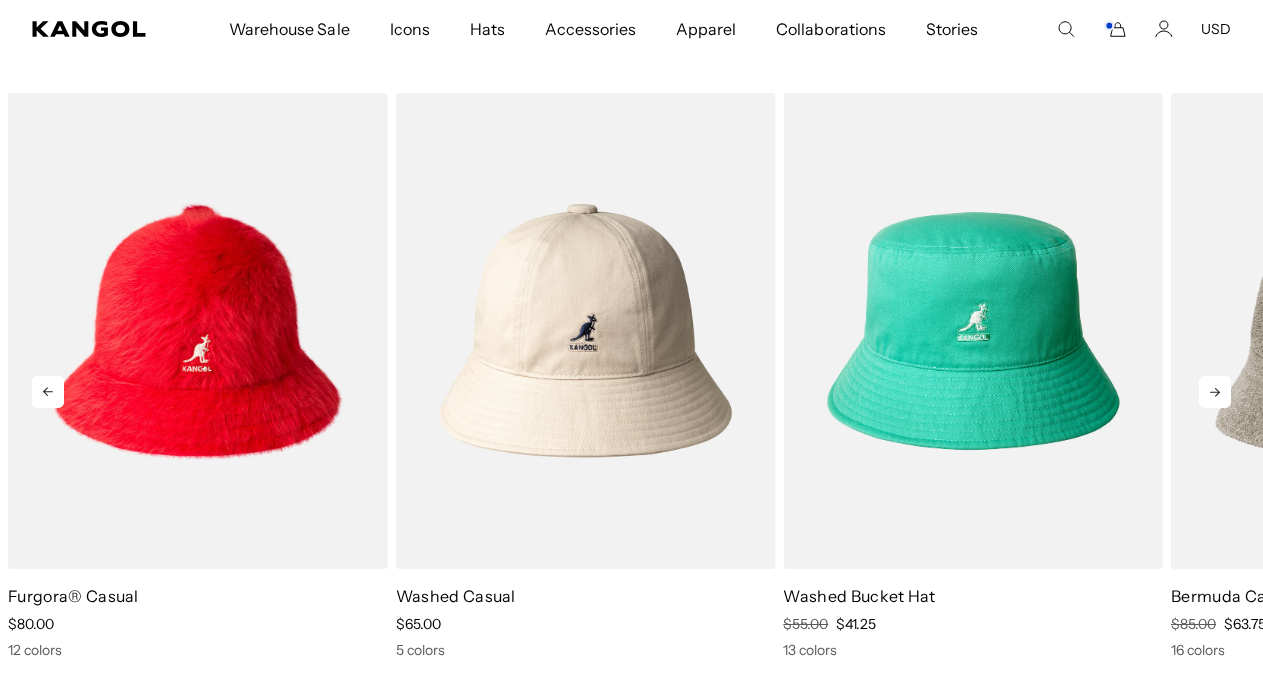 scroll, scrollTop: 0, scrollLeft: 412, axis: horizontal 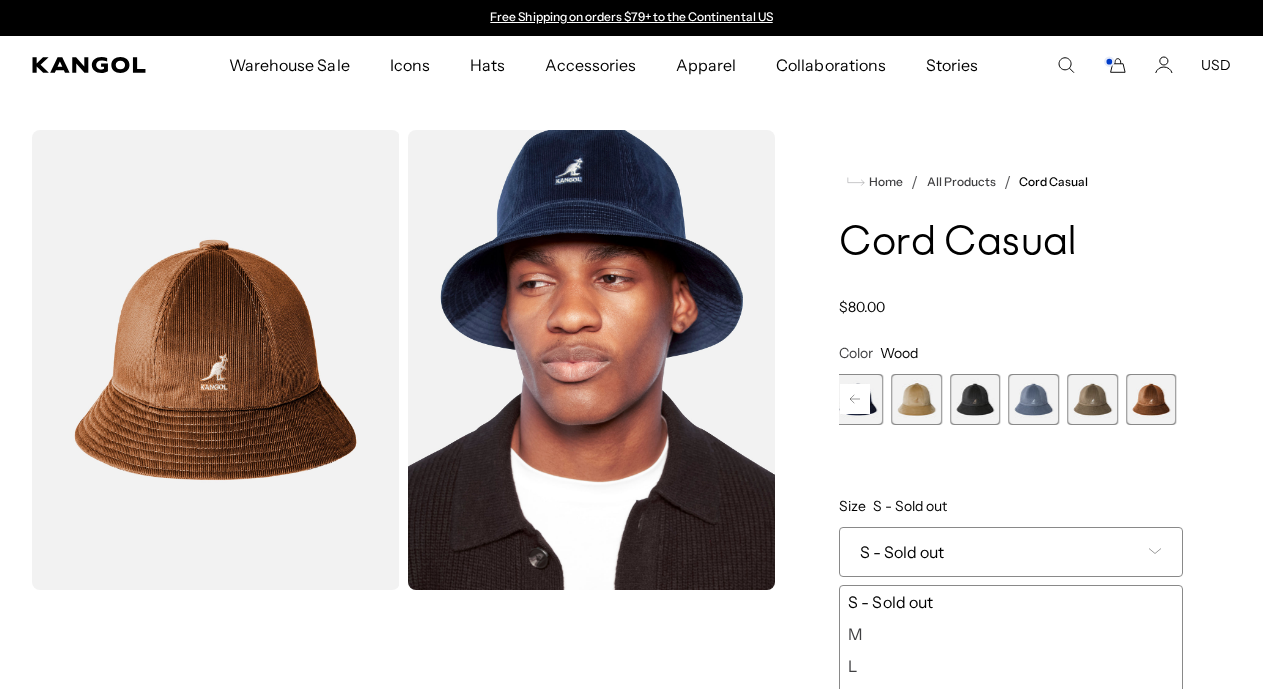 click 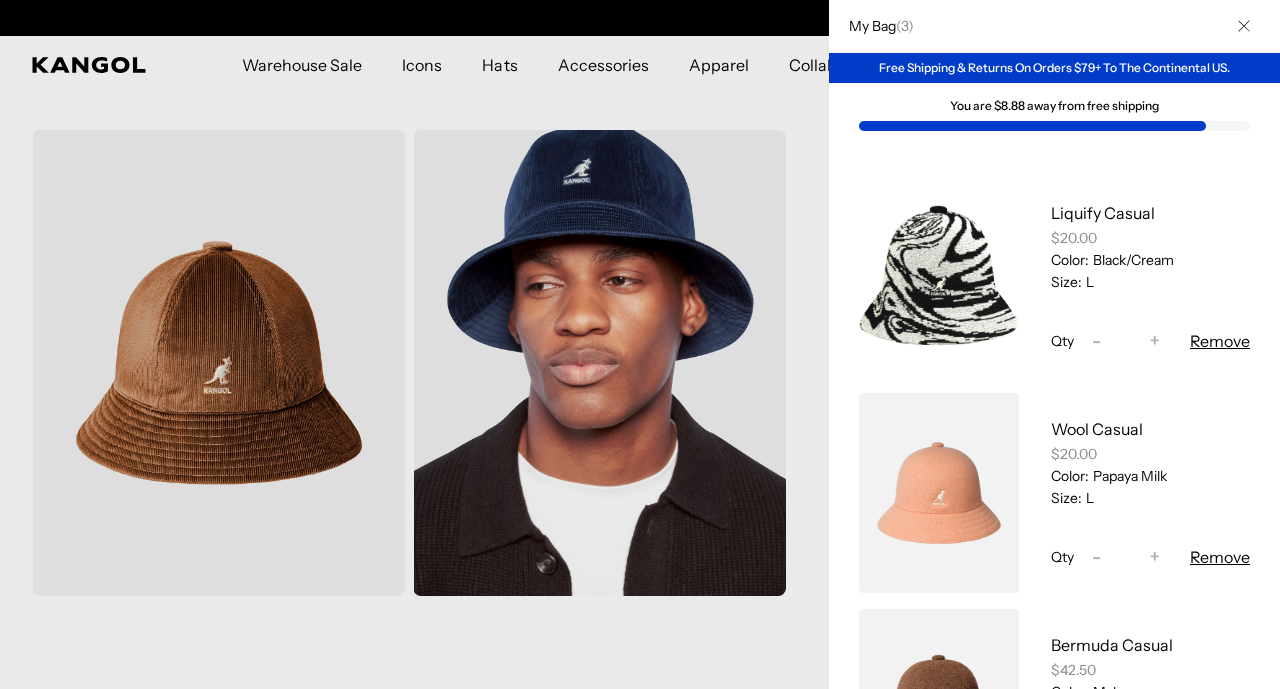 scroll, scrollTop: 0, scrollLeft: 412, axis: horizontal 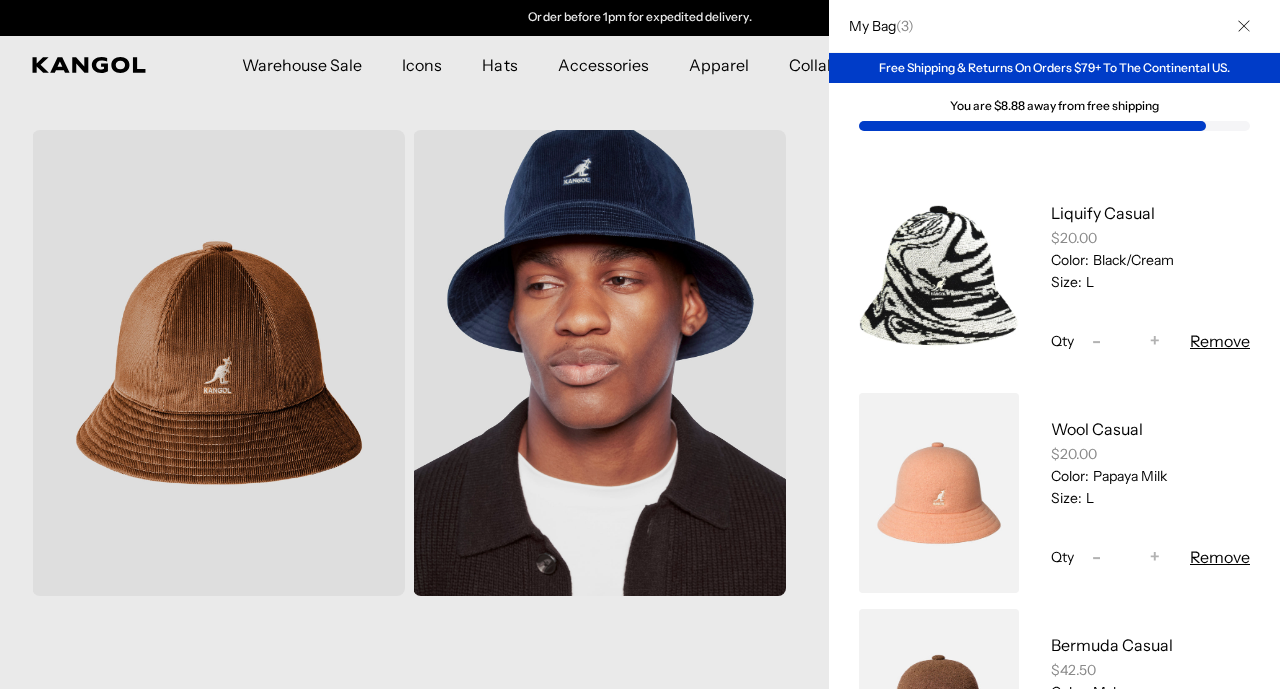 click on "Liquify Casual
$20.00
Color:
Black/Cream
Size:
L" at bounding box center [1150, 246] 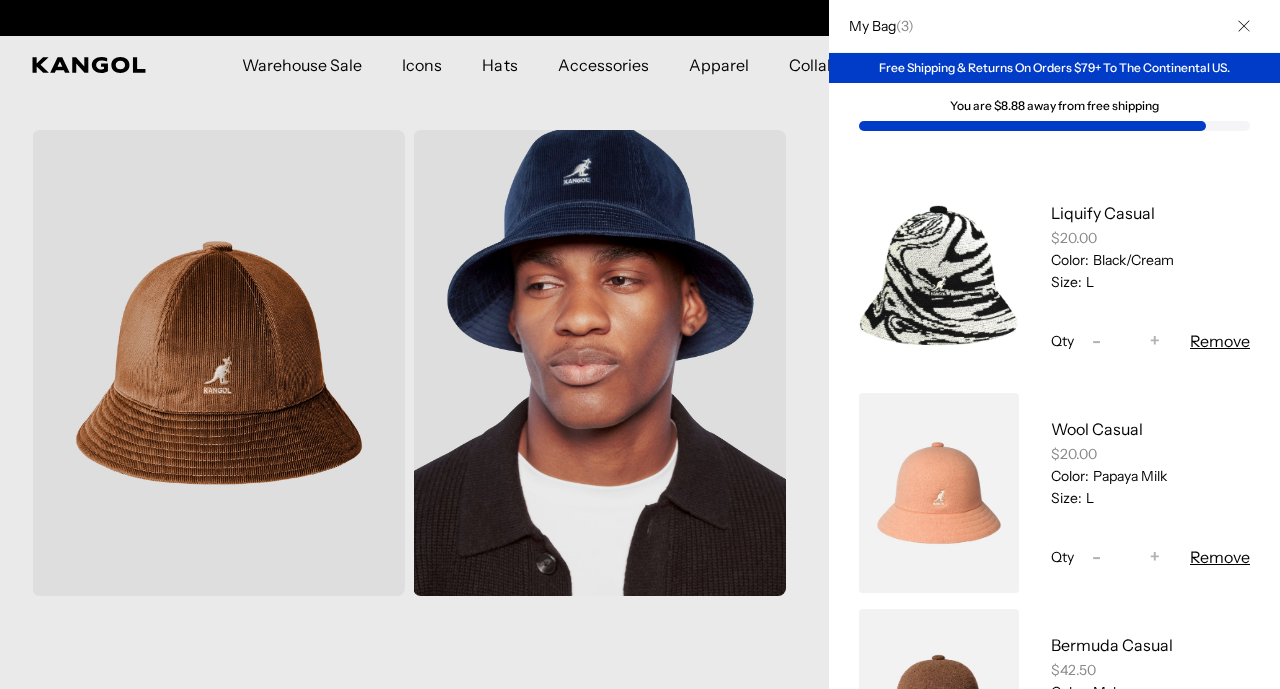 scroll, scrollTop: 0, scrollLeft: 0, axis: both 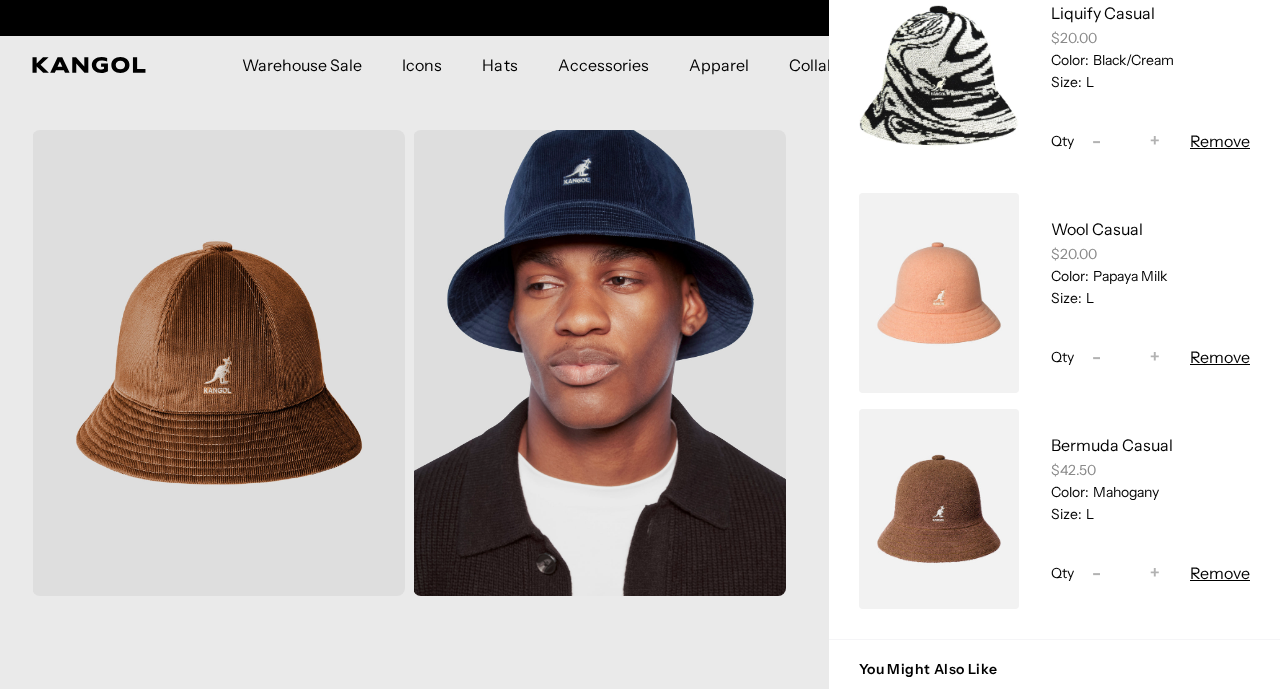 click at bounding box center (640, 344) 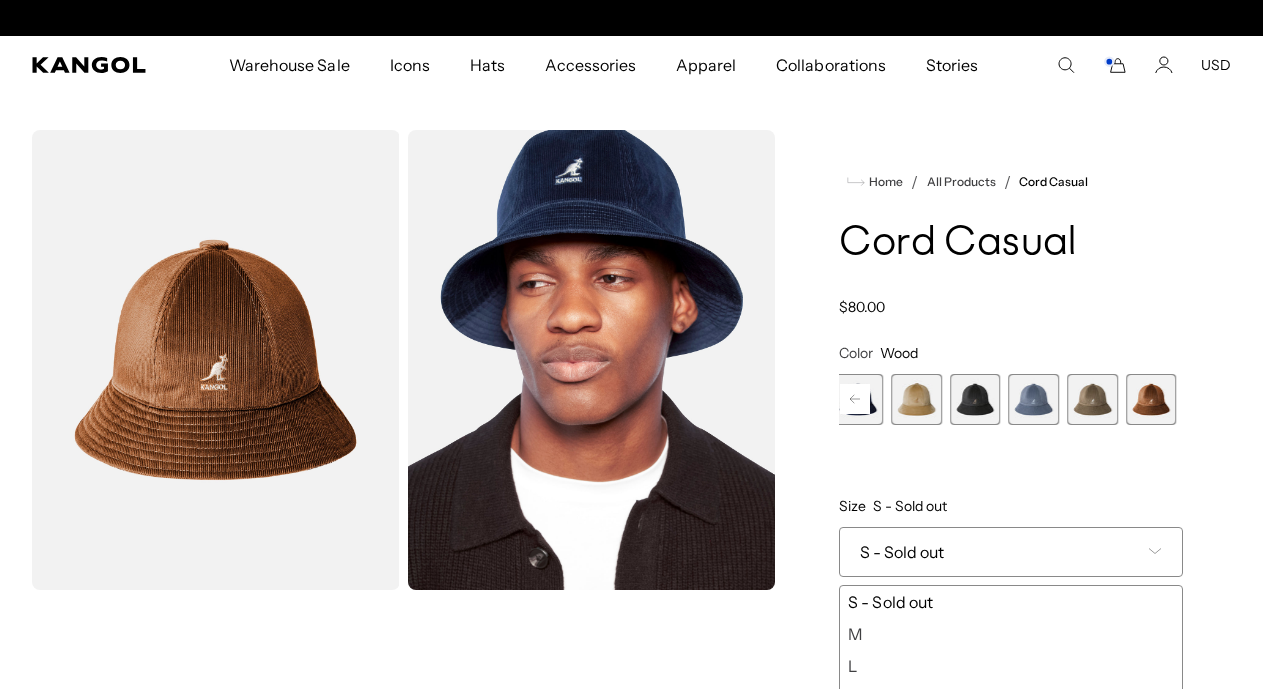 scroll, scrollTop: 0, scrollLeft: 0, axis: both 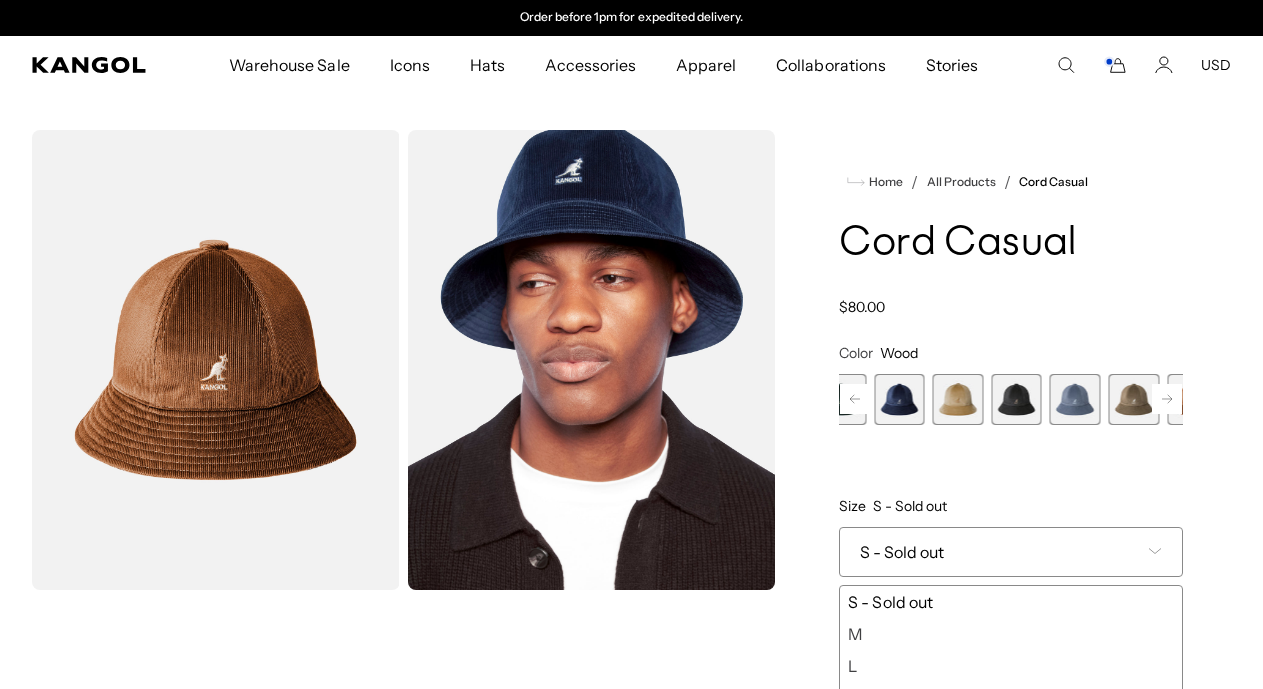 click at bounding box center [958, 399] 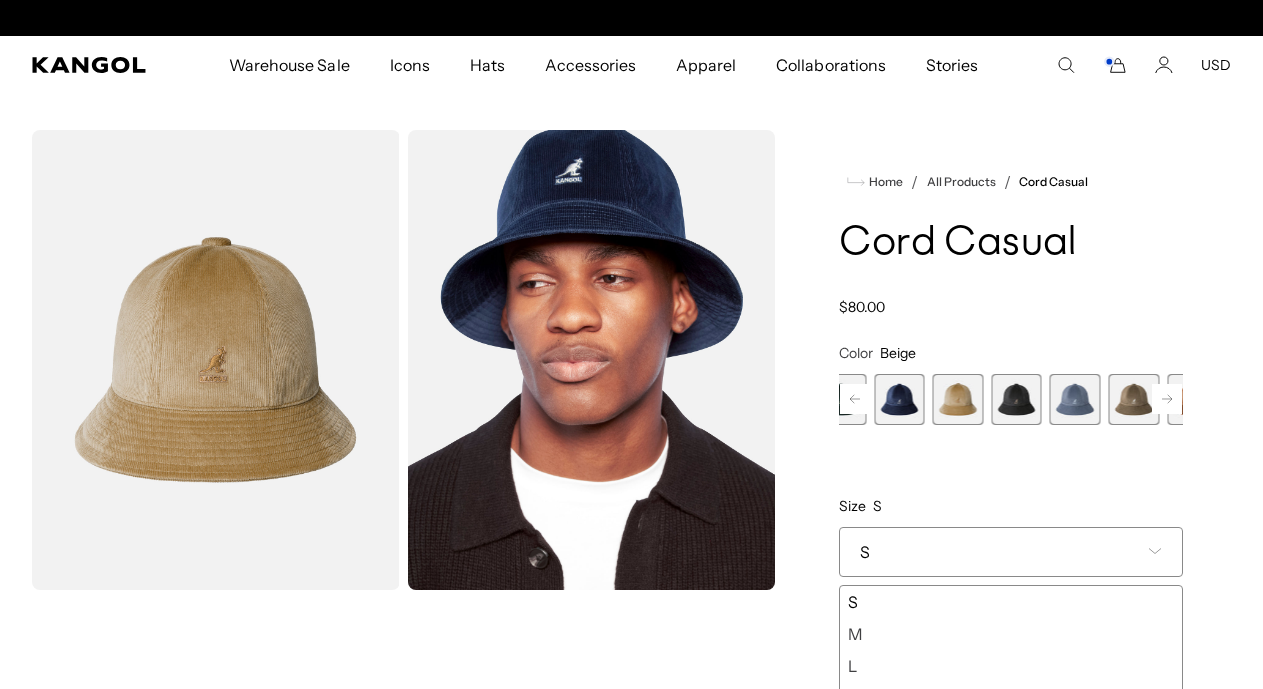 scroll, scrollTop: 0, scrollLeft: 0, axis: both 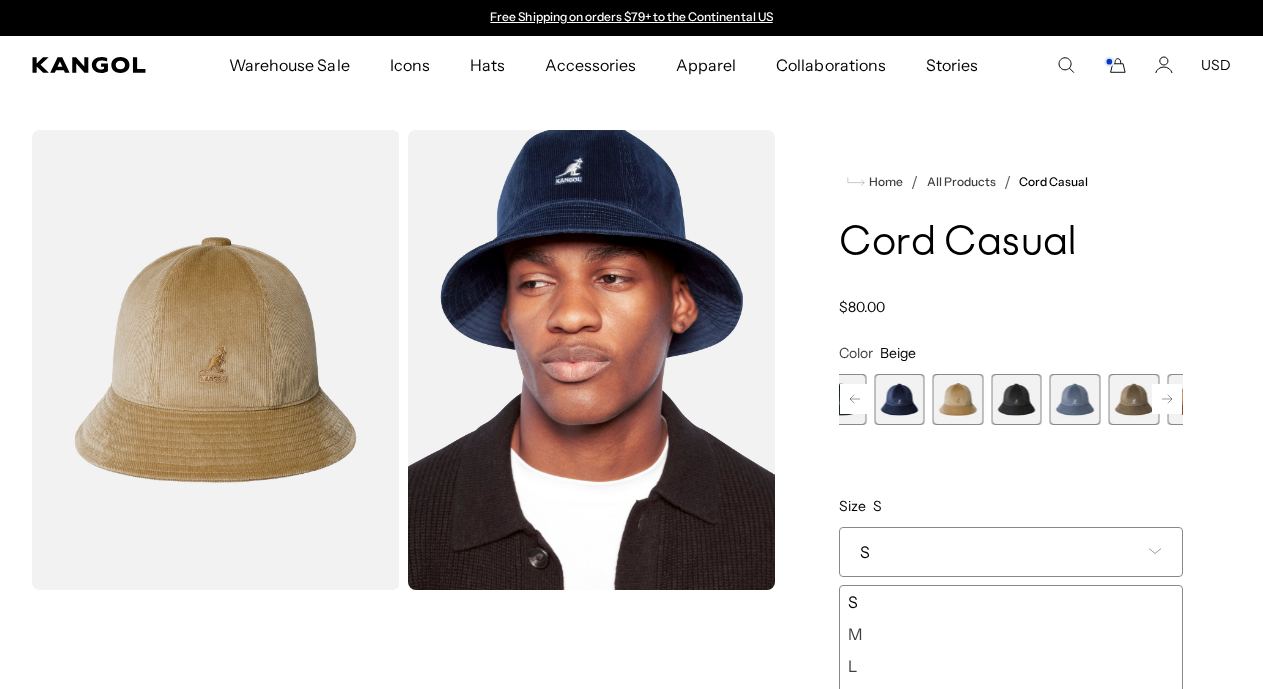 click at bounding box center (216, 360) 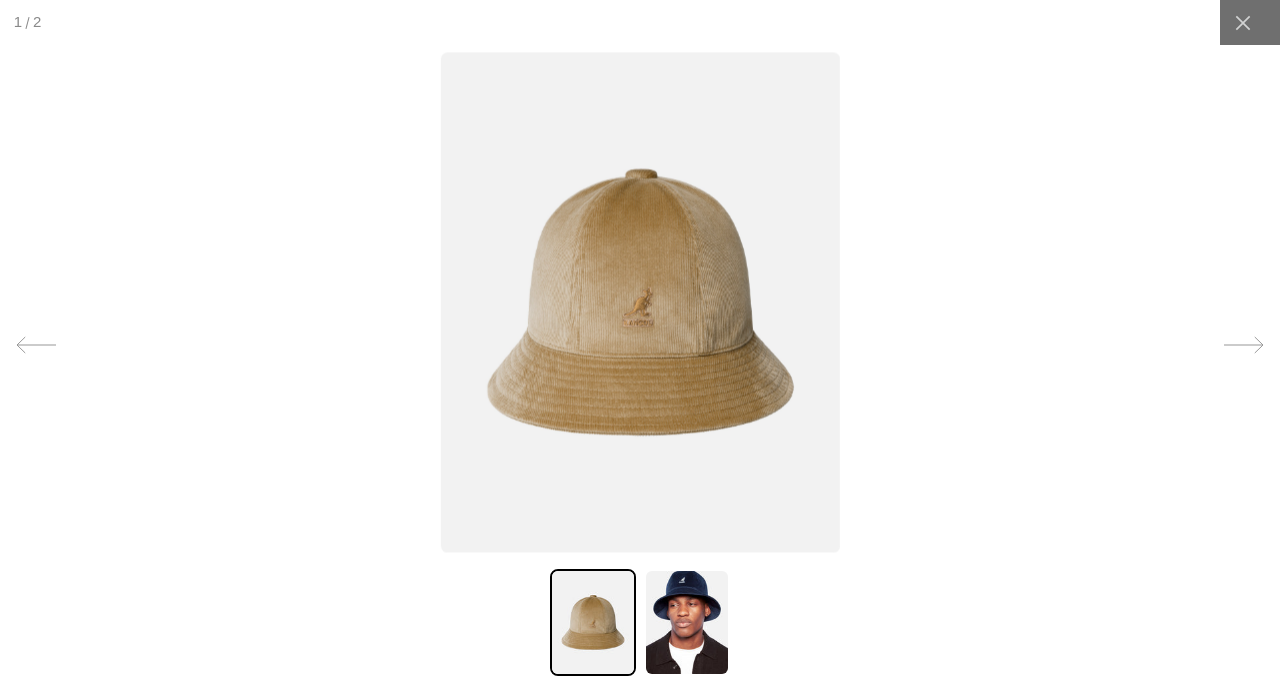 scroll, scrollTop: 0, scrollLeft: 0, axis: both 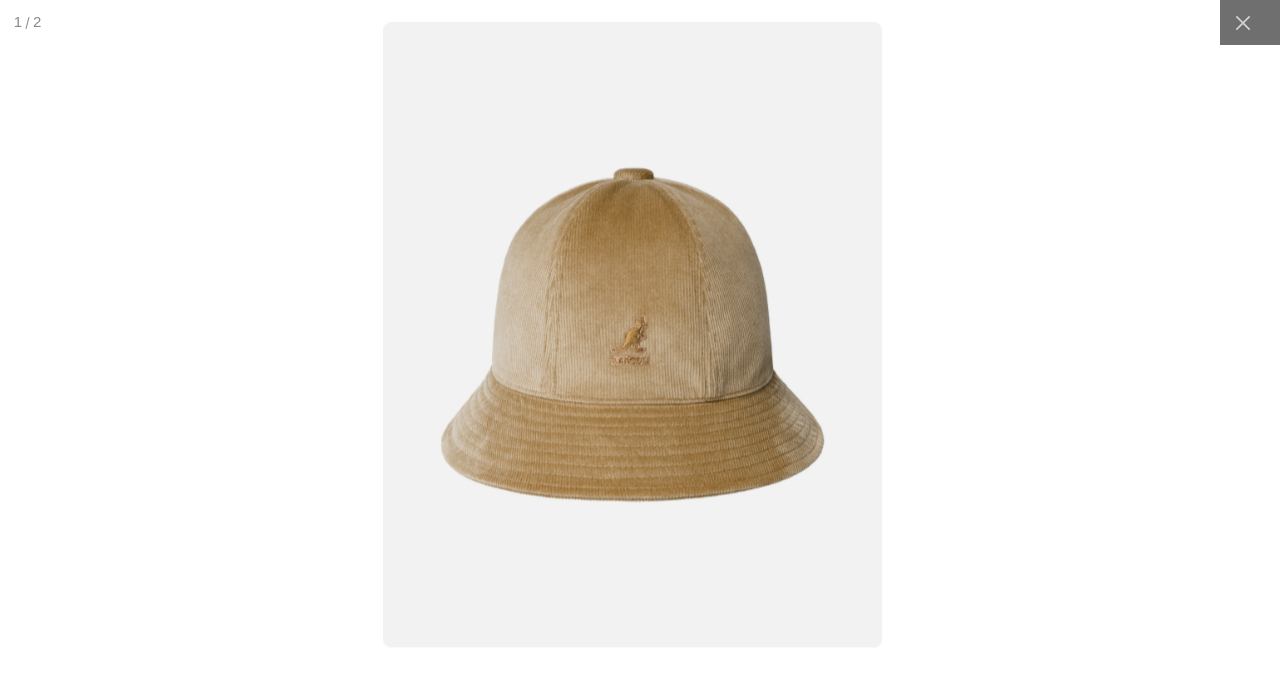 click at bounding box center (632, 335) 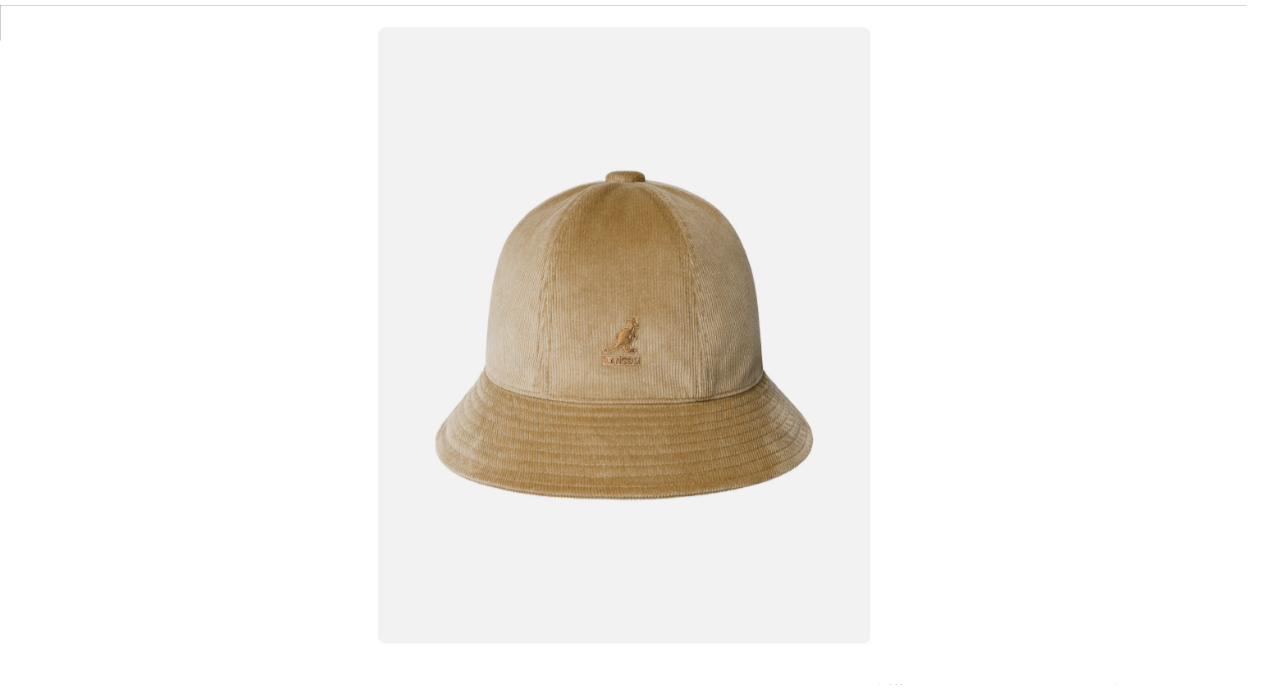 scroll, scrollTop: 0, scrollLeft: 0, axis: both 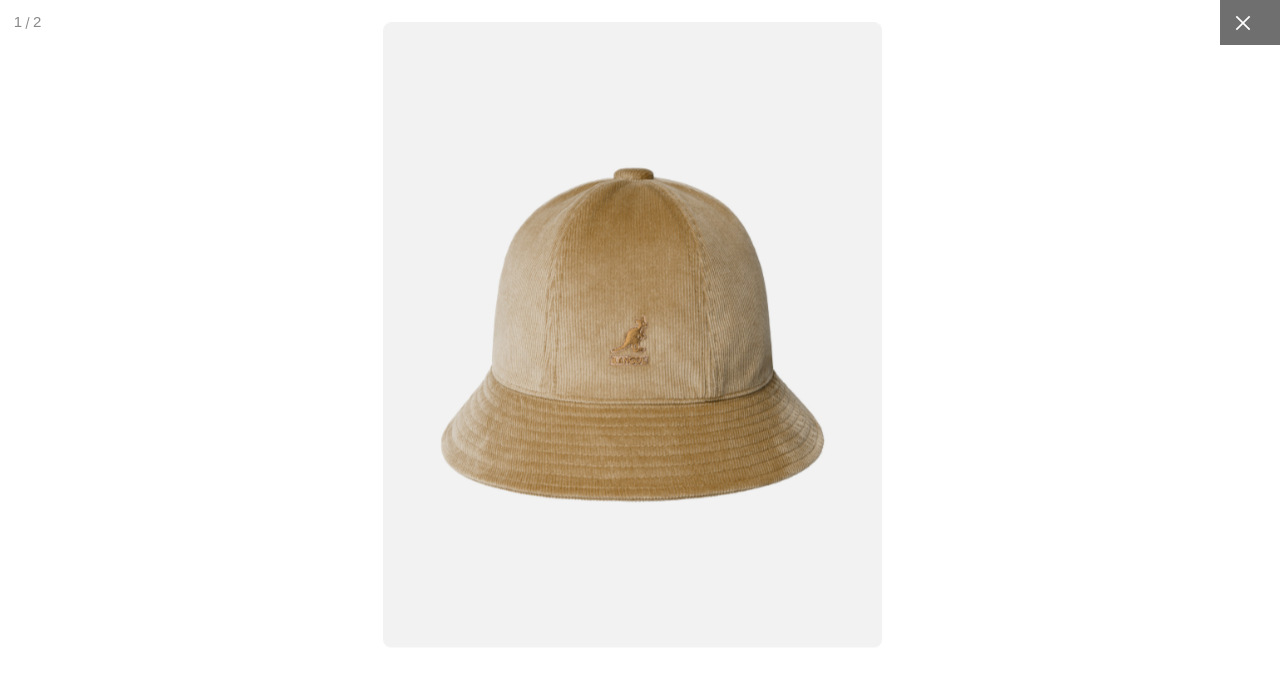 click 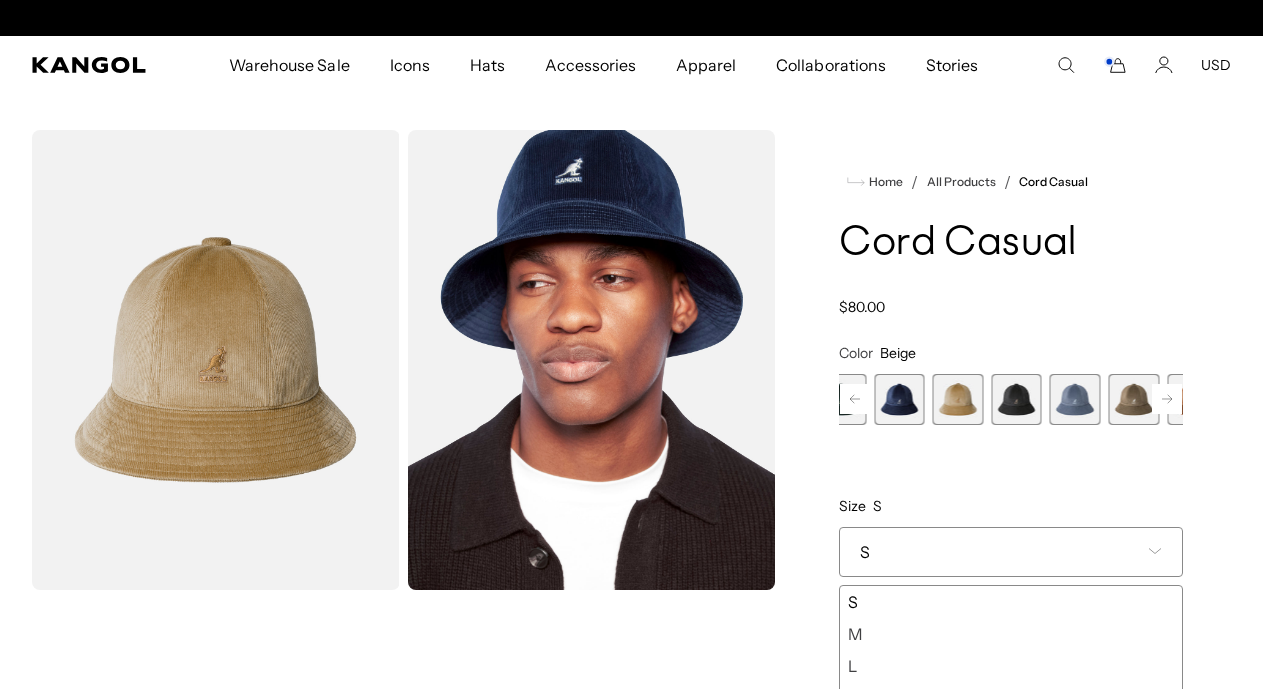 scroll, scrollTop: 0, scrollLeft: 412, axis: horizontal 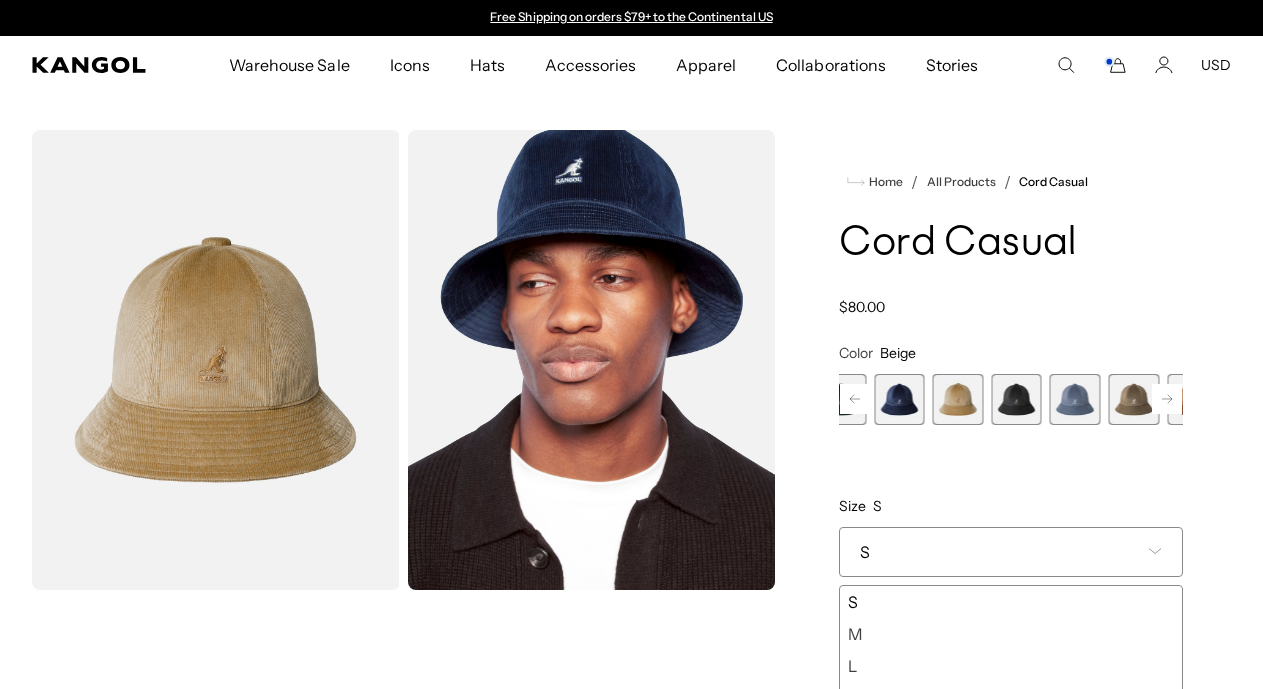 click on "XL" at bounding box center [1011, 698] 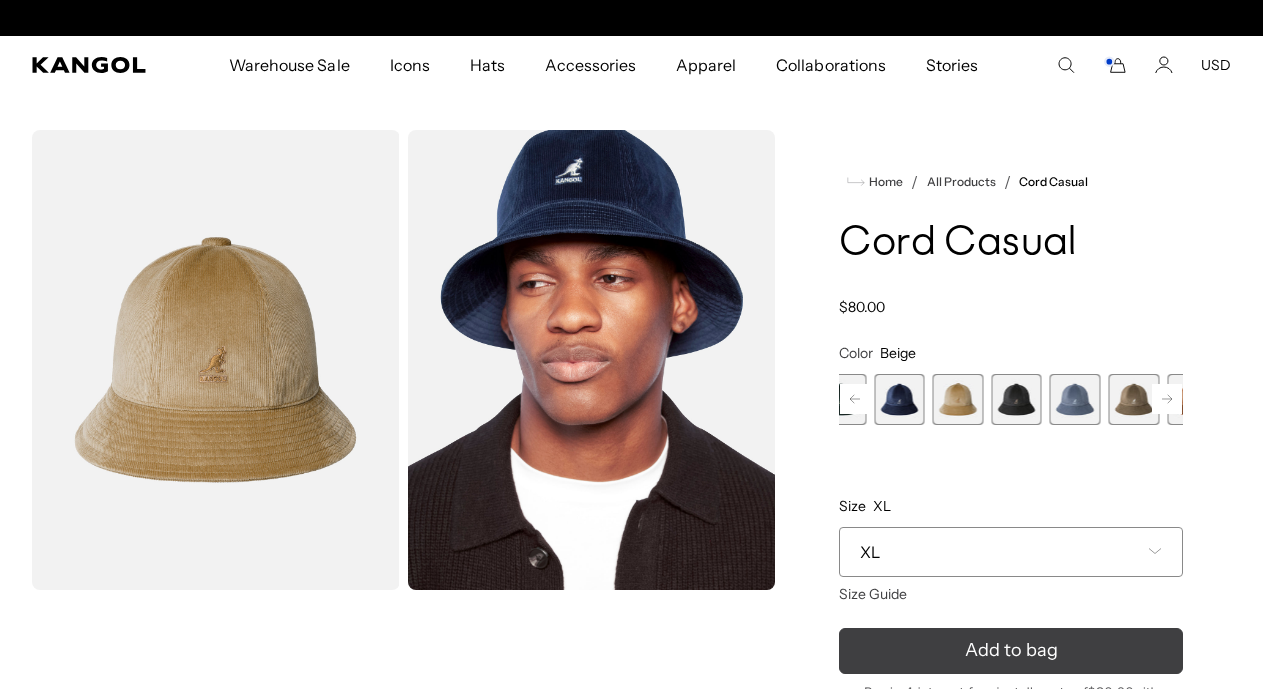 click on "Add to bag" at bounding box center [1011, 651] 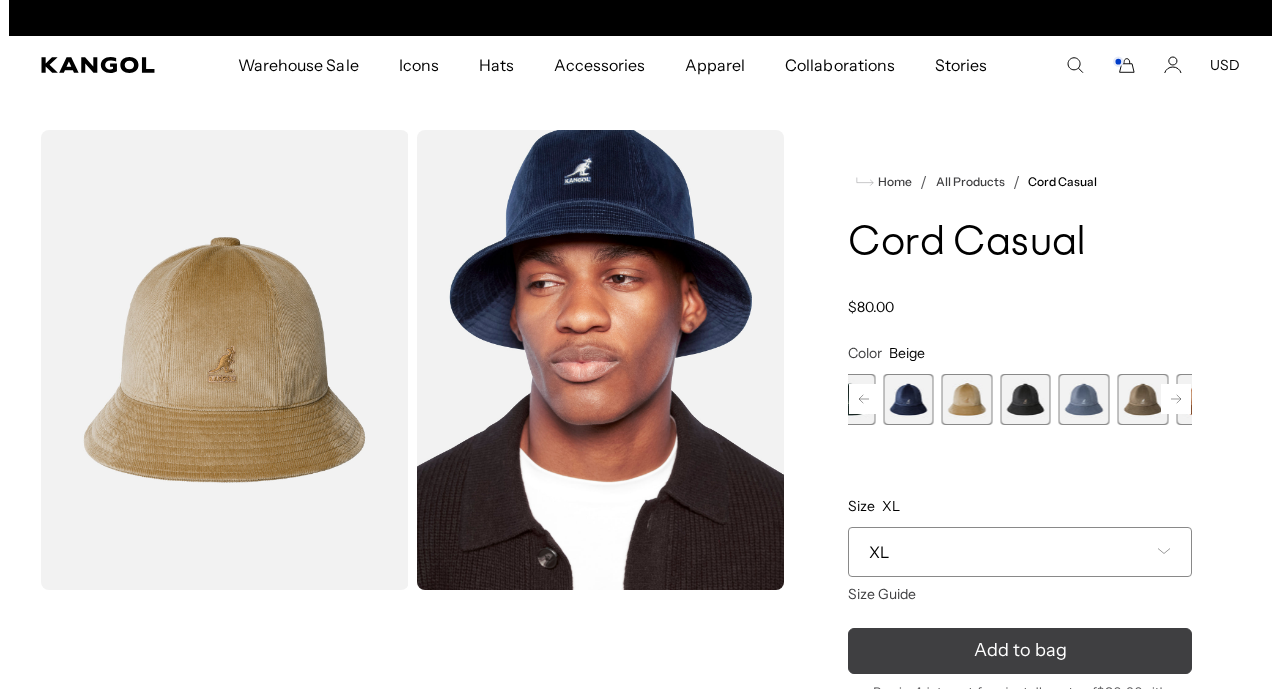 scroll, scrollTop: 0, scrollLeft: 412, axis: horizontal 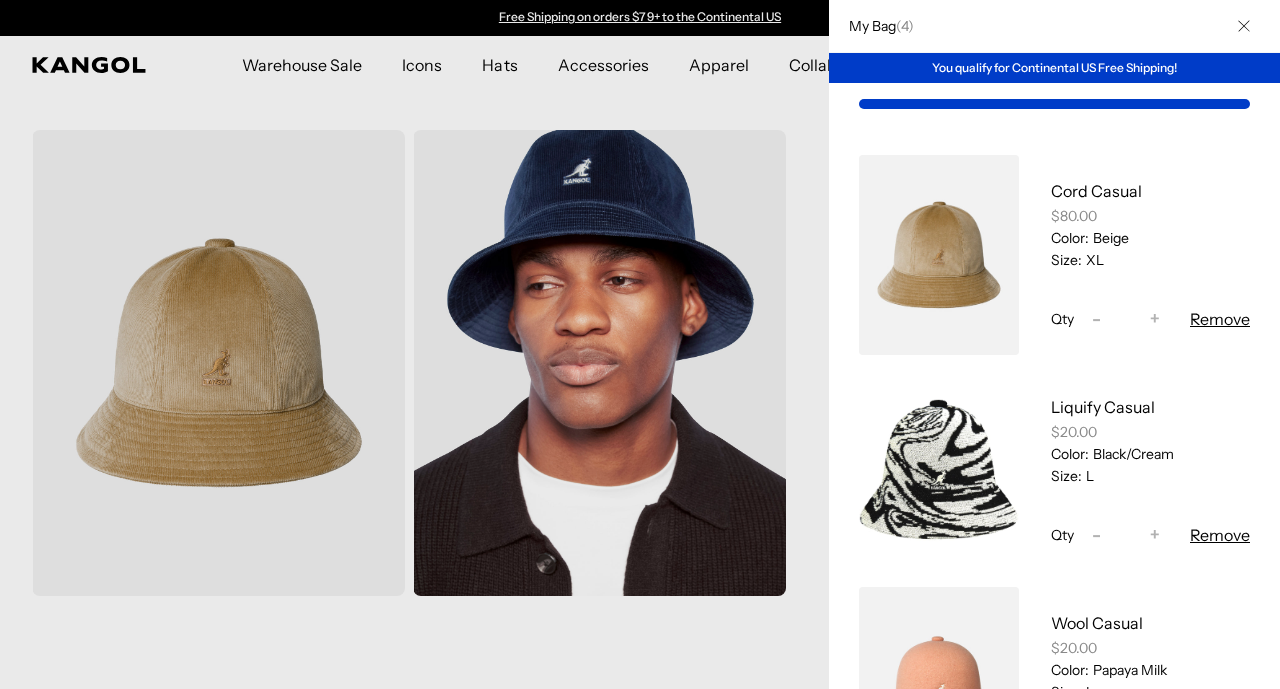 click on "$80.00" at bounding box center (1150, 216) 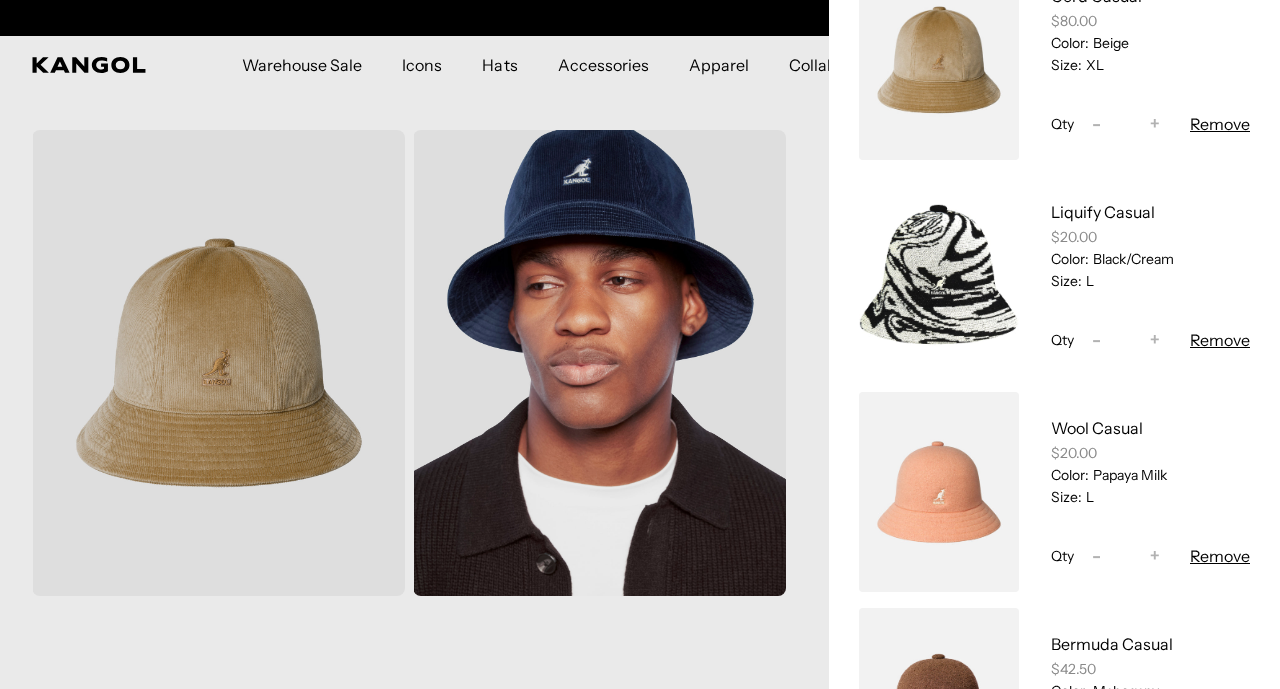 scroll, scrollTop: 229, scrollLeft: 0, axis: vertical 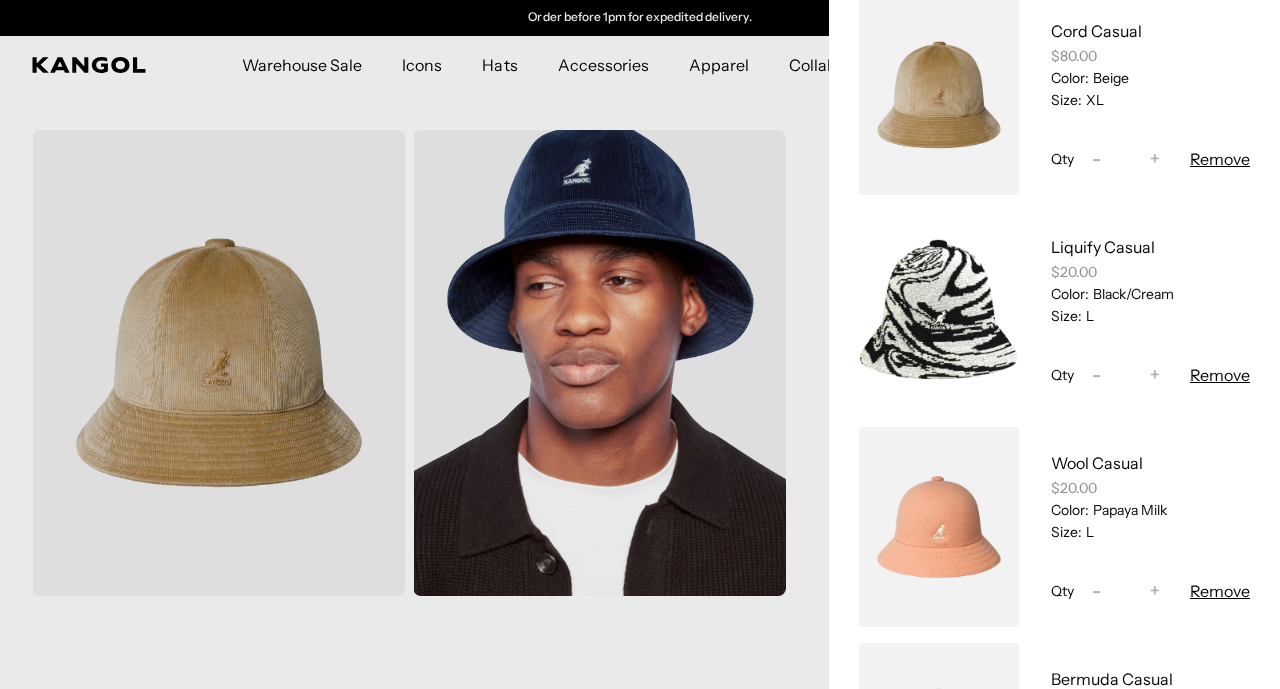 click on "Remove" at bounding box center (1220, 159) 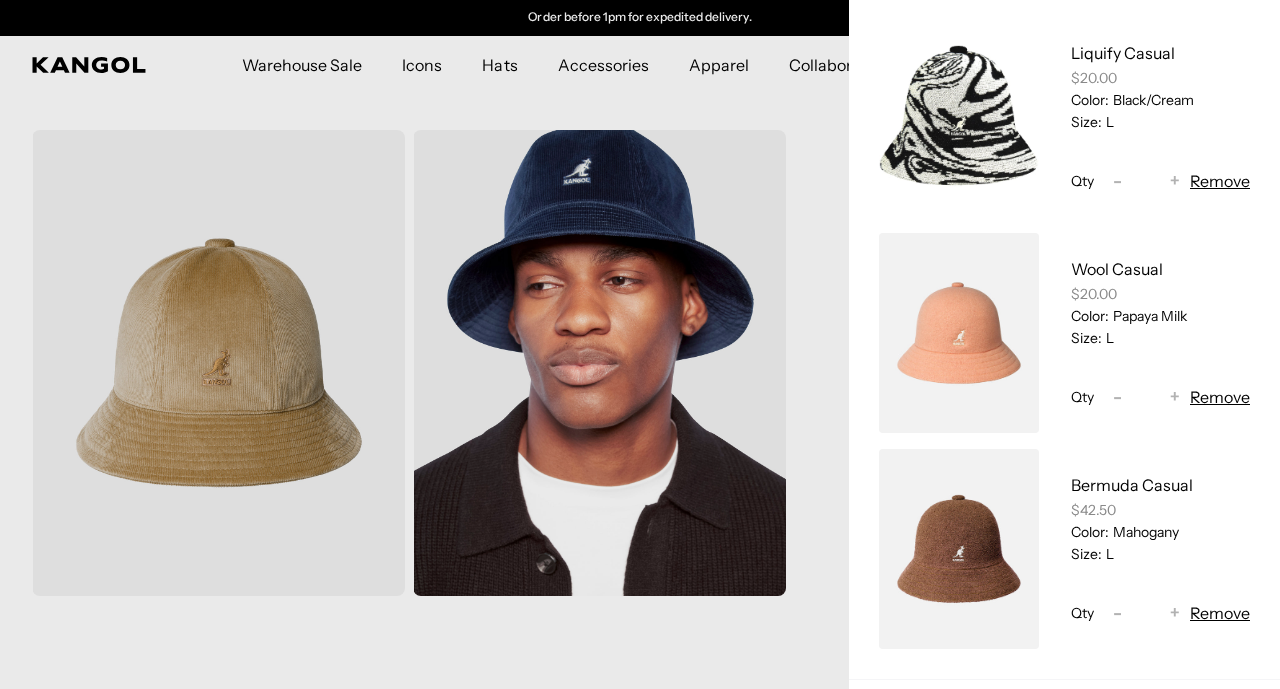scroll, scrollTop: 0, scrollLeft: 0, axis: both 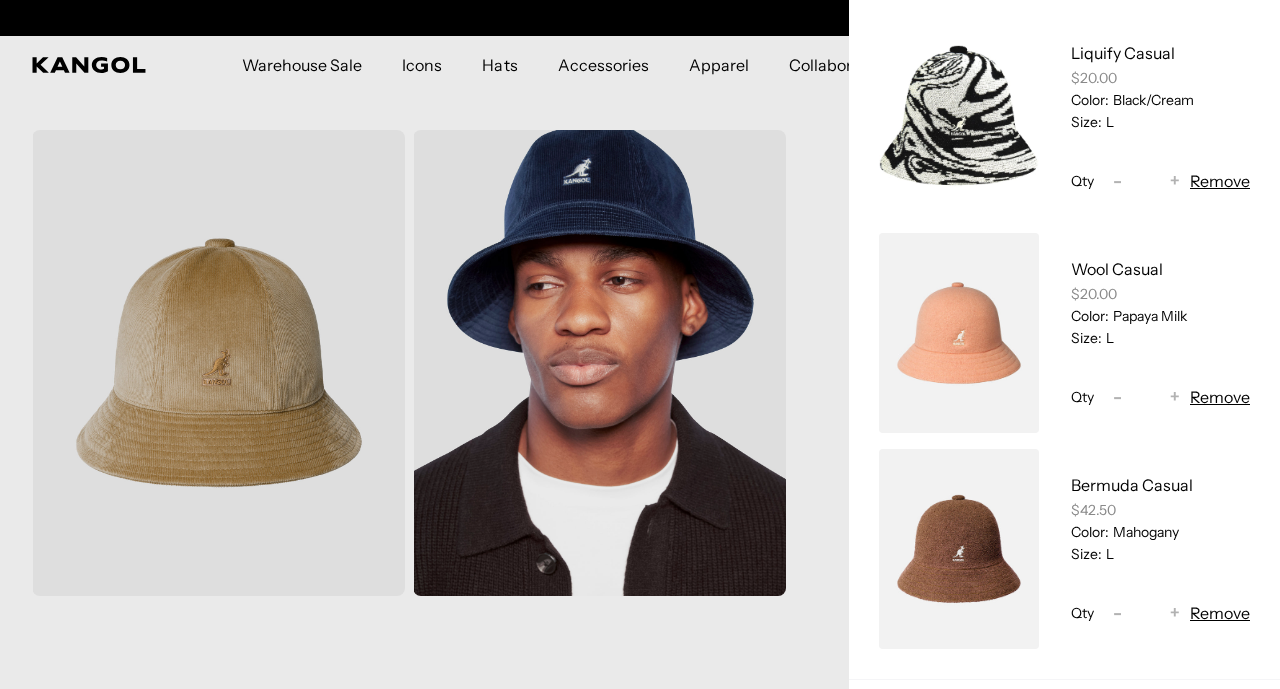 click at bounding box center [959, 333] 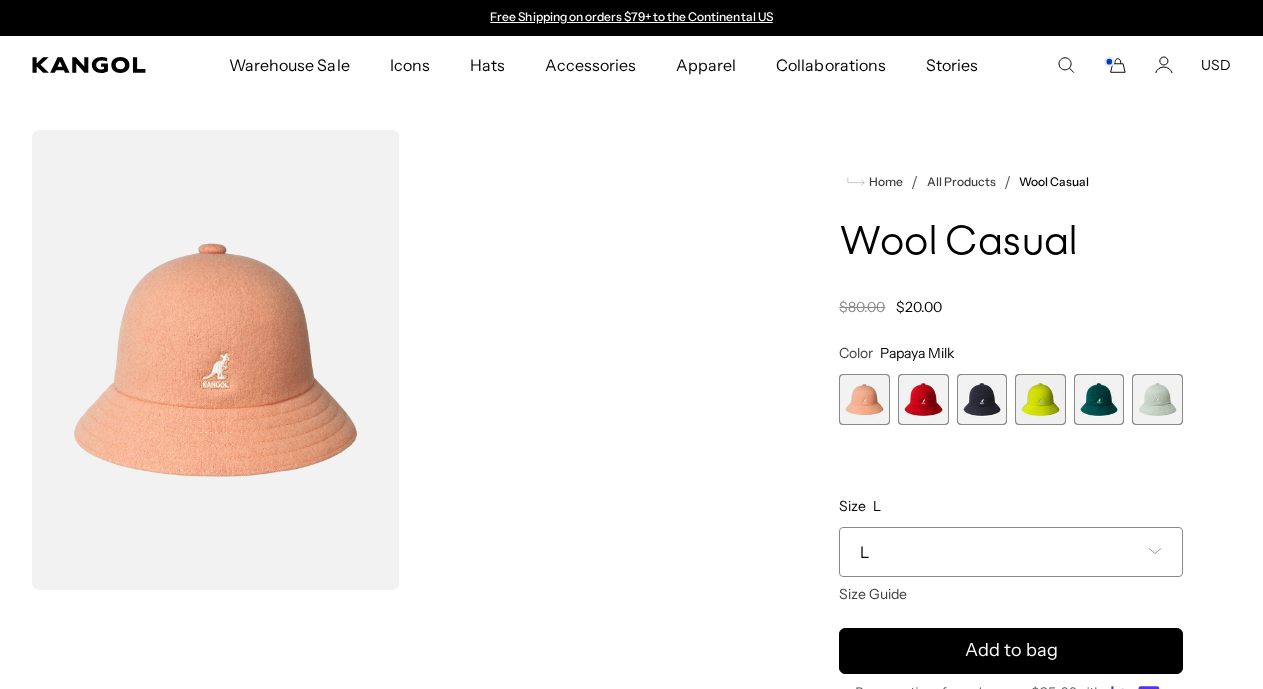 scroll, scrollTop: 0, scrollLeft: 0, axis: both 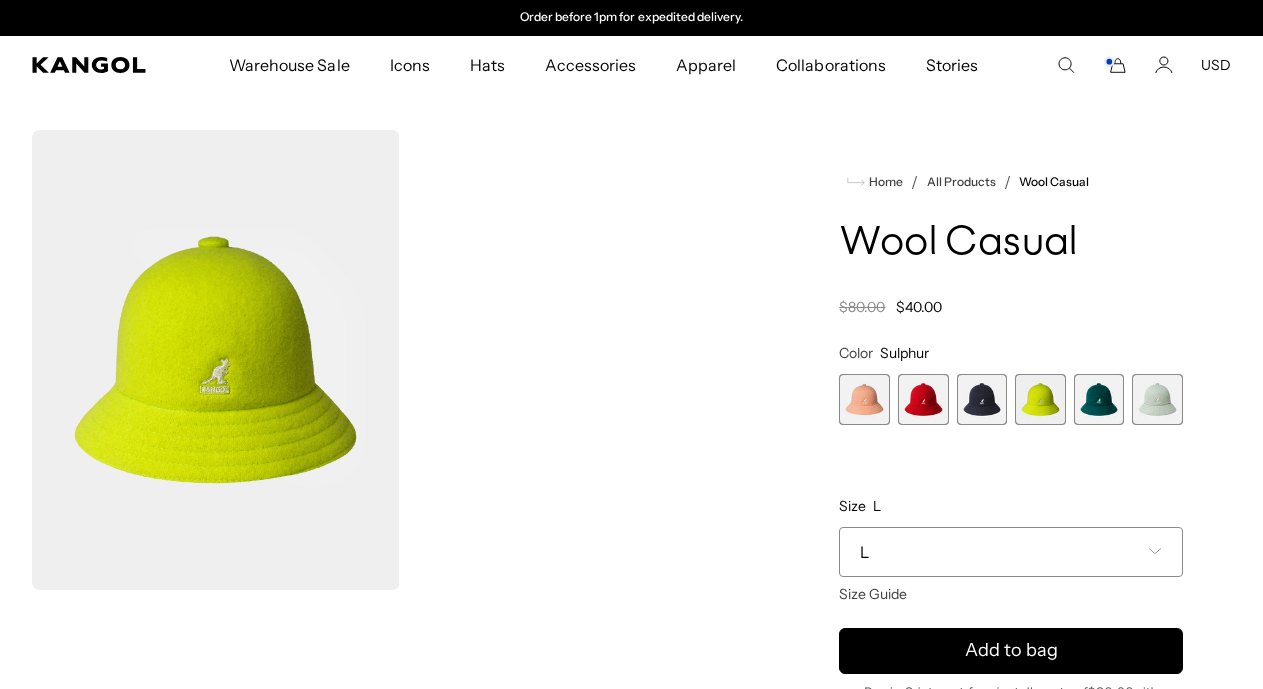 click at bounding box center [1157, 399] 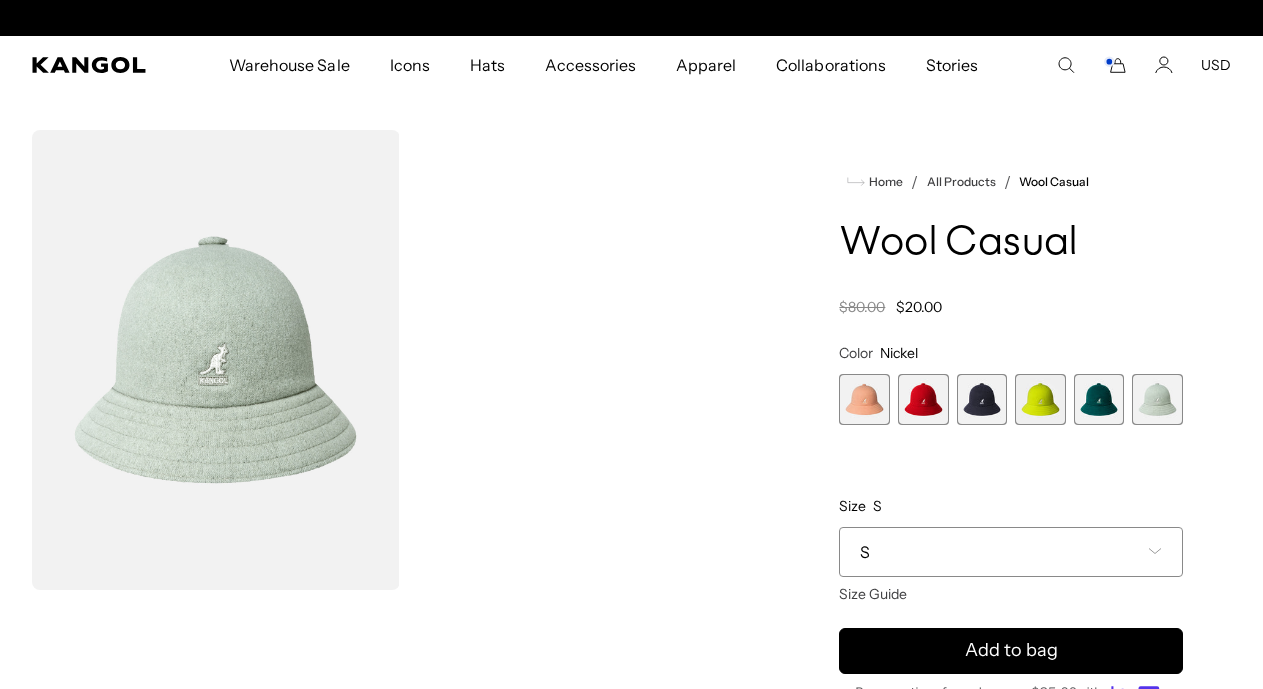 scroll, scrollTop: 0, scrollLeft: 412, axis: horizontal 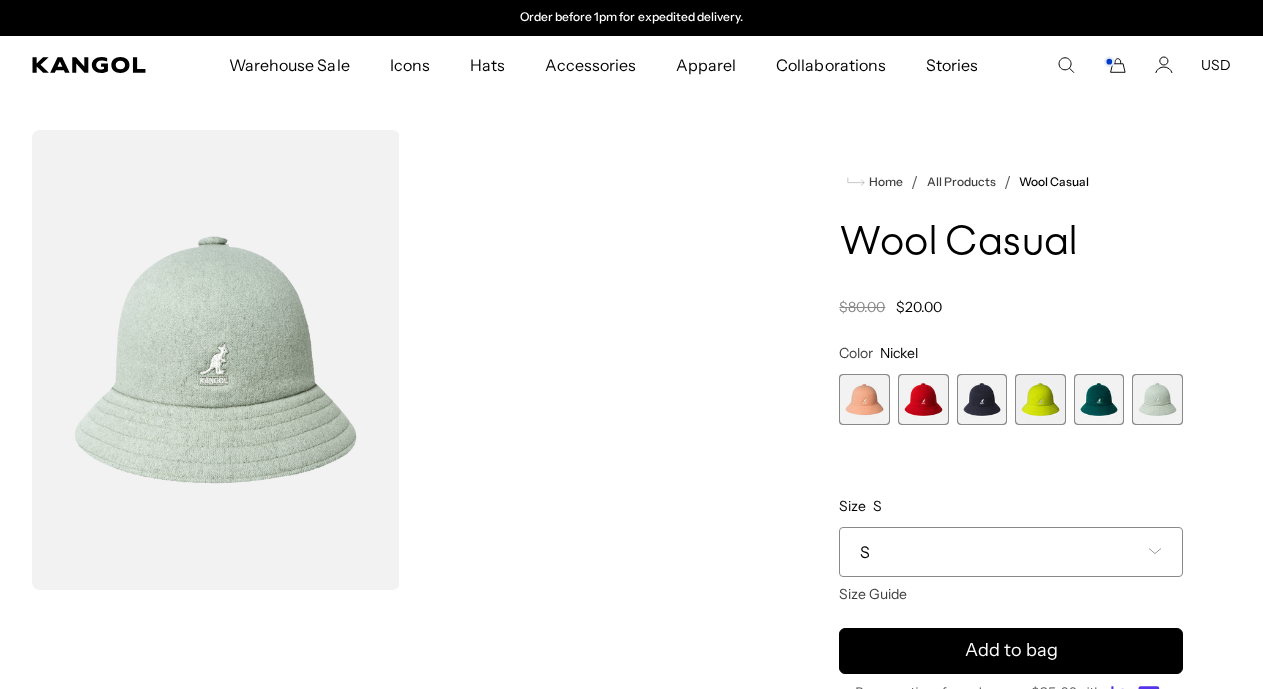 click on "S" at bounding box center (1011, 552) 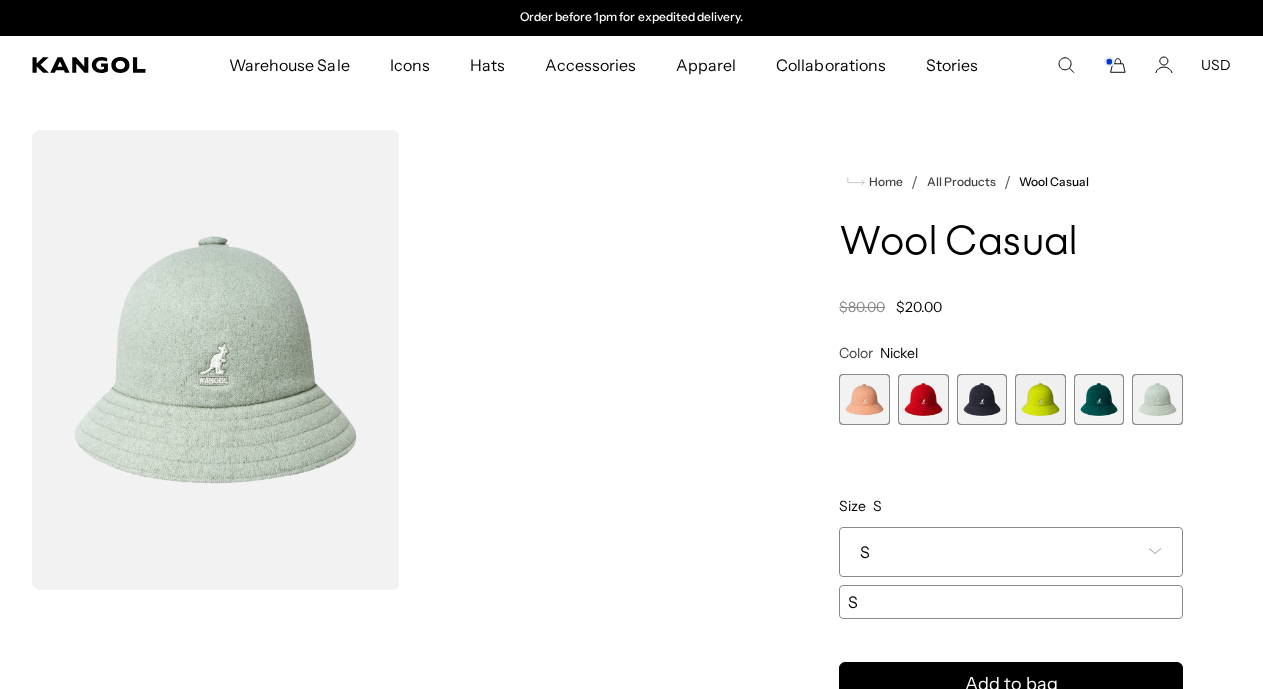 click on "S" at bounding box center [1011, 552] 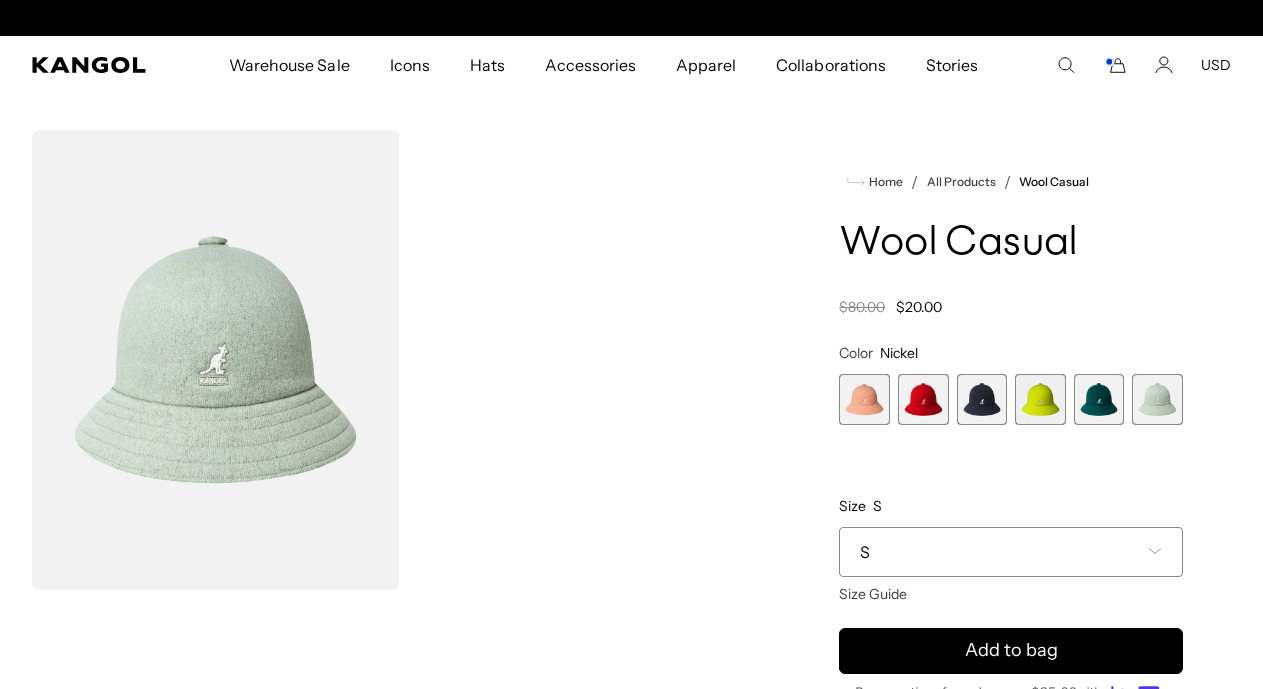 scroll, scrollTop: 0, scrollLeft: 0, axis: both 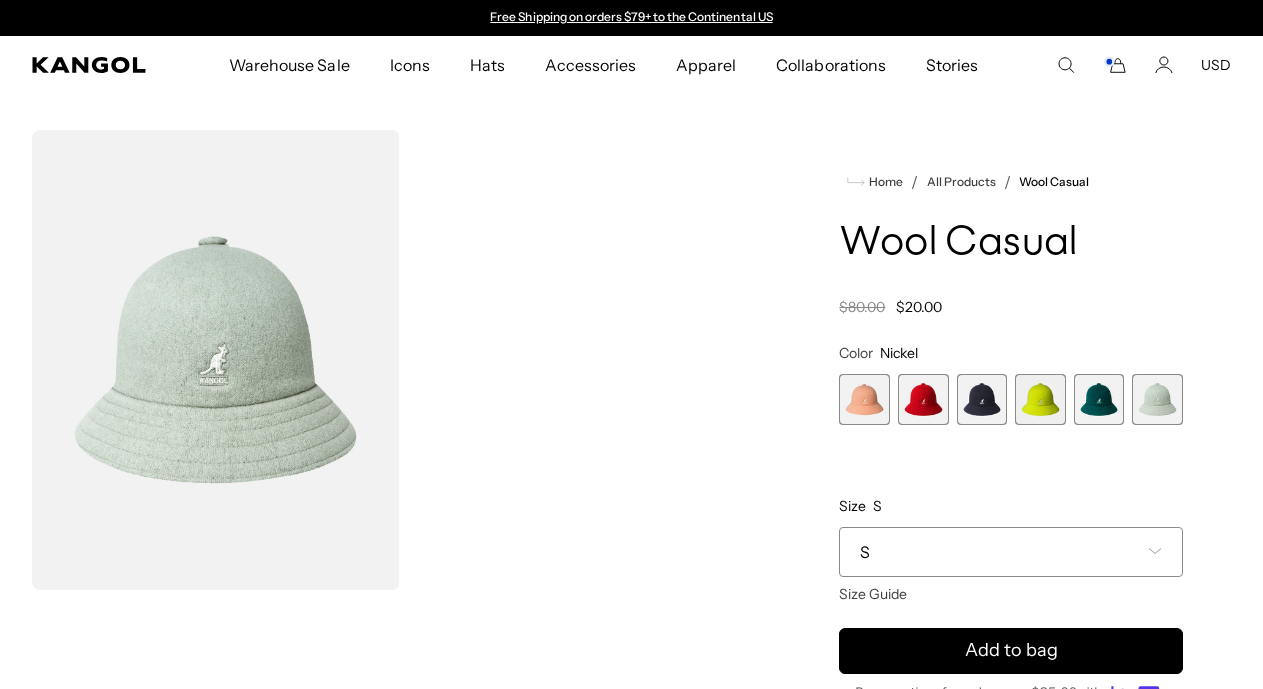 click at bounding box center [864, 399] 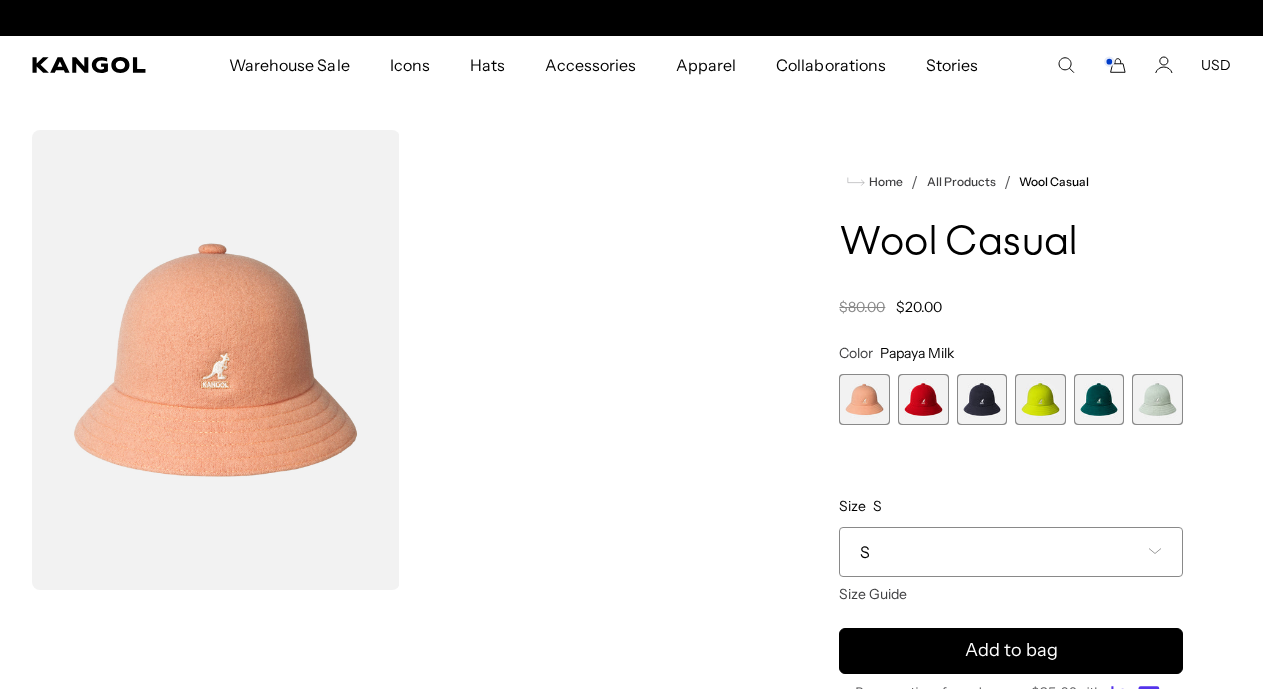 scroll, scrollTop: 0, scrollLeft: 0, axis: both 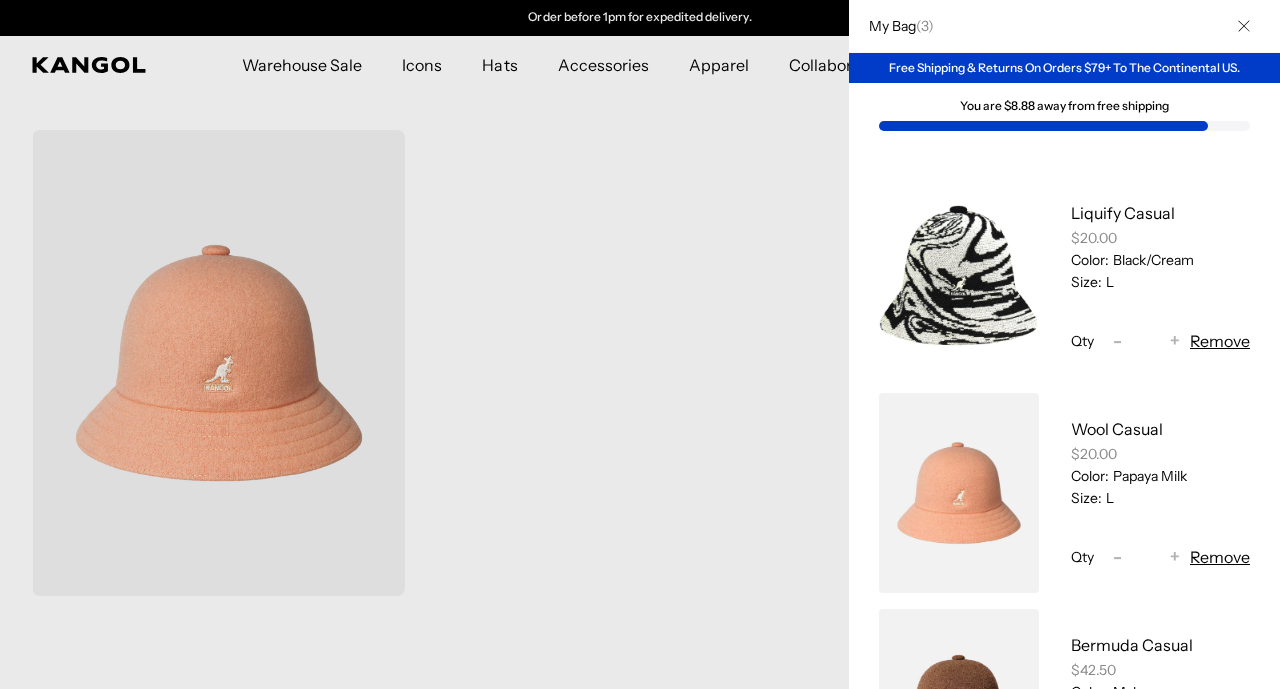 click on "Liquify Casual
$20.00
Color:
Black/Cream
Size:
L" at bounding box center [1160, 246] 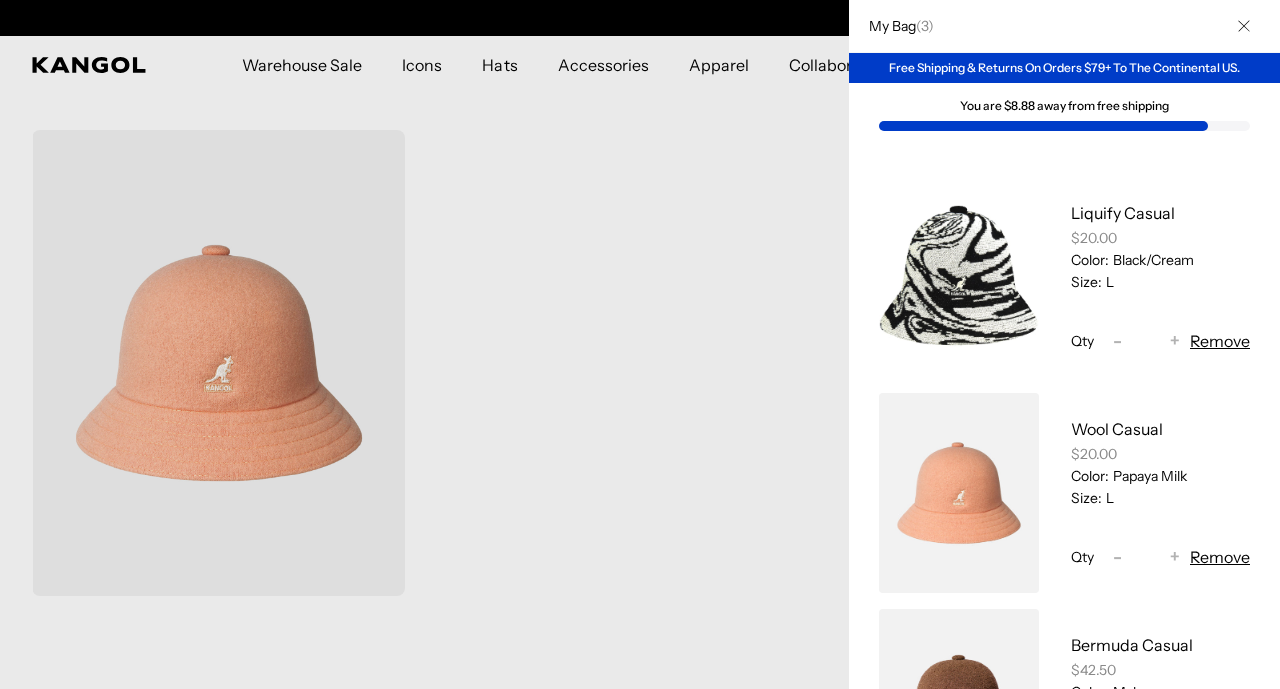 click on "Liquify Casual
$20.00
Color:
Black/Cream
Size:
L" at bounding box center (1160, 246) 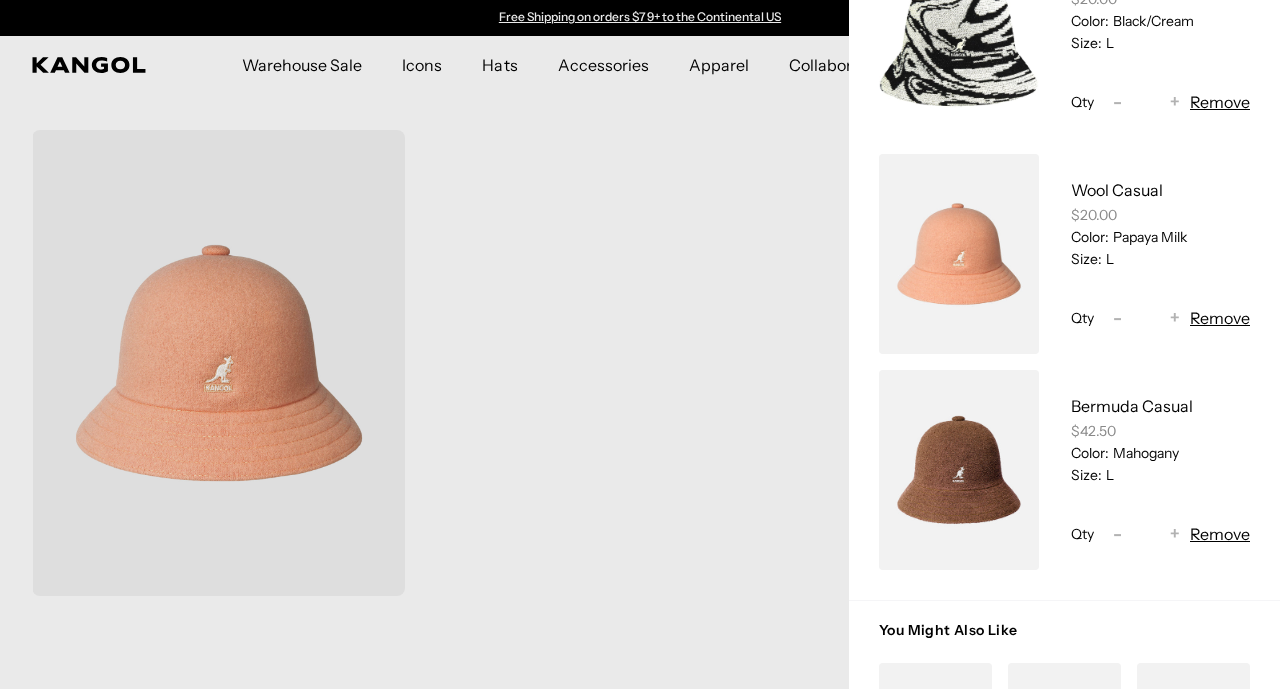 scroll, scrollTop: 240, scrollLeft: 0, axis: vertical 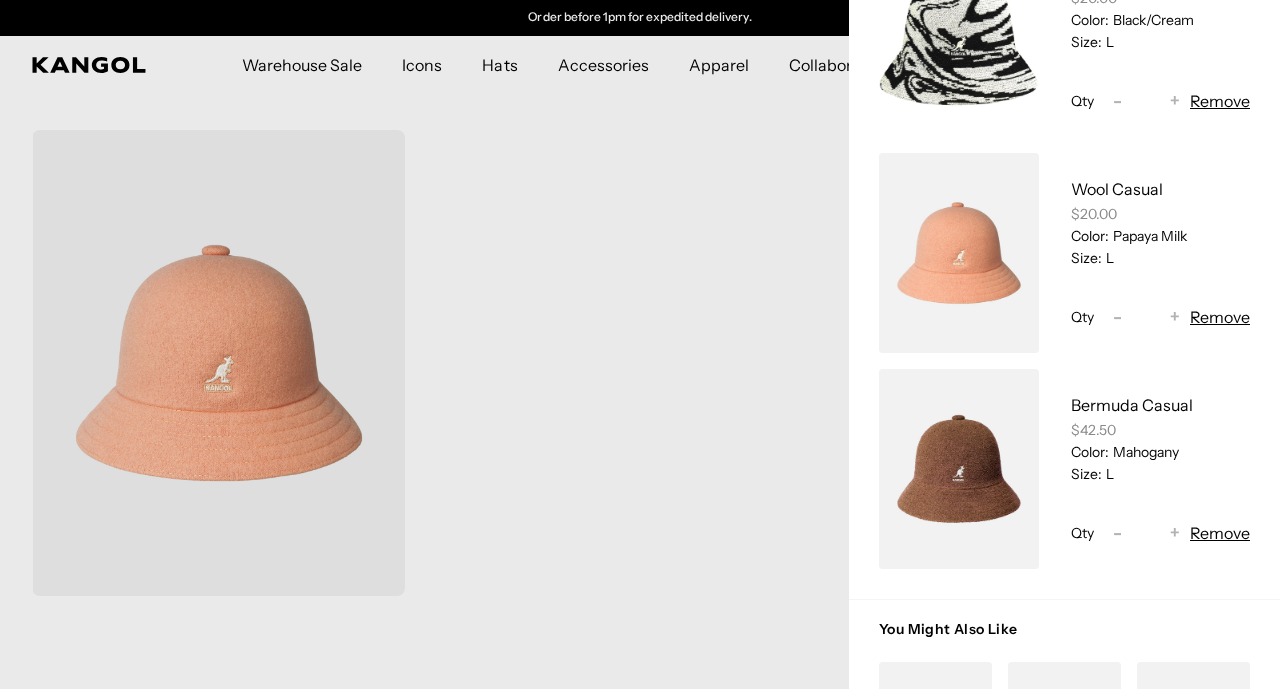click on "$20.00" at bounding box center (1160, 214) 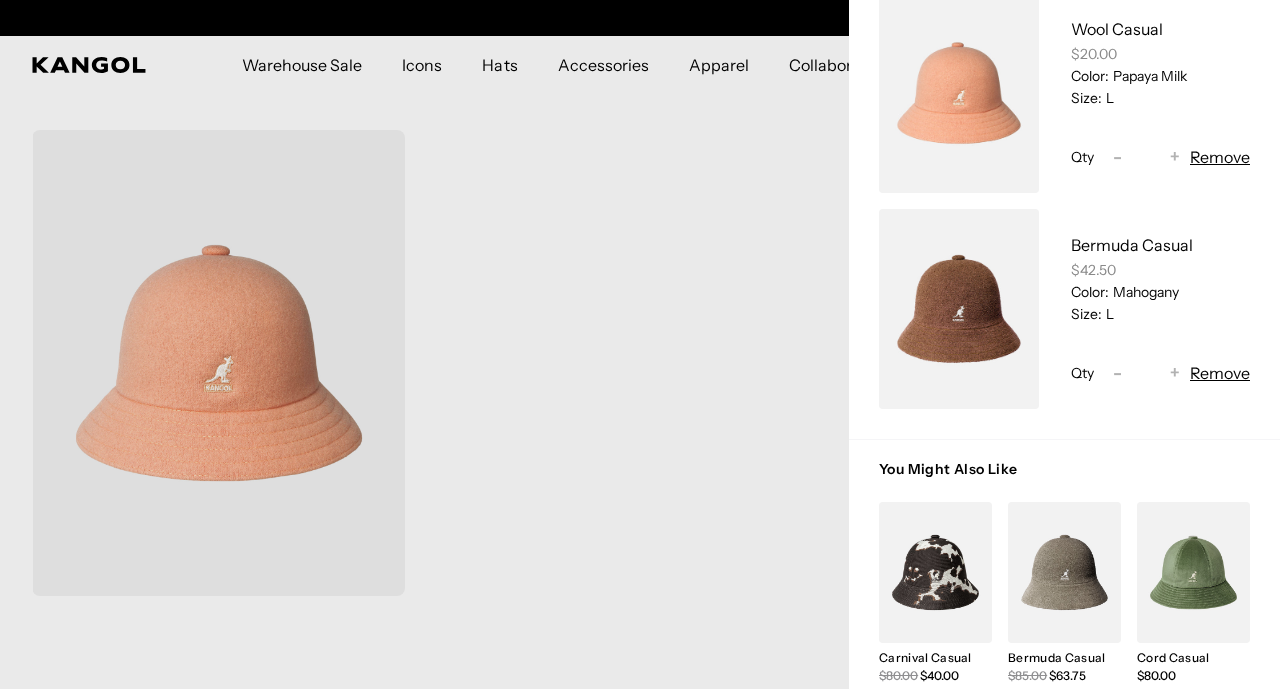 scroll, scrollTop: 435, scrollLeft: 0, axis: vertical 